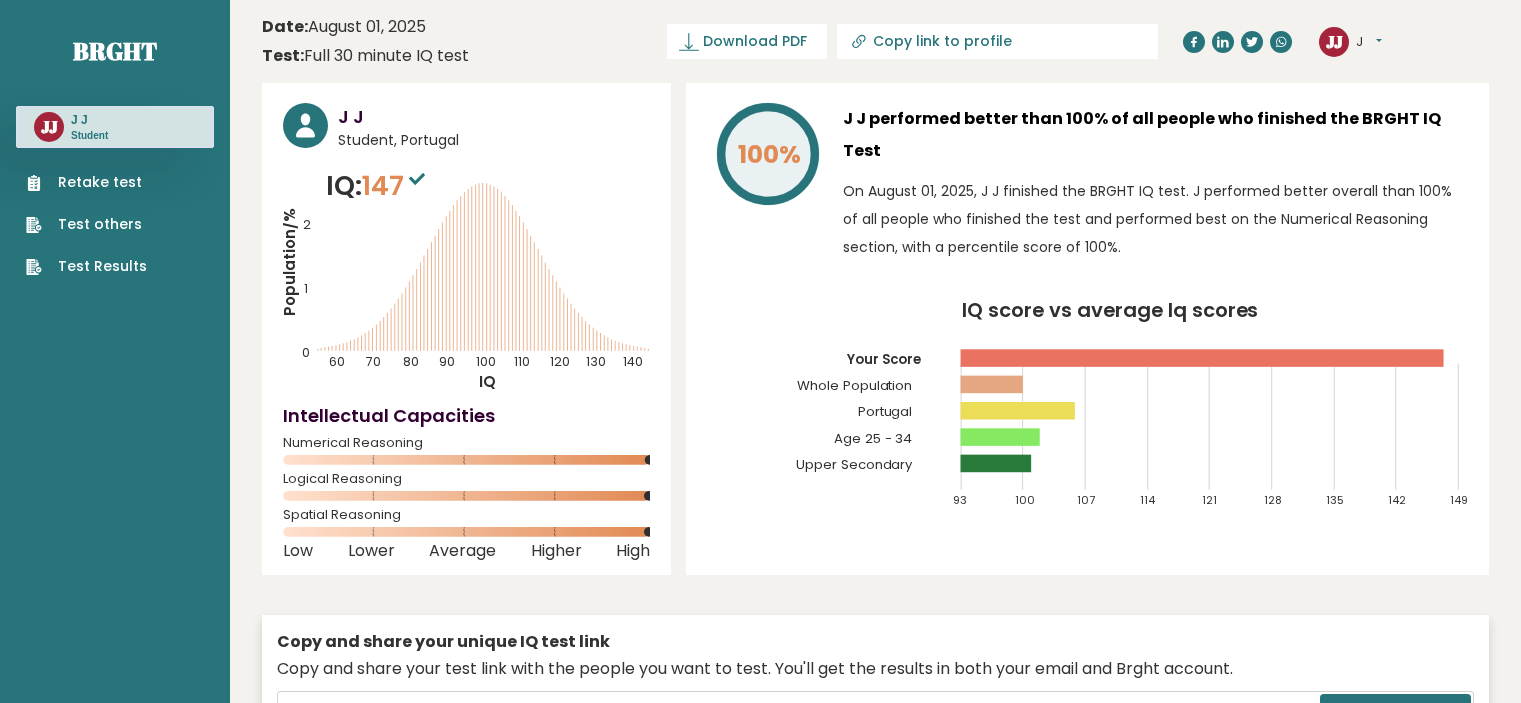 scroll, scrollTop: 0, scrollLeft: 0, axis: both 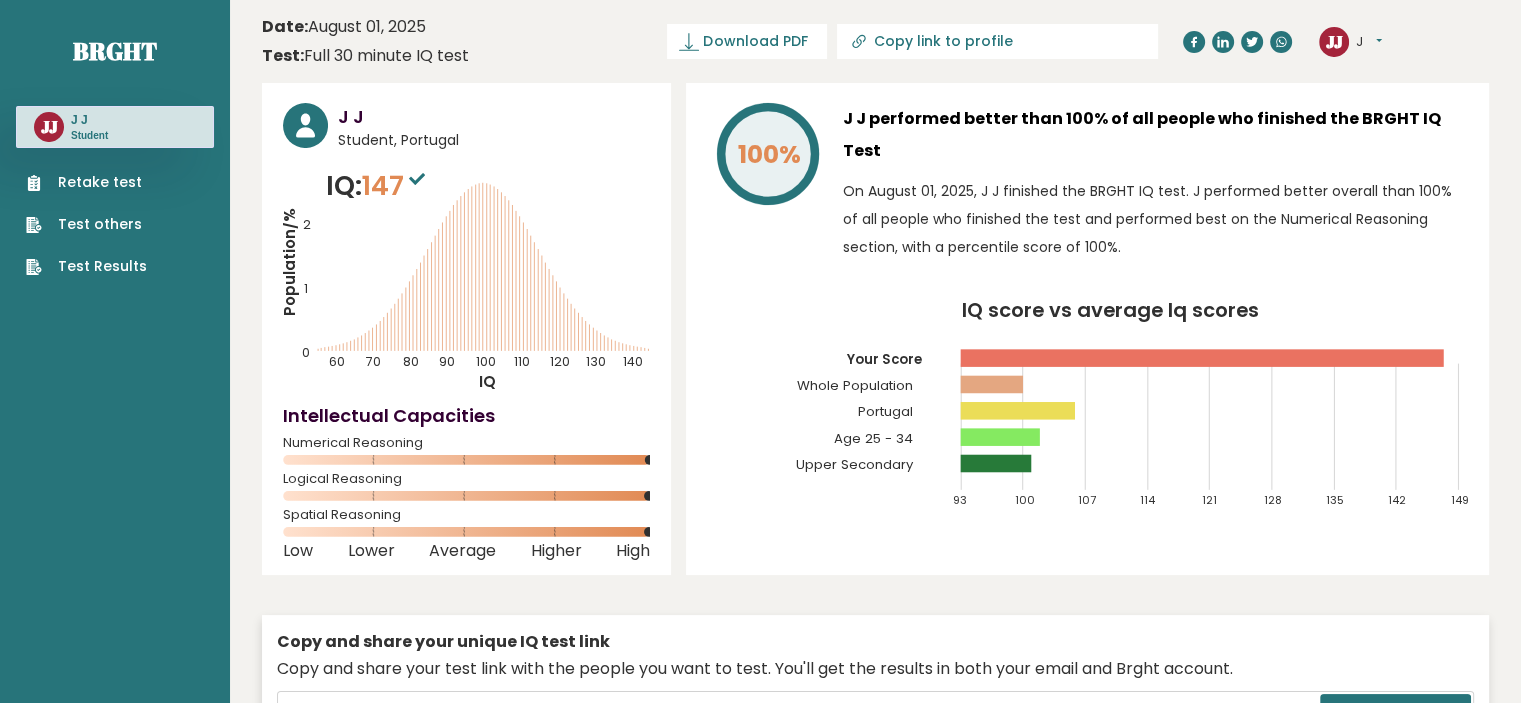 click on "Retake test" at bounding box center (86, 182) 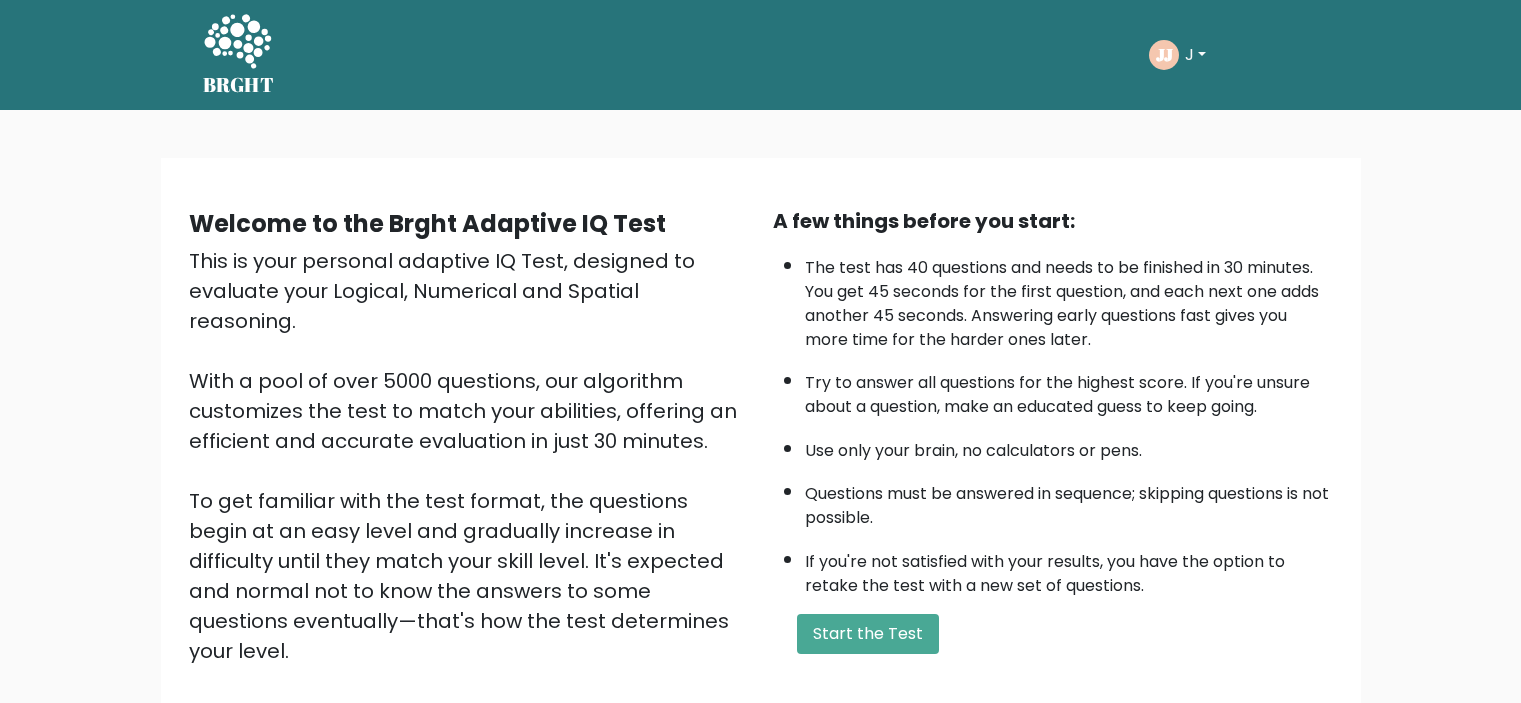 scroll, scrollTop: 0, scrollLeft: 0, axis: both 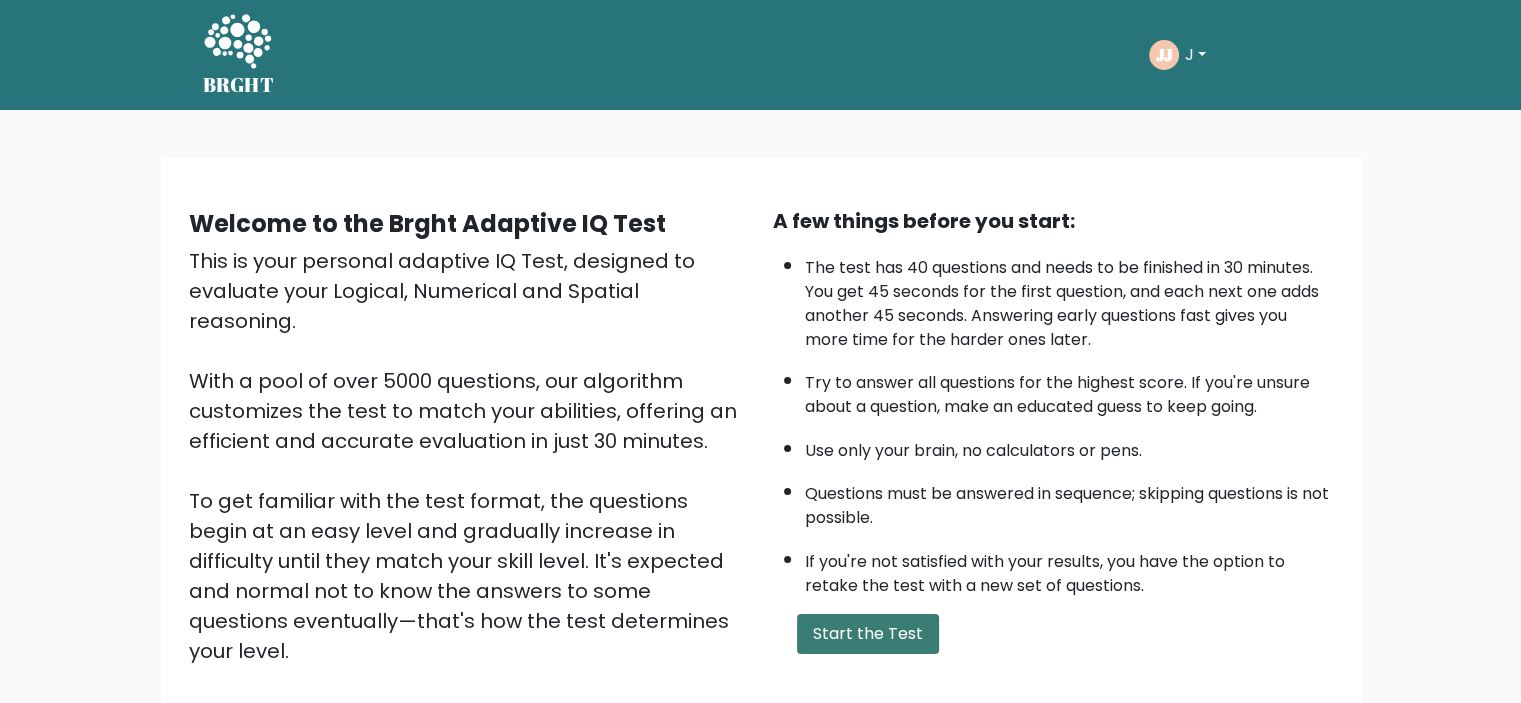 click on "Start the Test" at bounding box center (868, 634) 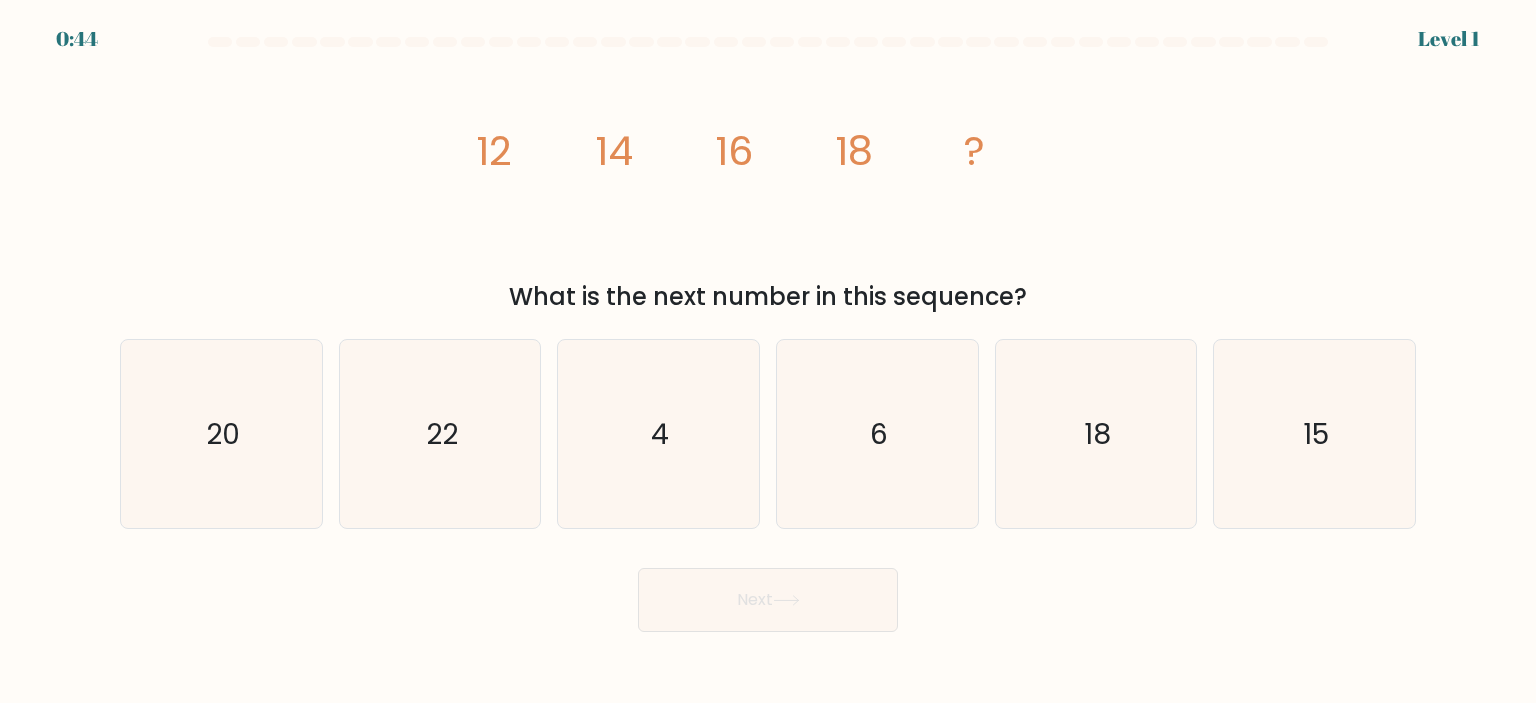scroll, scrollTop: 0, scrollLeft: 0, axis: both 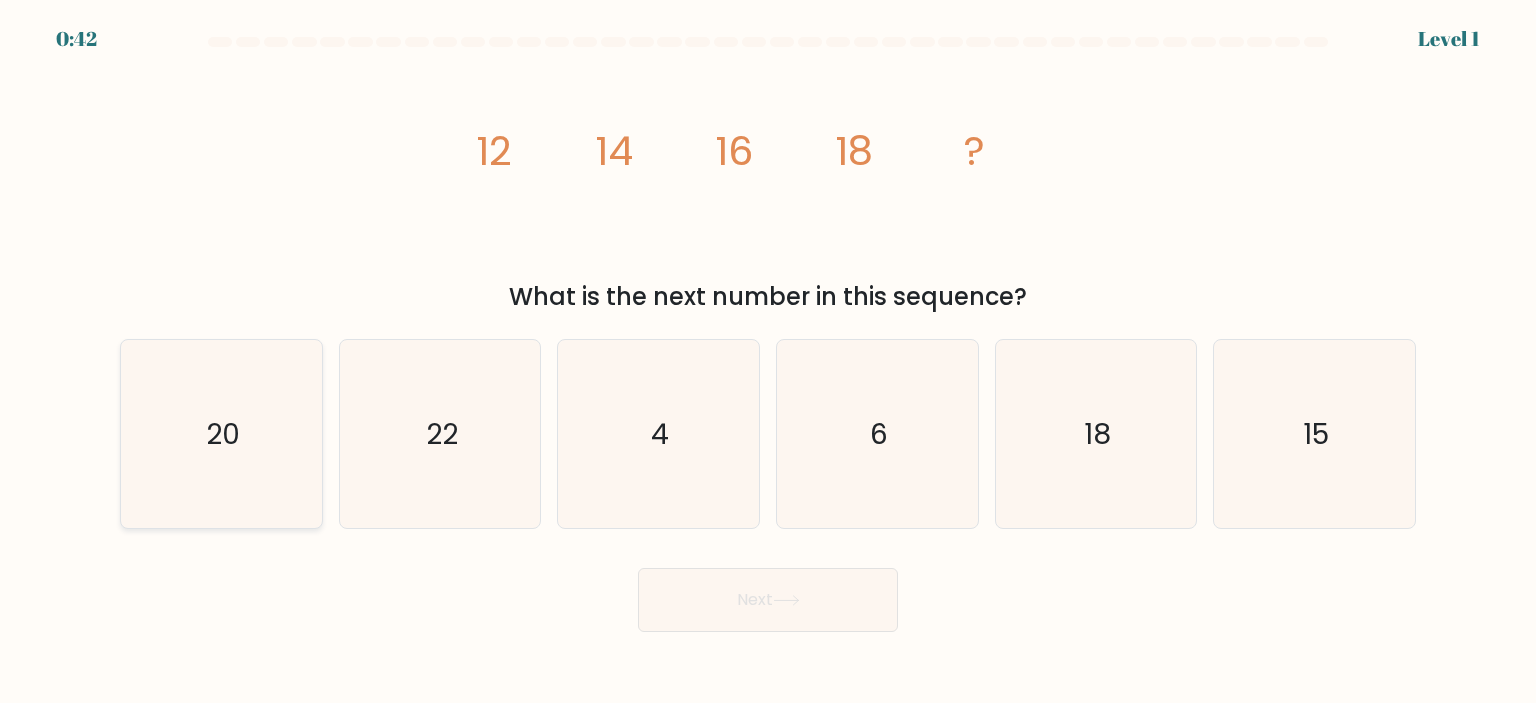 click on "20" 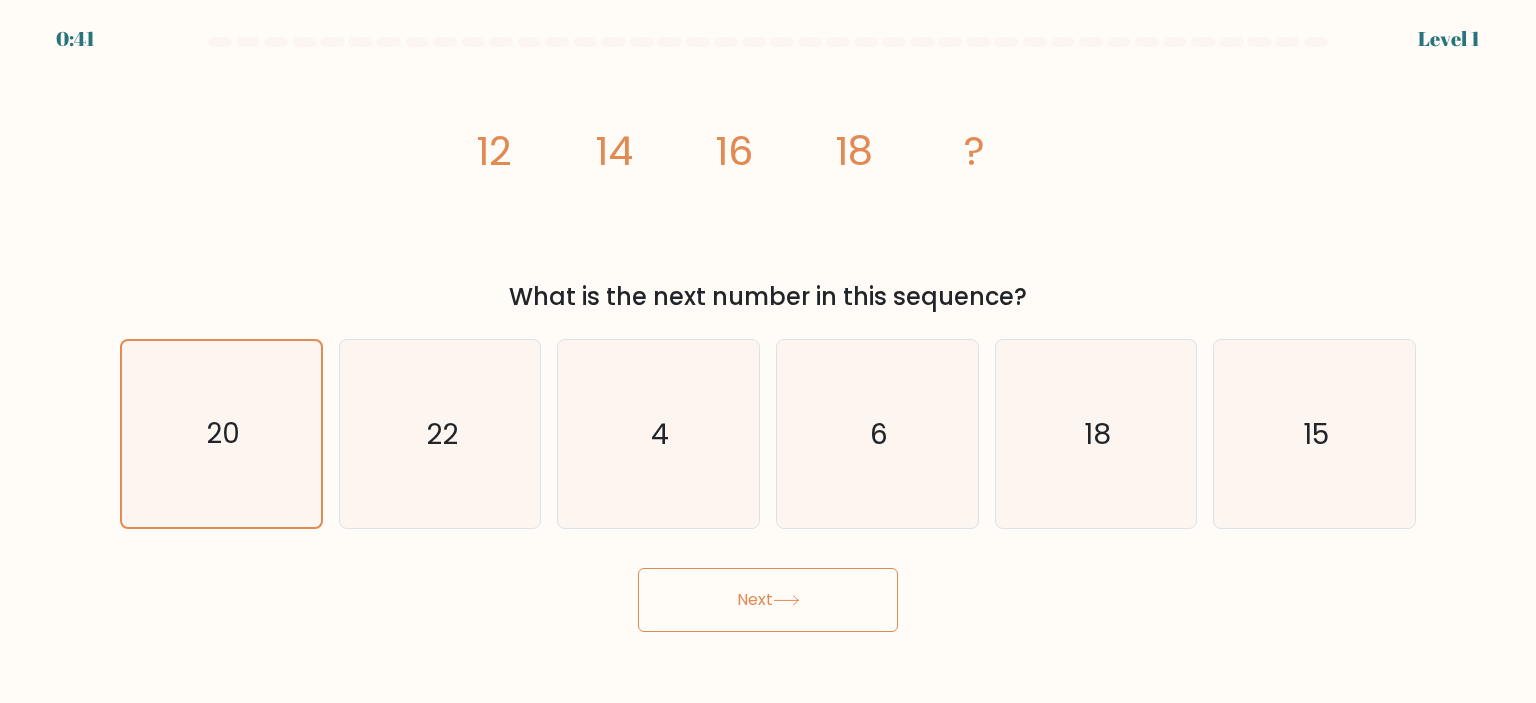 click on "Next" at bounding box center (768, 600) 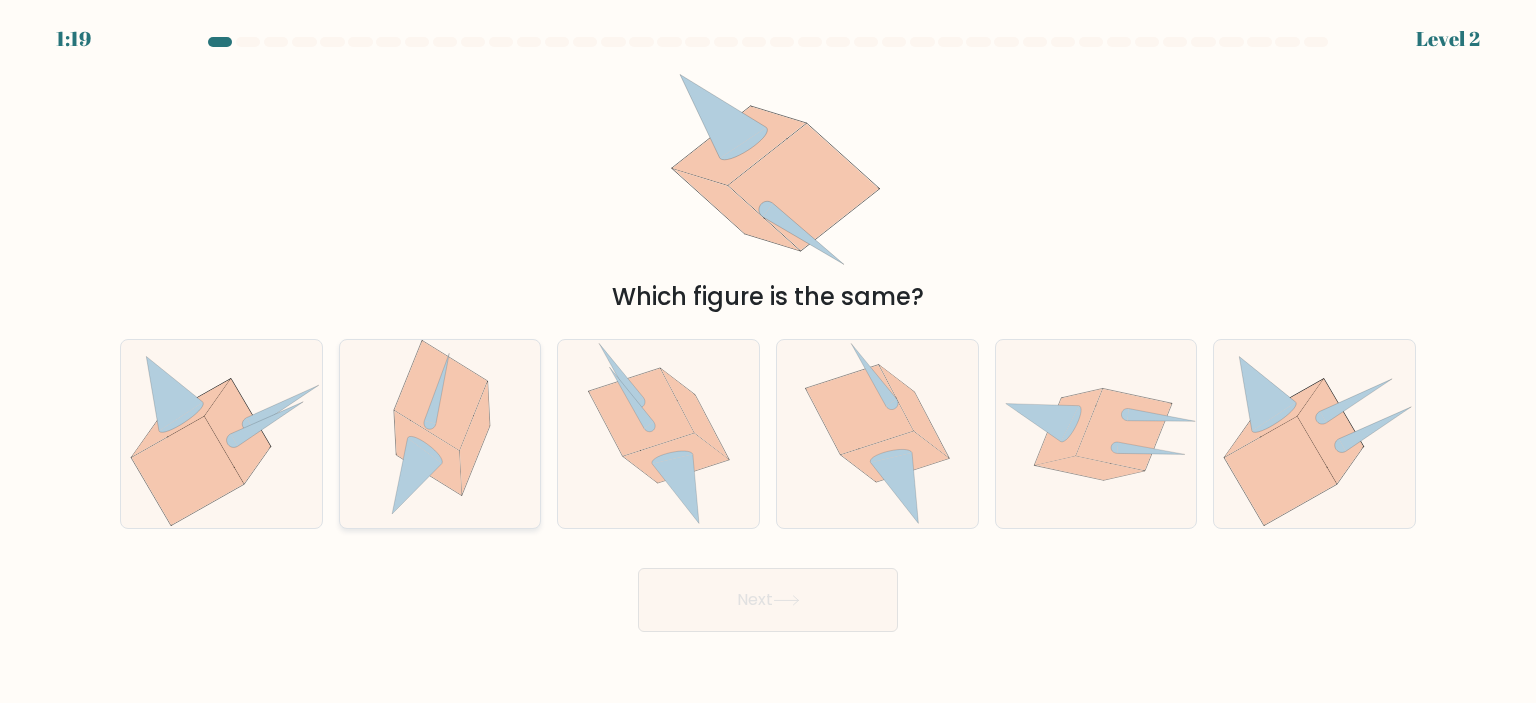 click 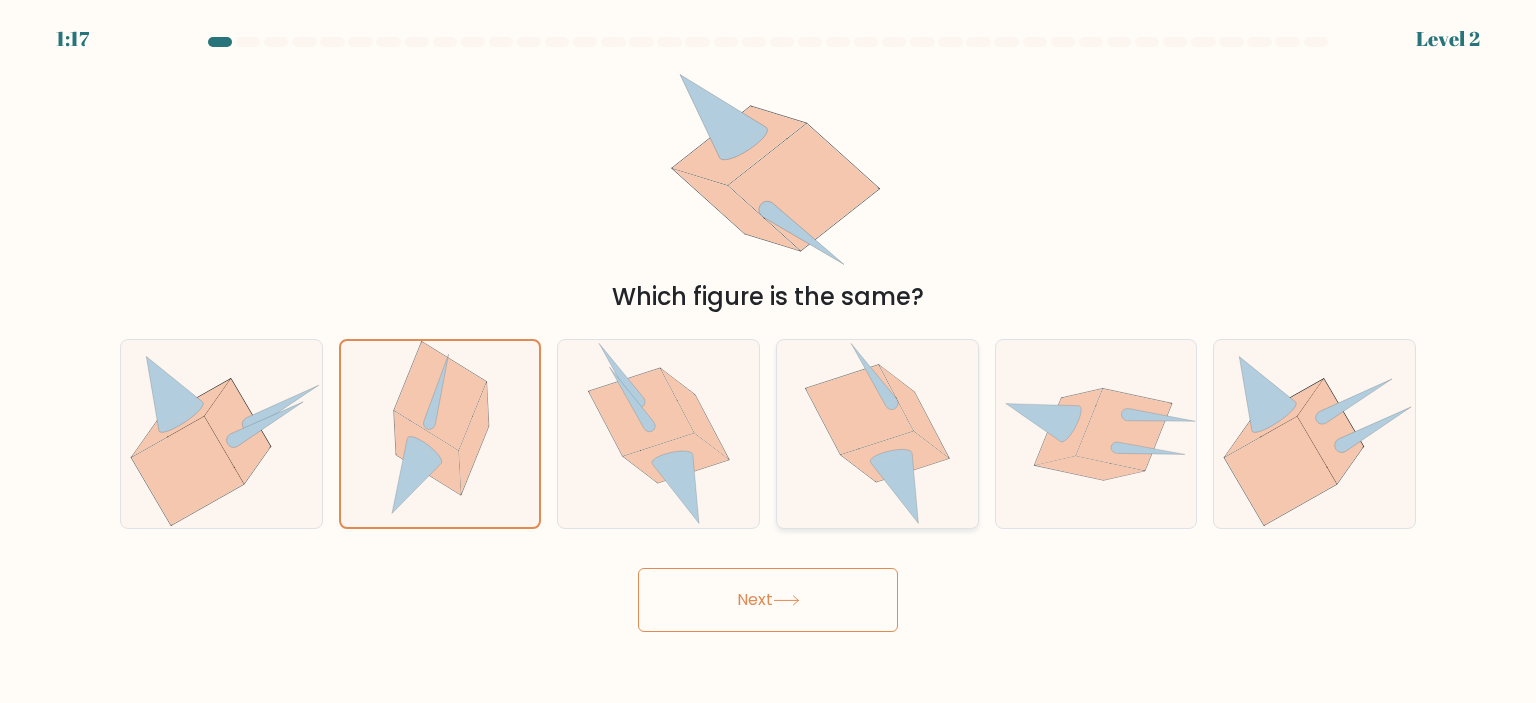 click 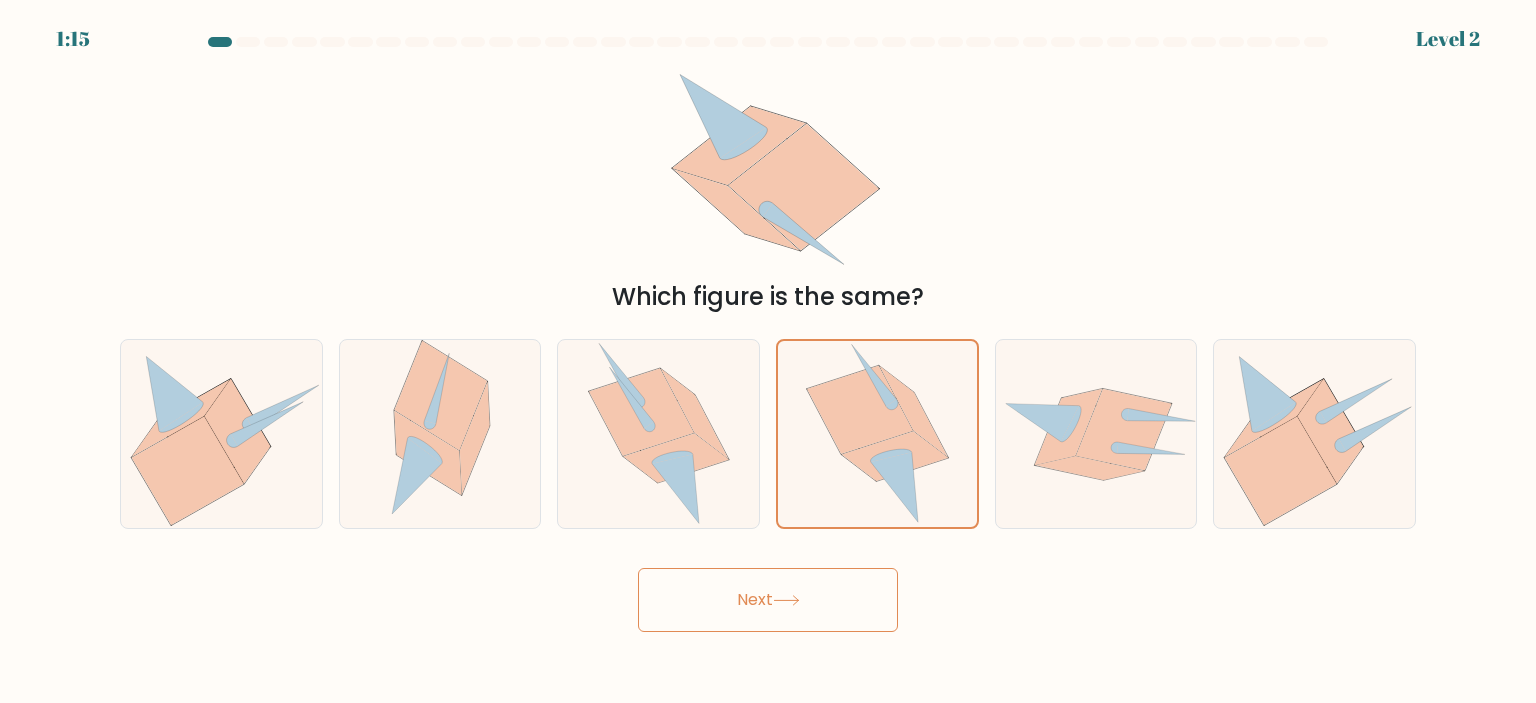 click on "Next" at bounding box center [768, 600] 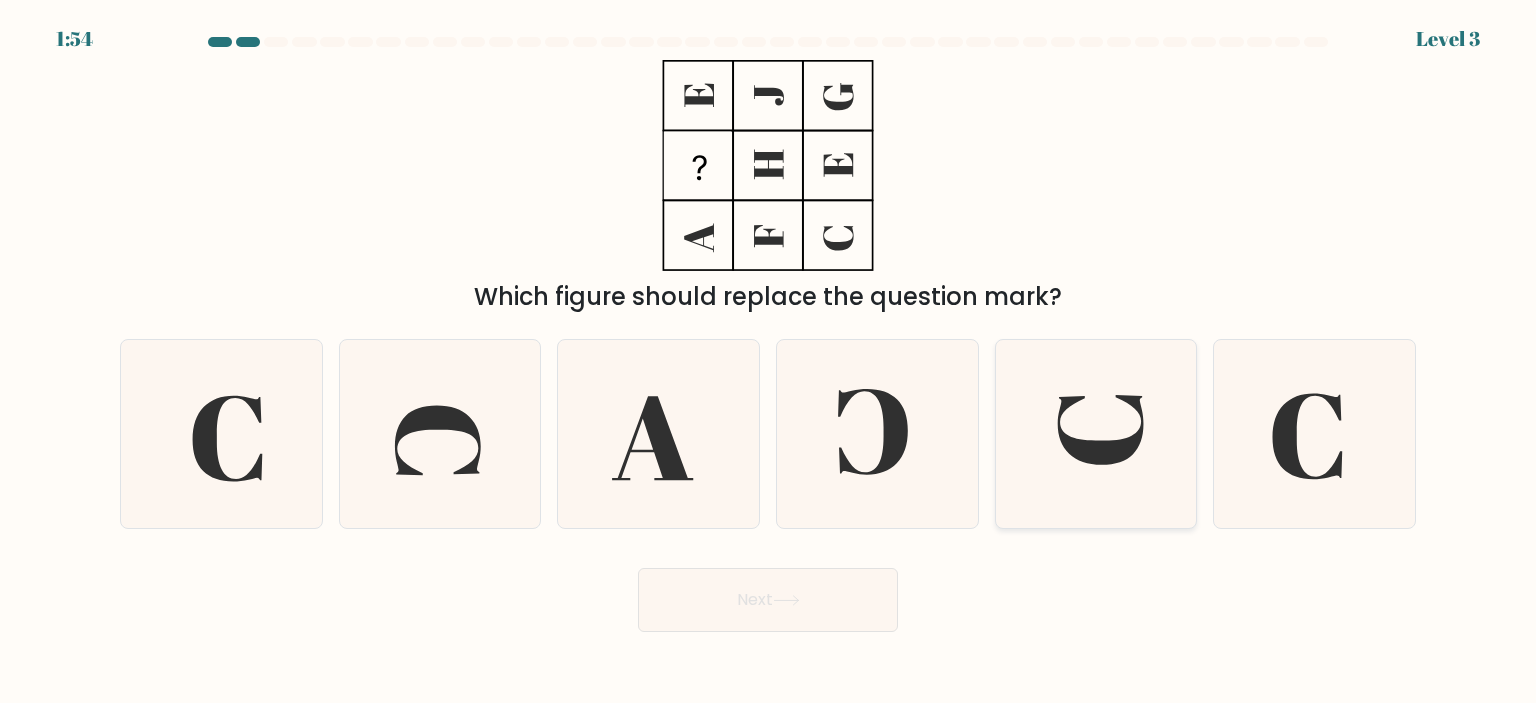 click 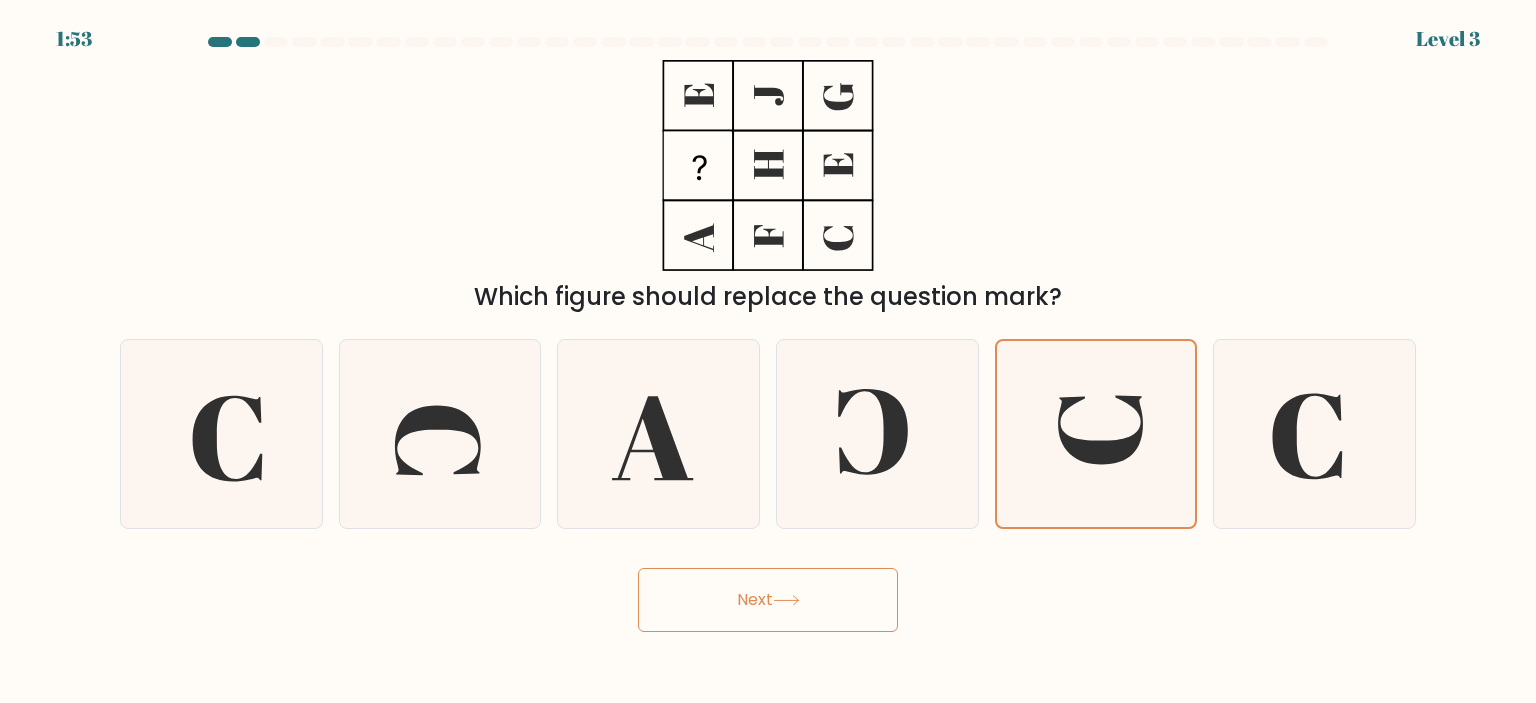 click on "Next" at bounding box center [768, 600] 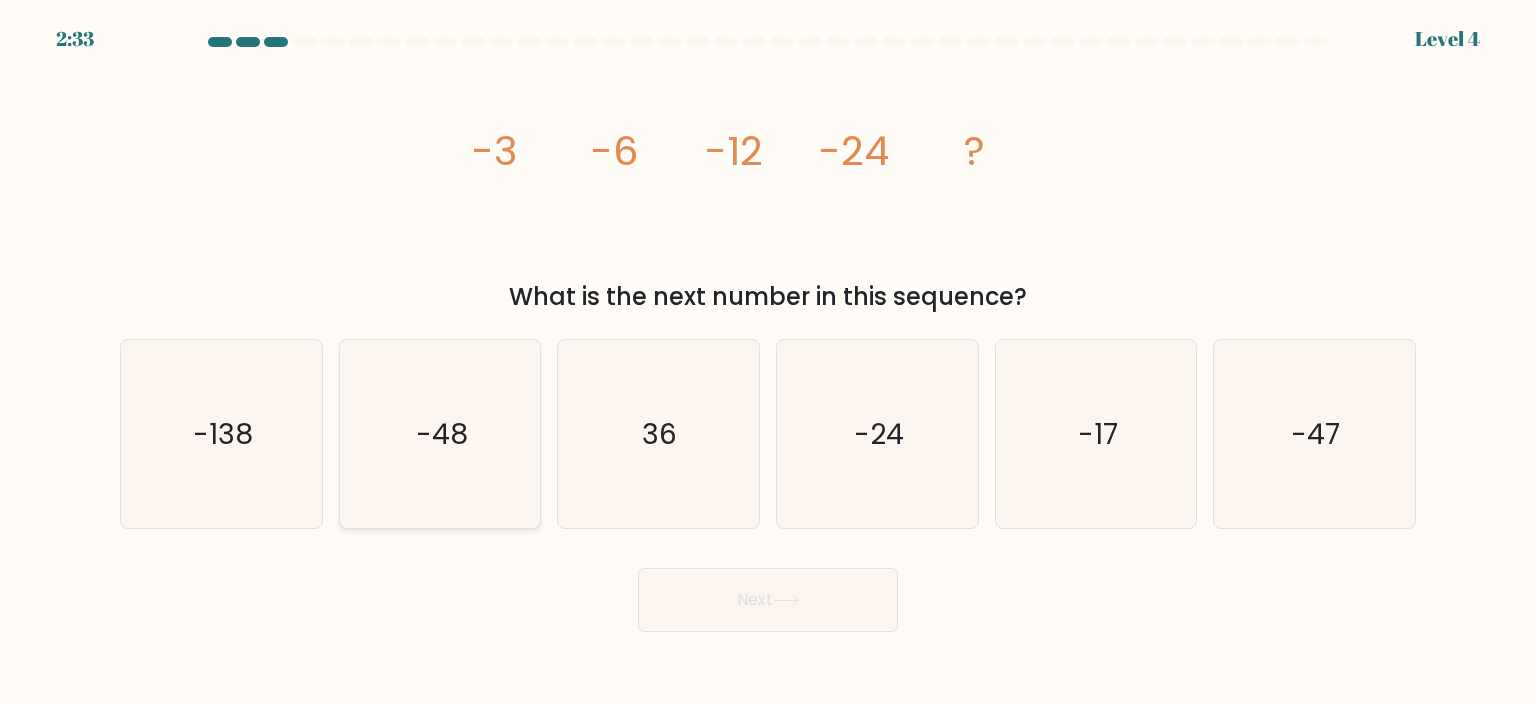 click on "-48" 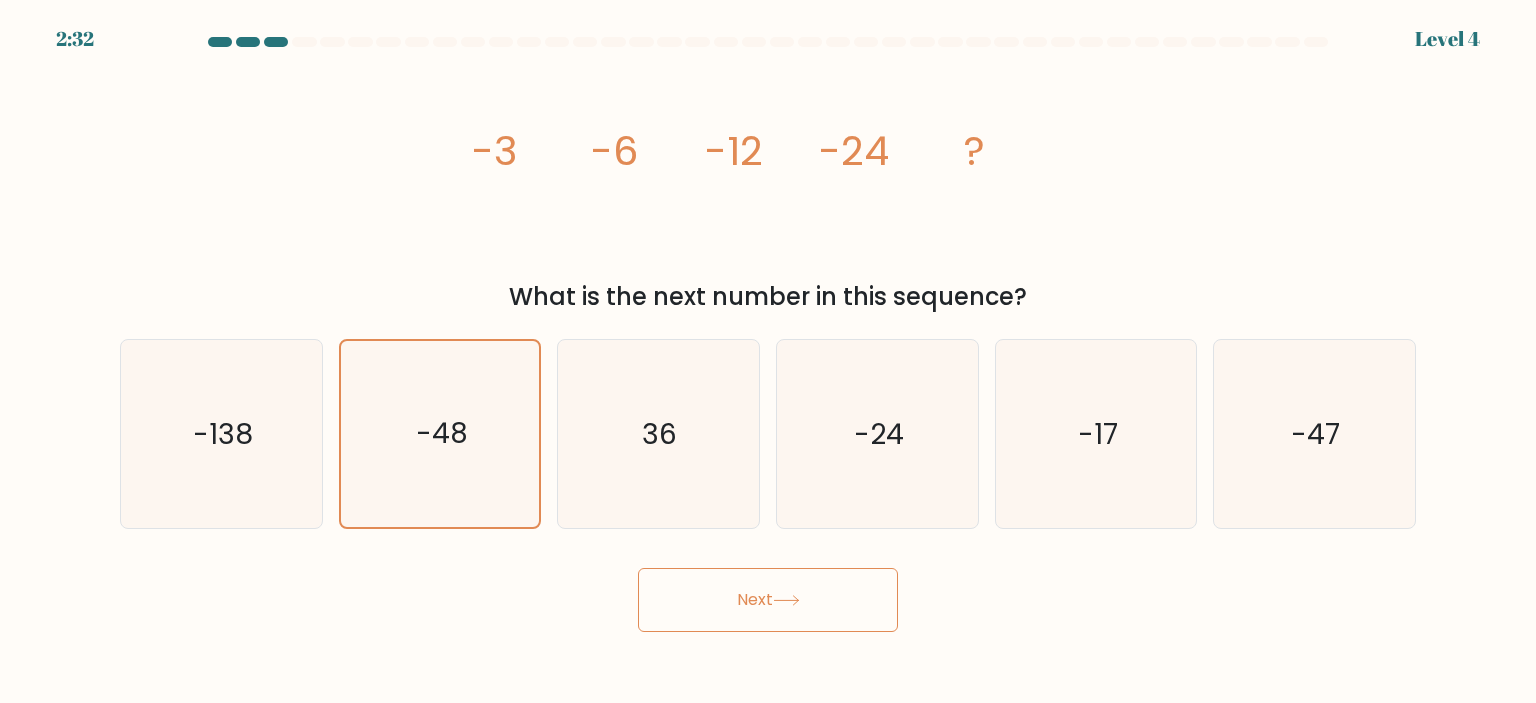 click on "Next" at bounding box center (768, 600) 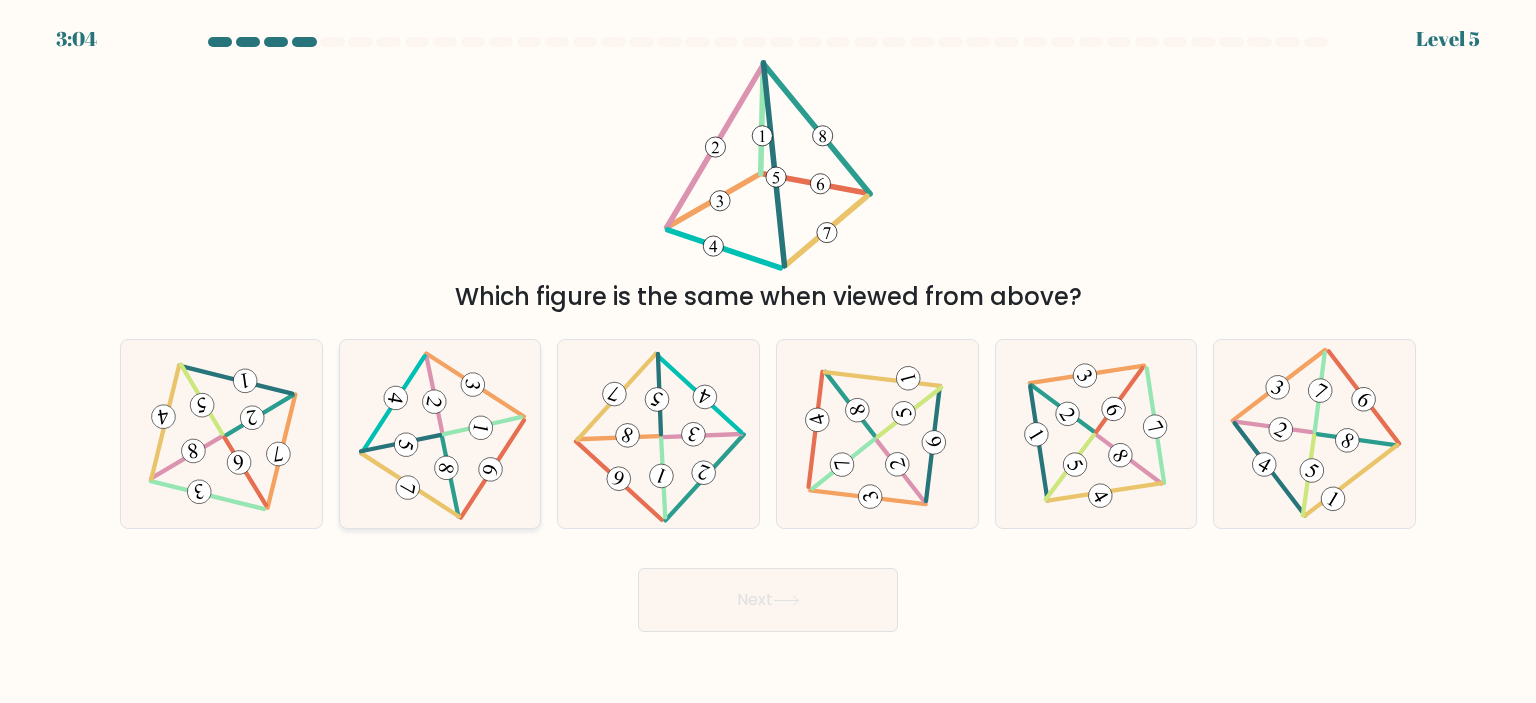 click 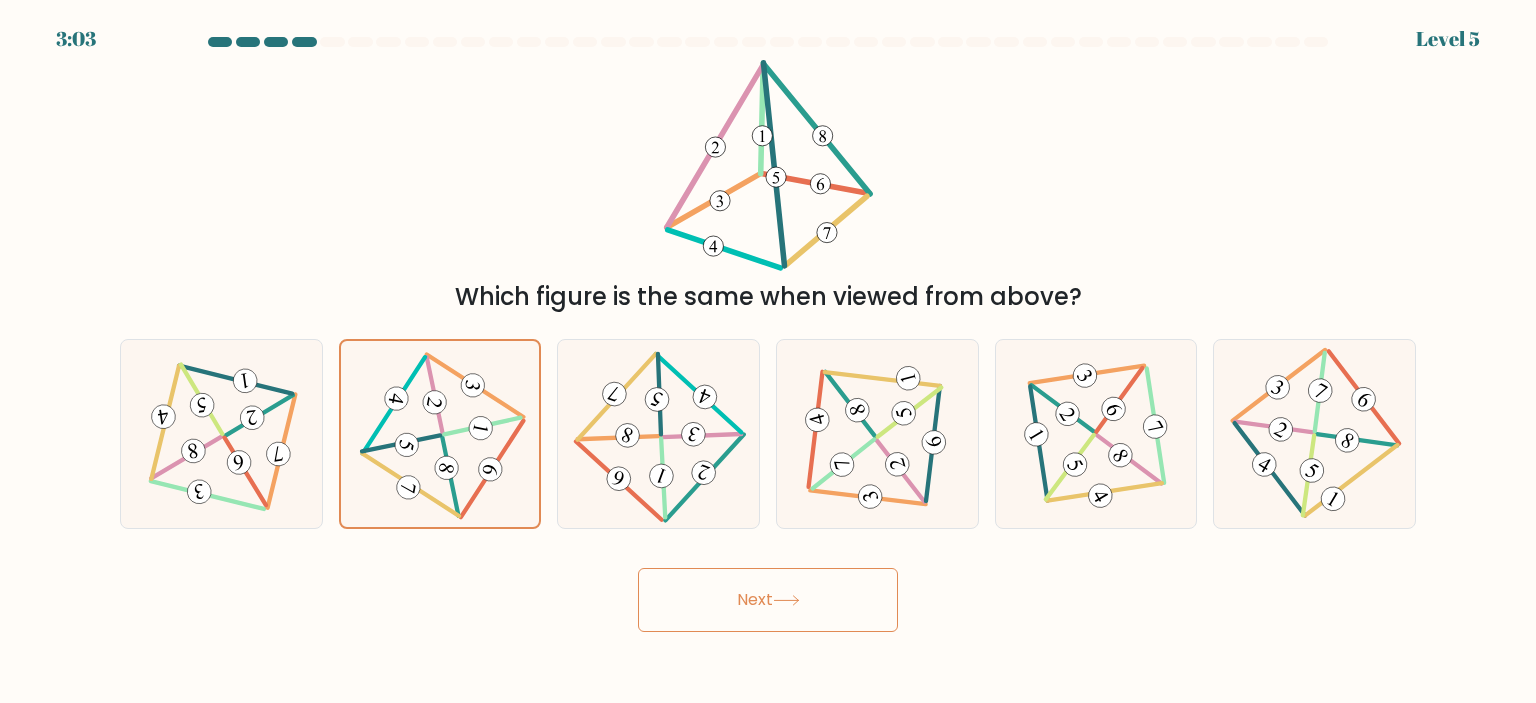 click on "Next" at bounding box center (768, 600) 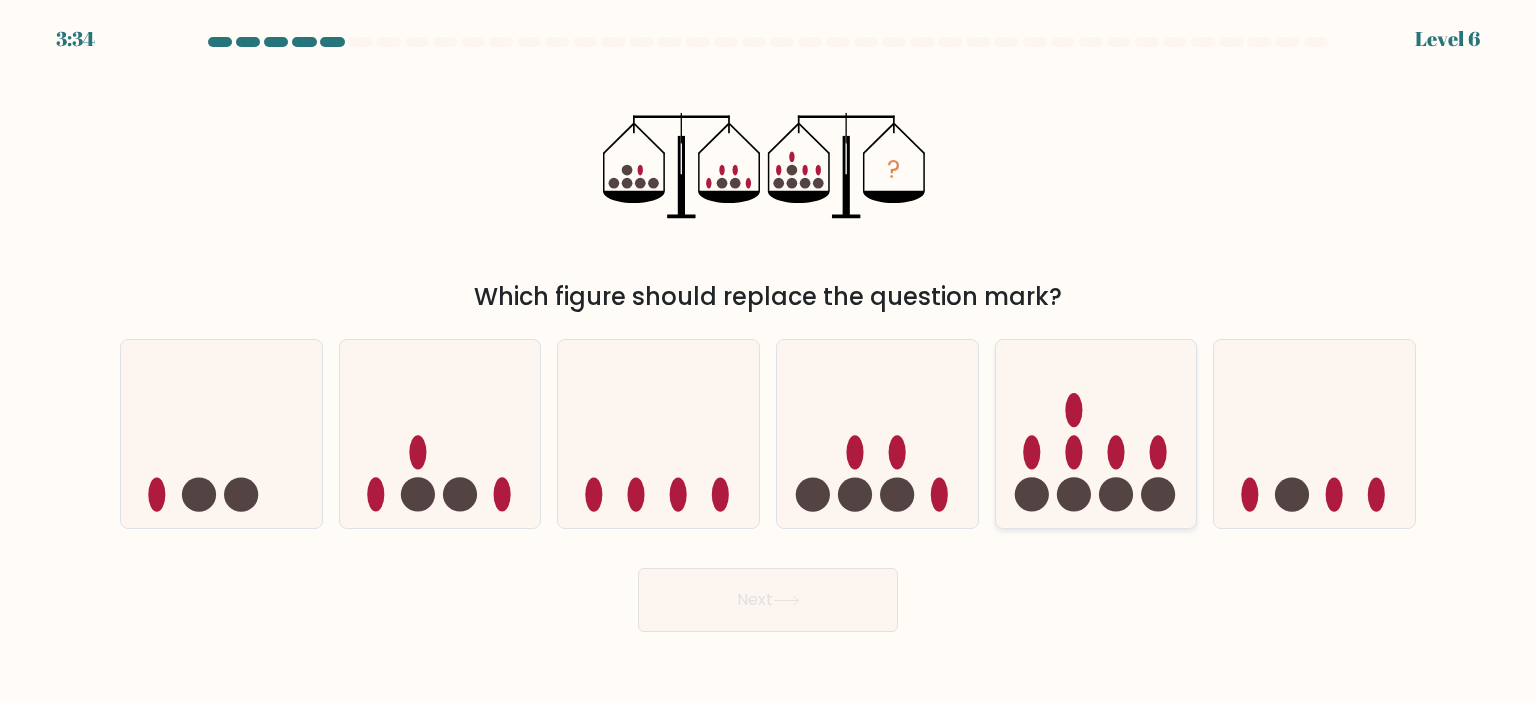 click 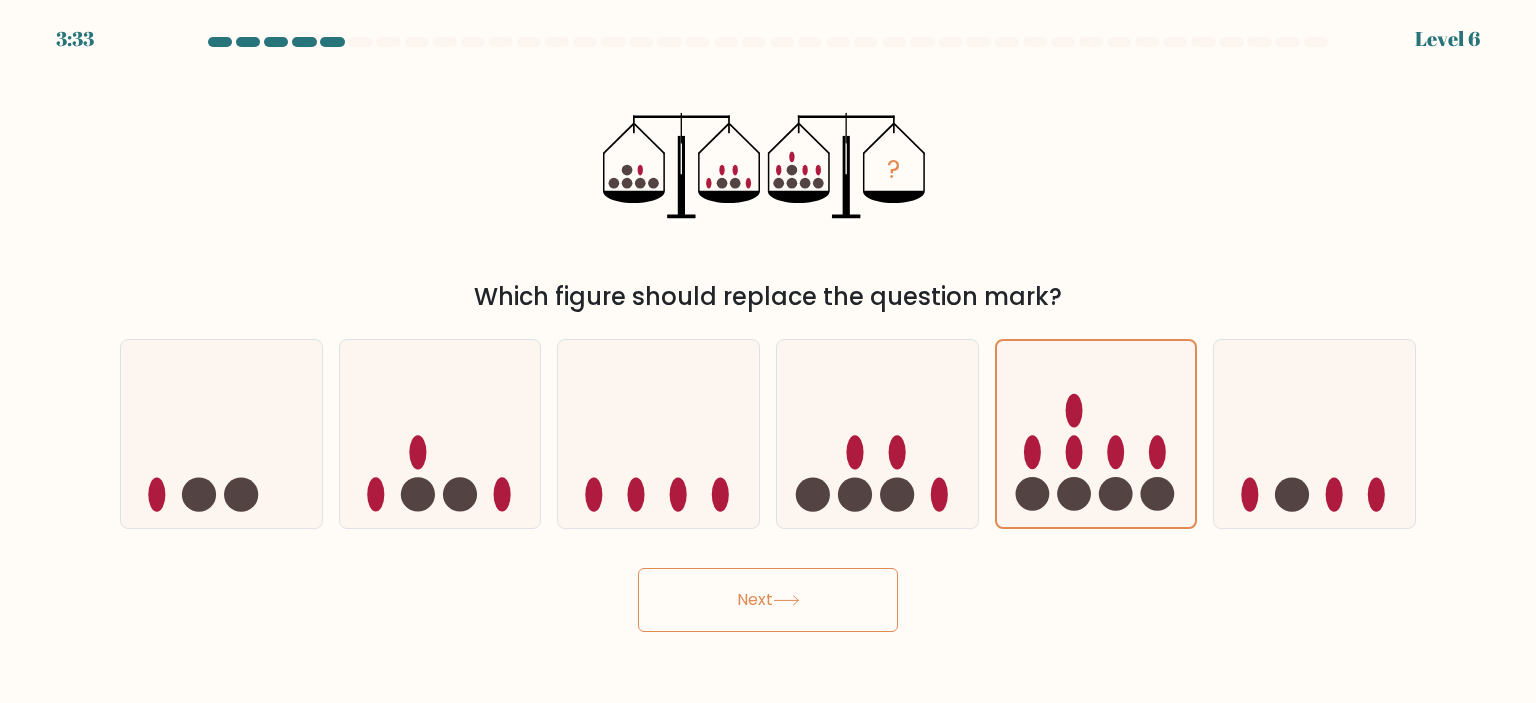 click on "Next" at bounding box center [768, 600] 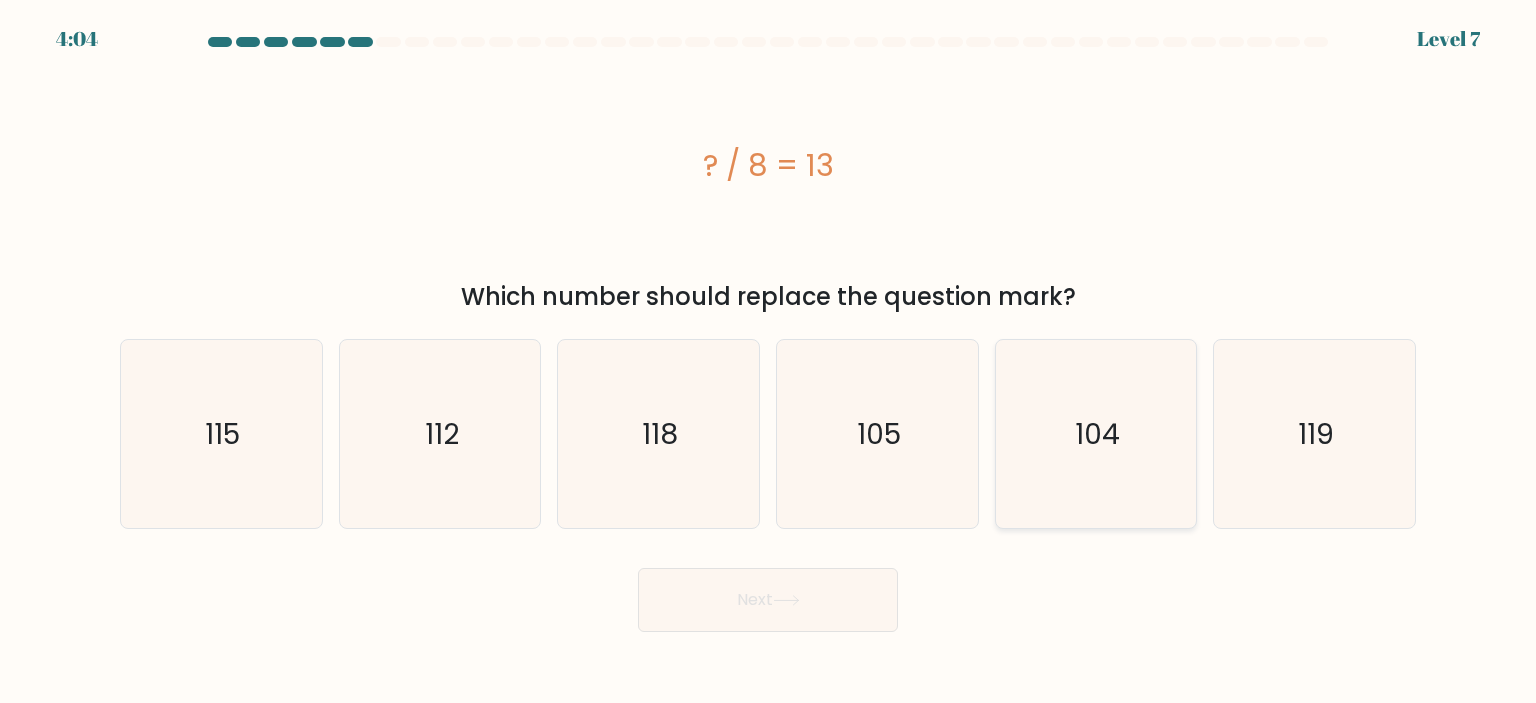 click on "104" 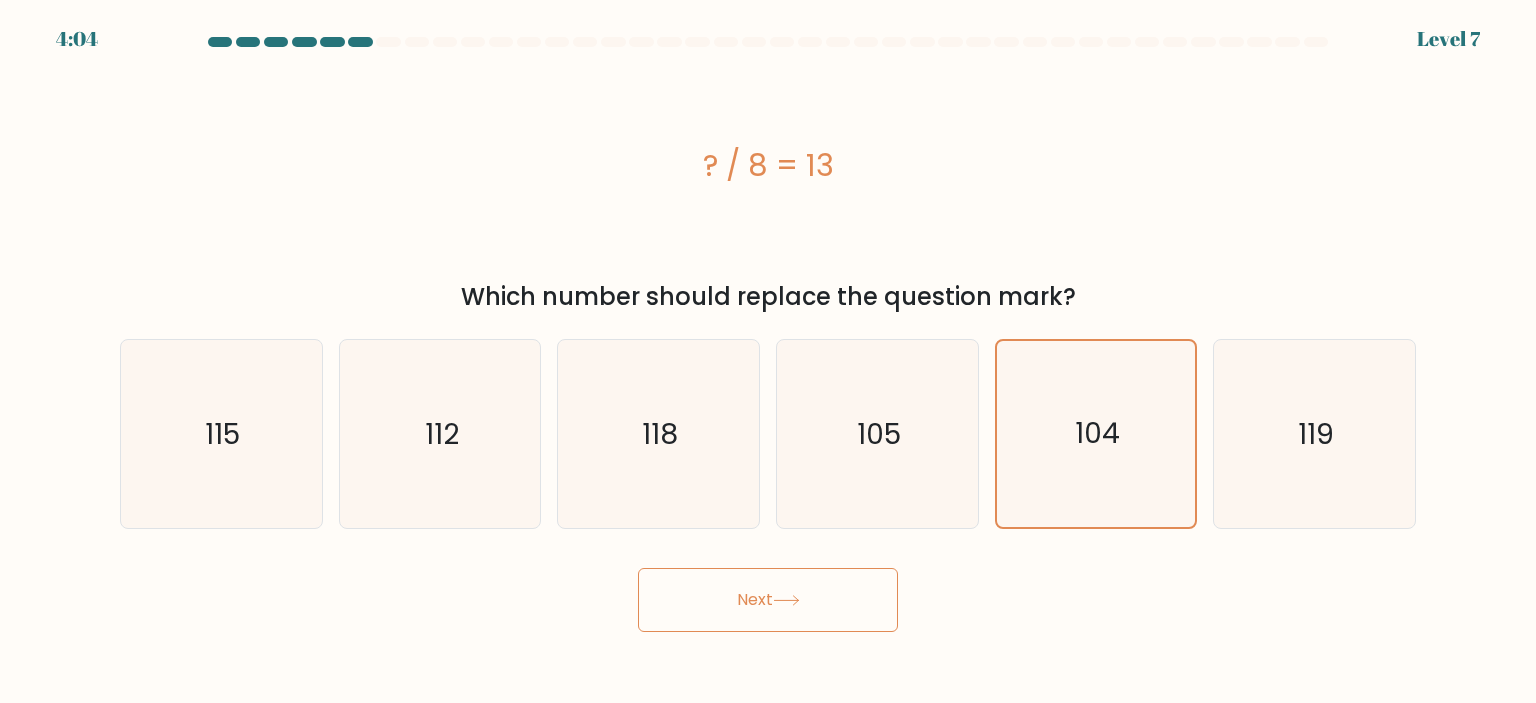 click on "Next" at bounding box center [768, 600] 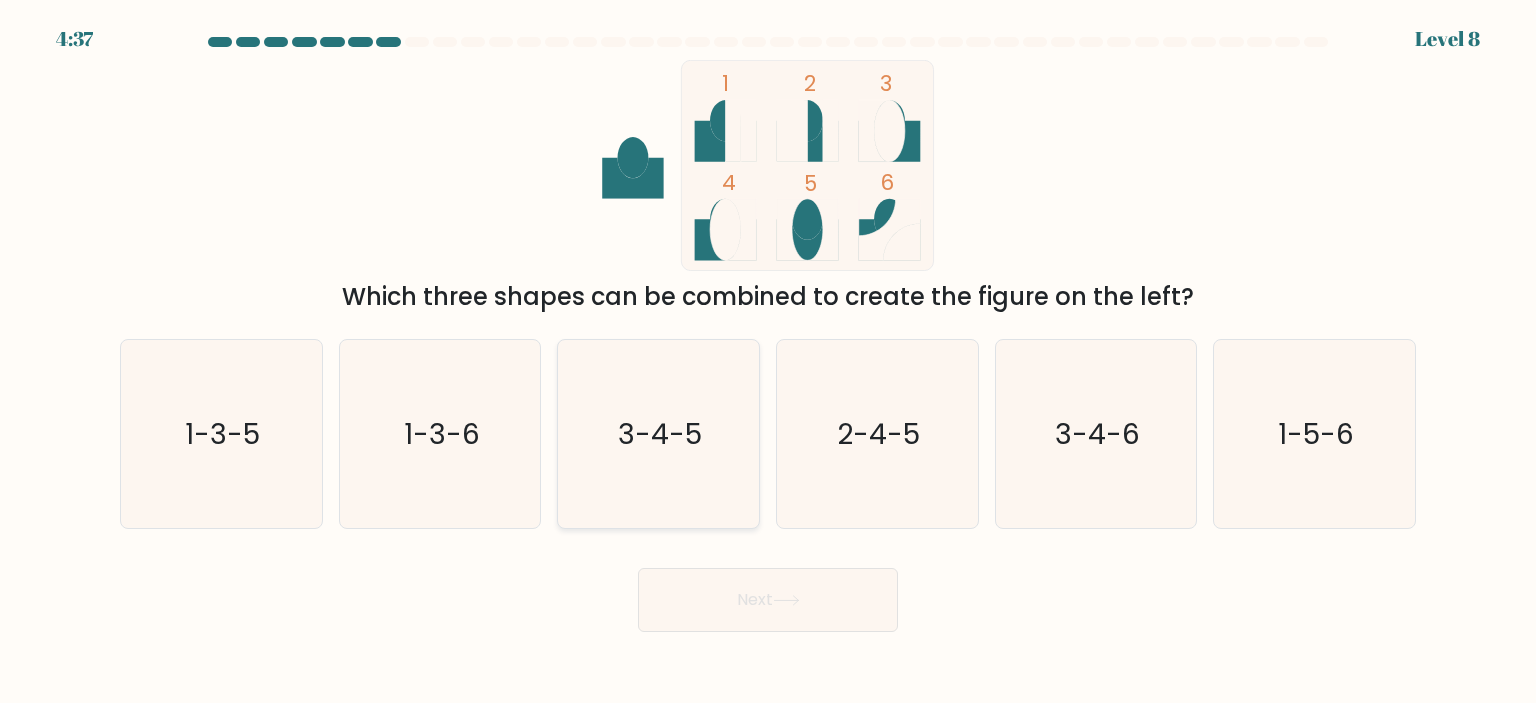 click on "3-4-5" 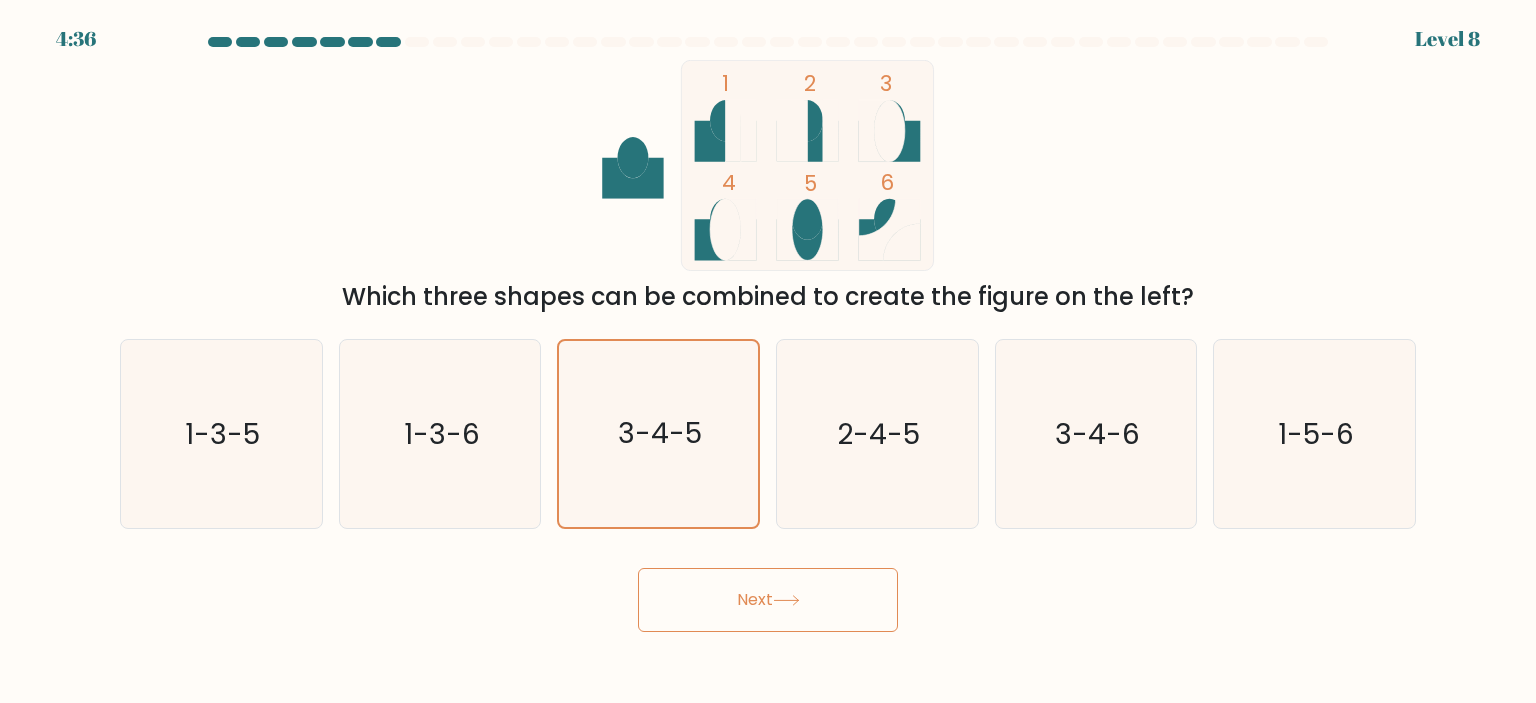 click on "Next" at bounding box center (768, 600) 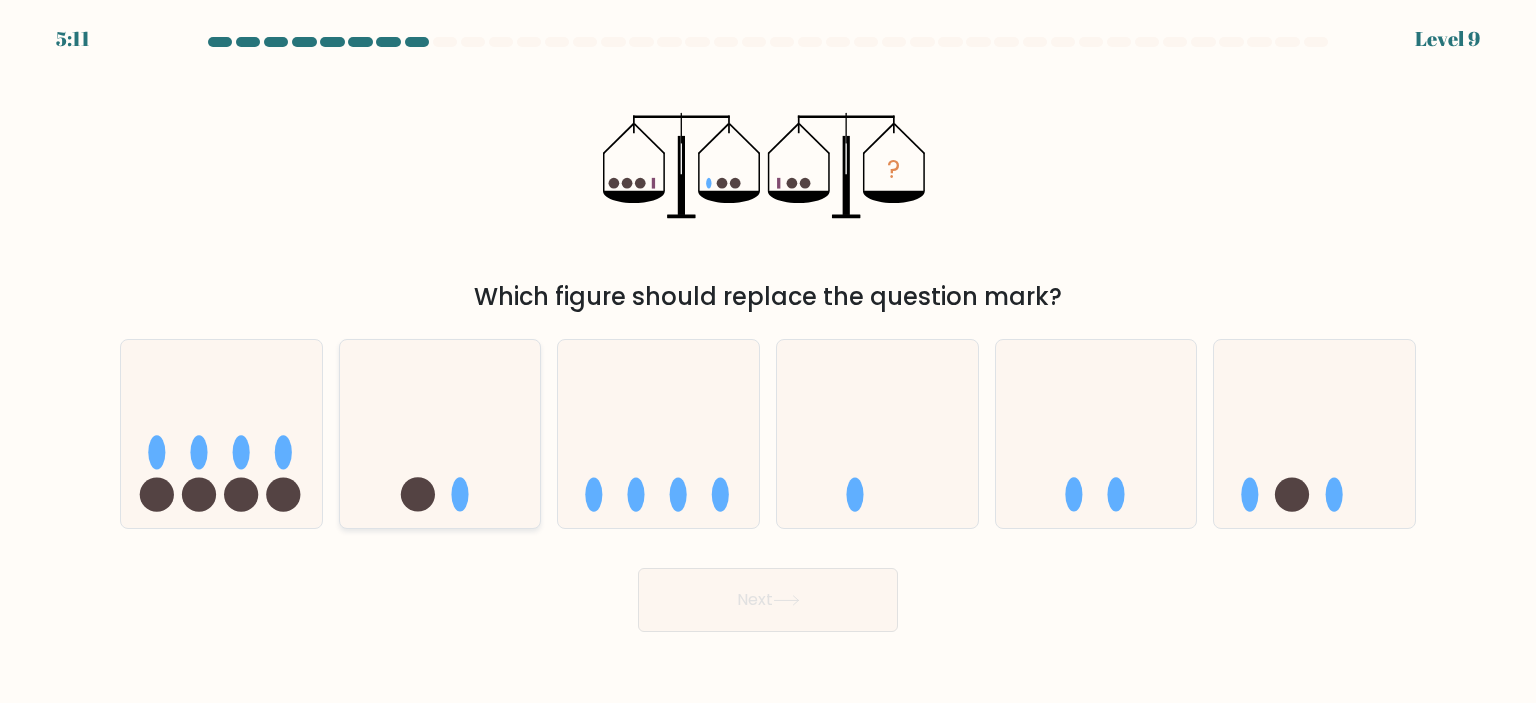 click 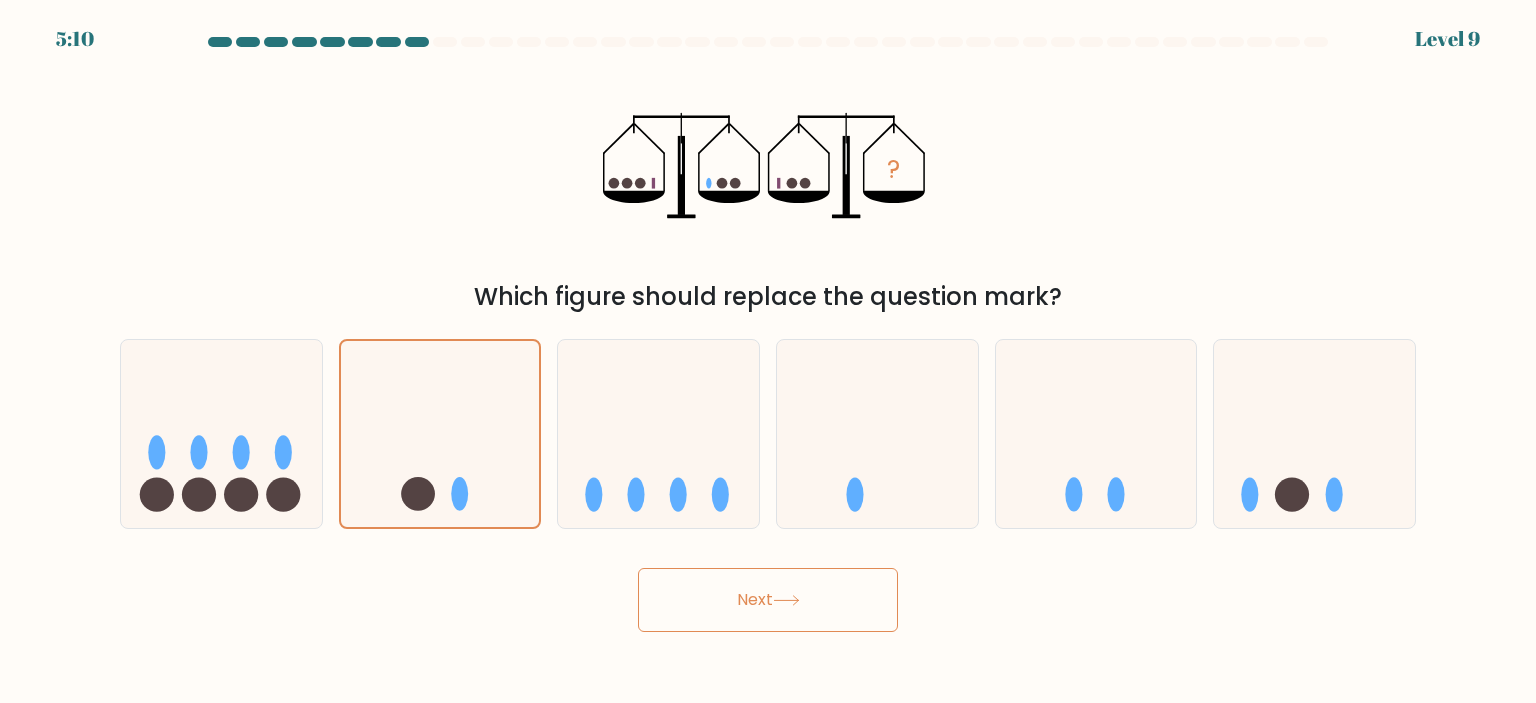 click on "Next" at bounding box center (768, 600) 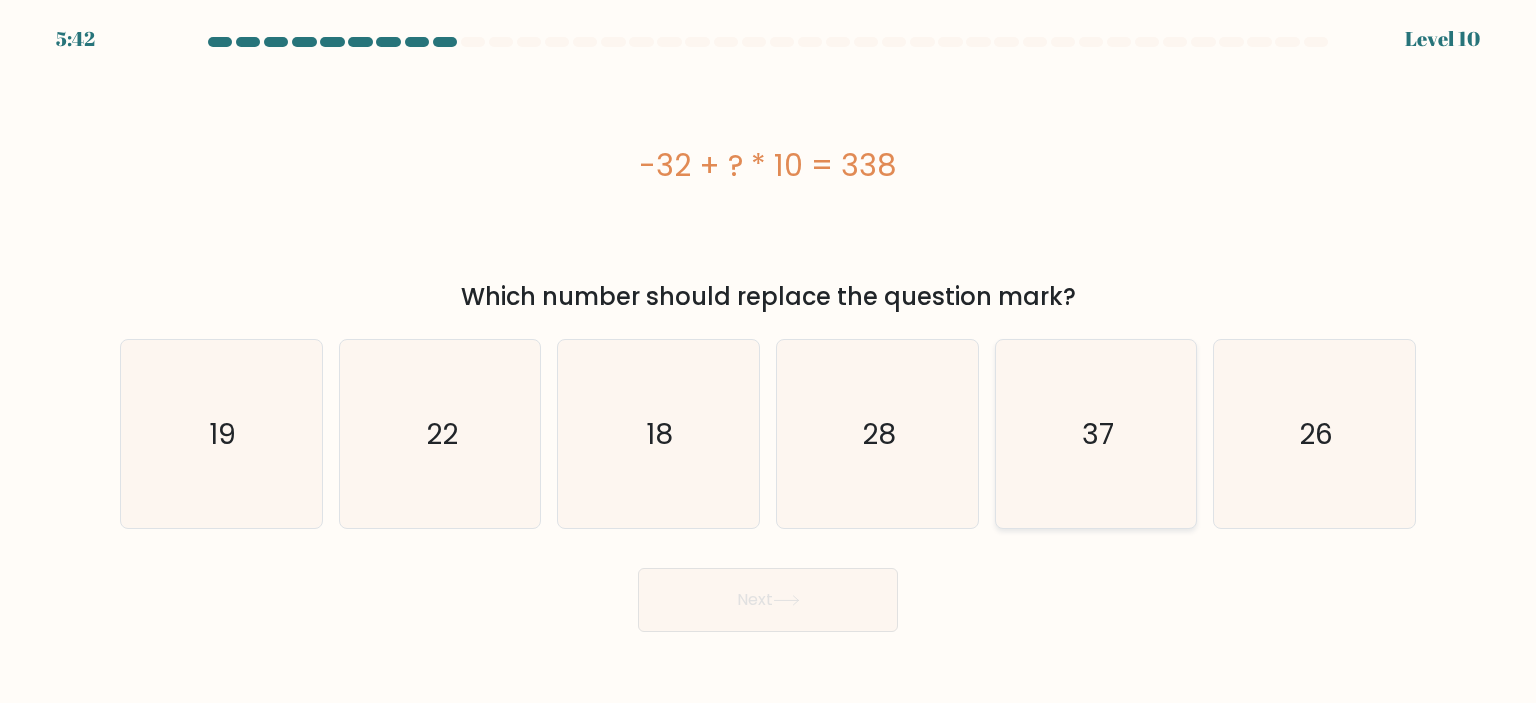 click on "37" 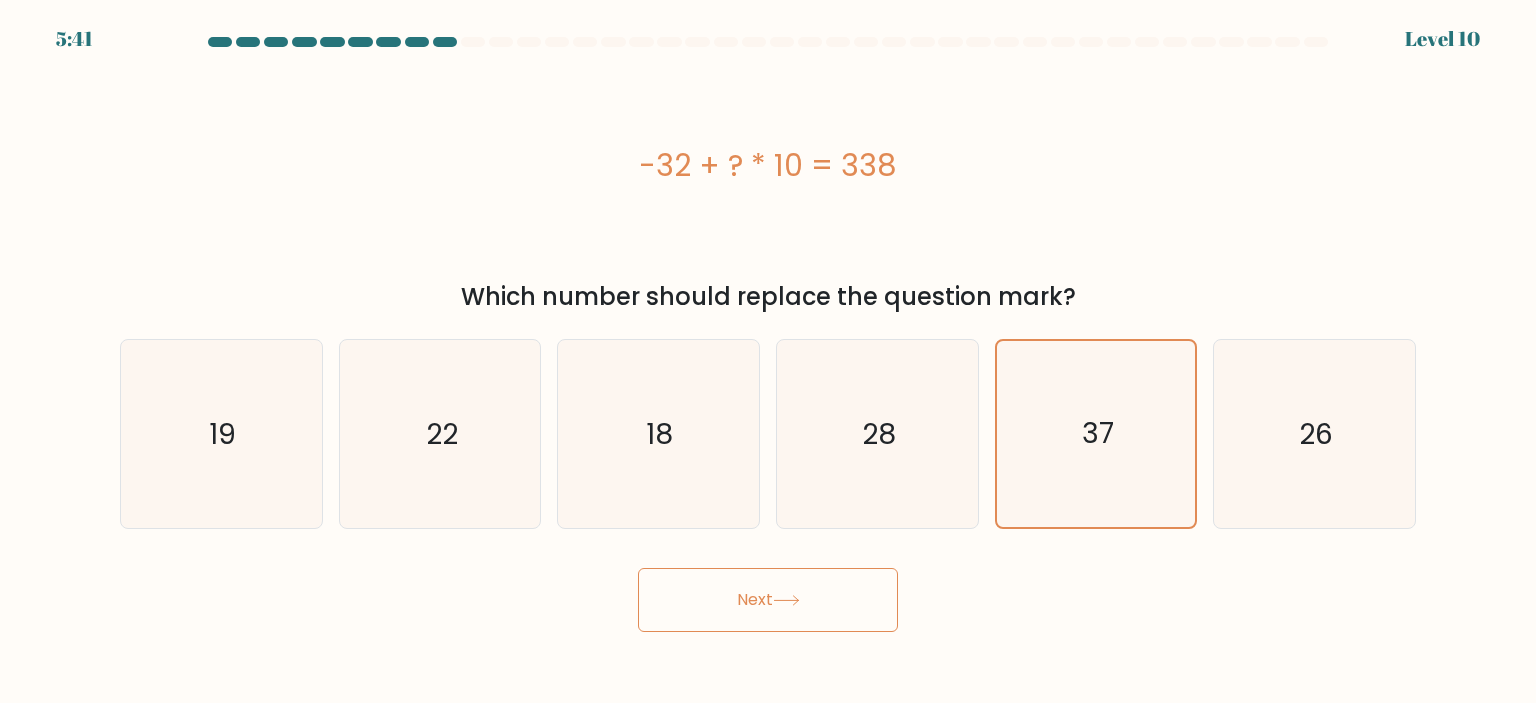 click 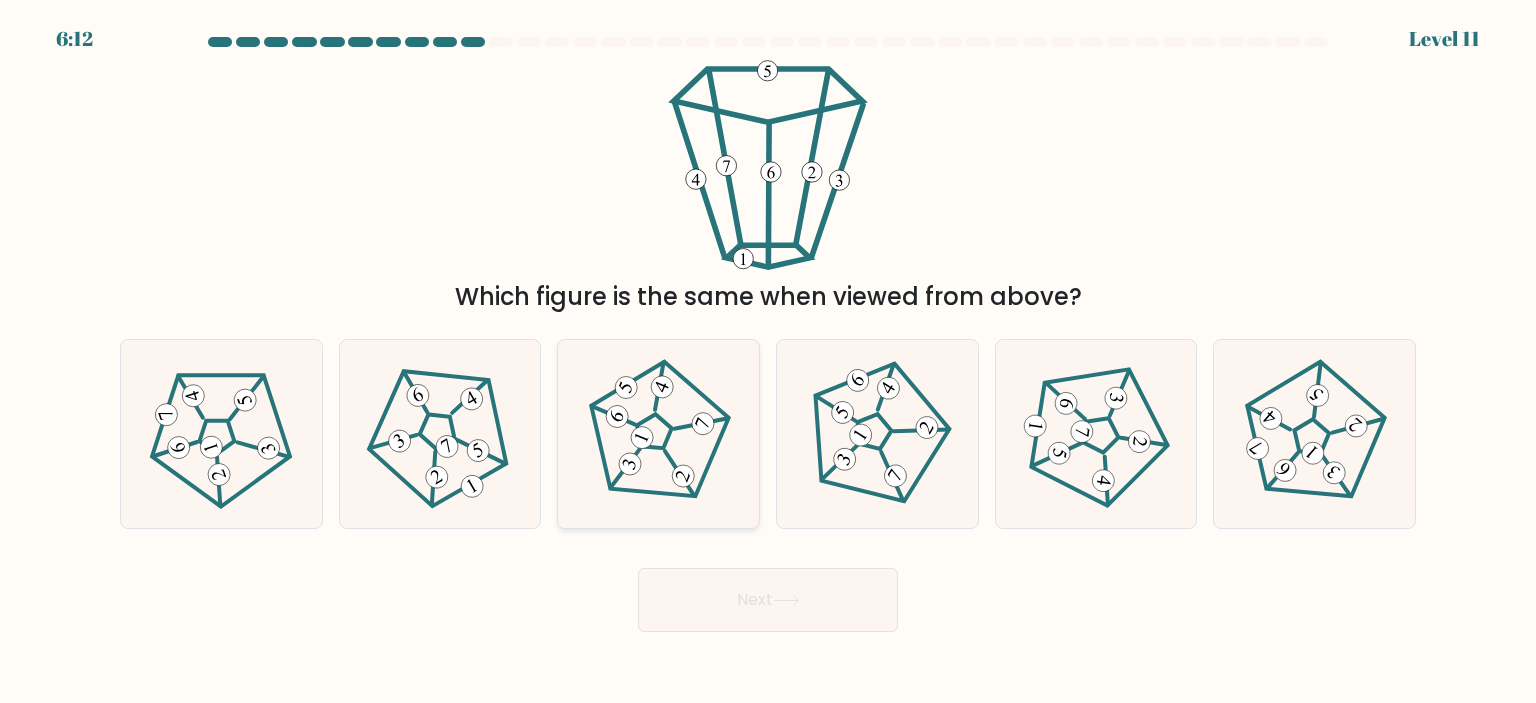 click 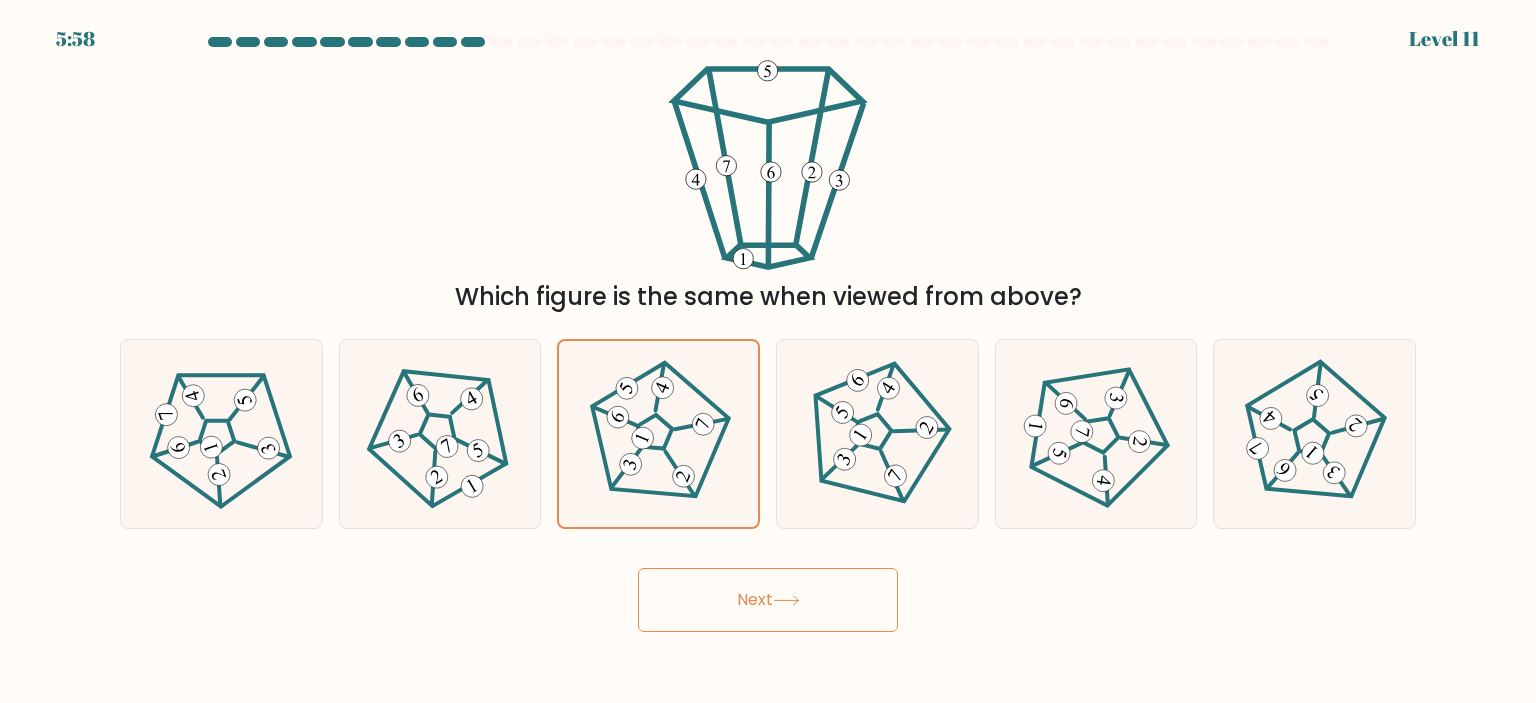 click on "Next" at bounding box center (768, 600) 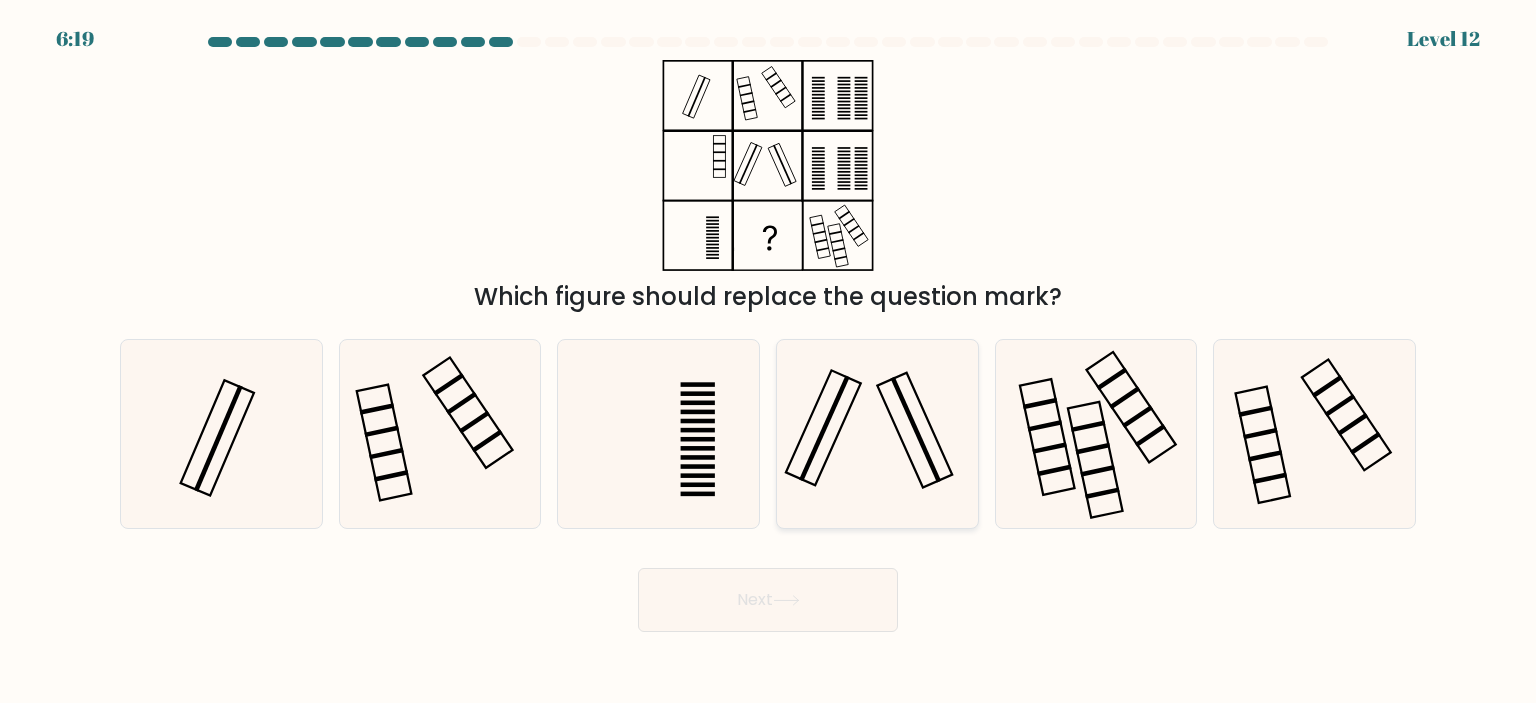 click 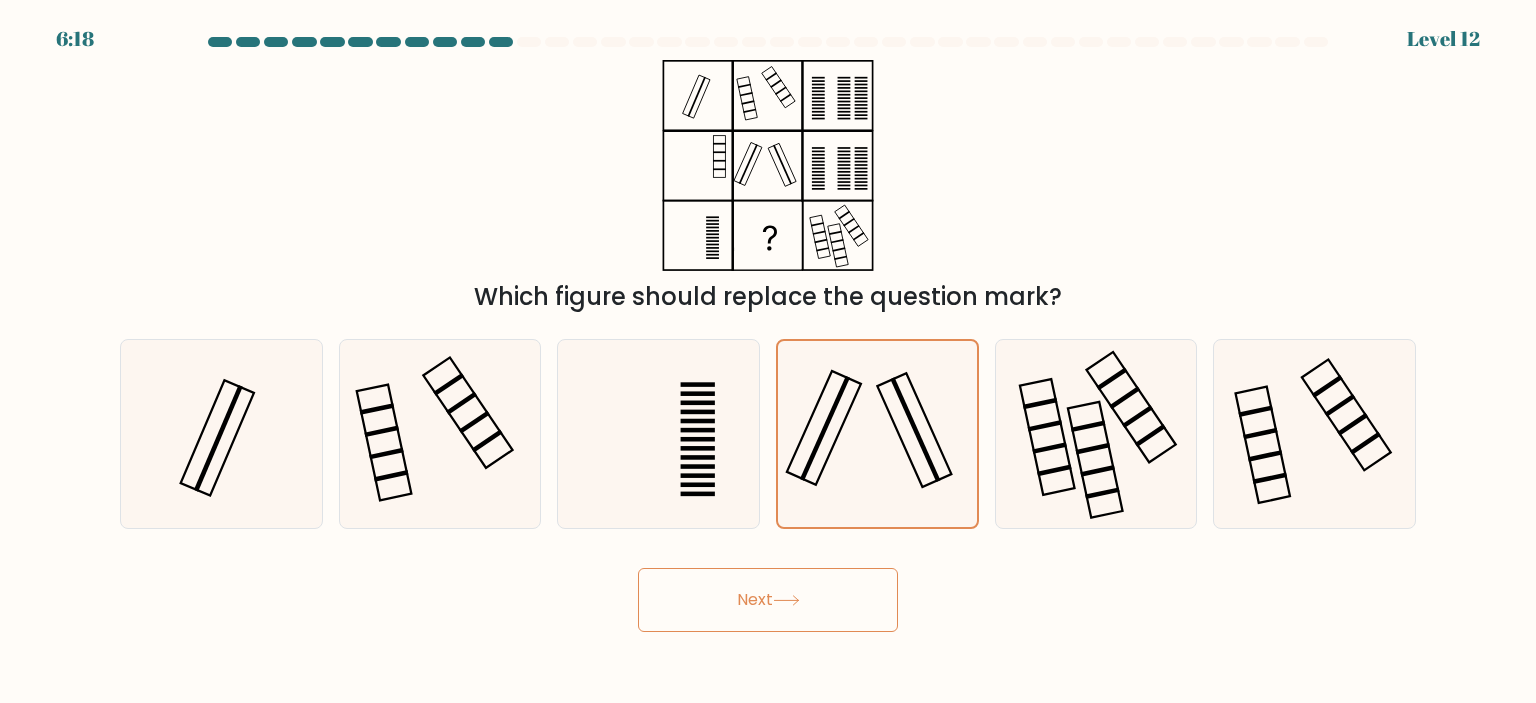 click on "Next" at bounding box center [768, 600] 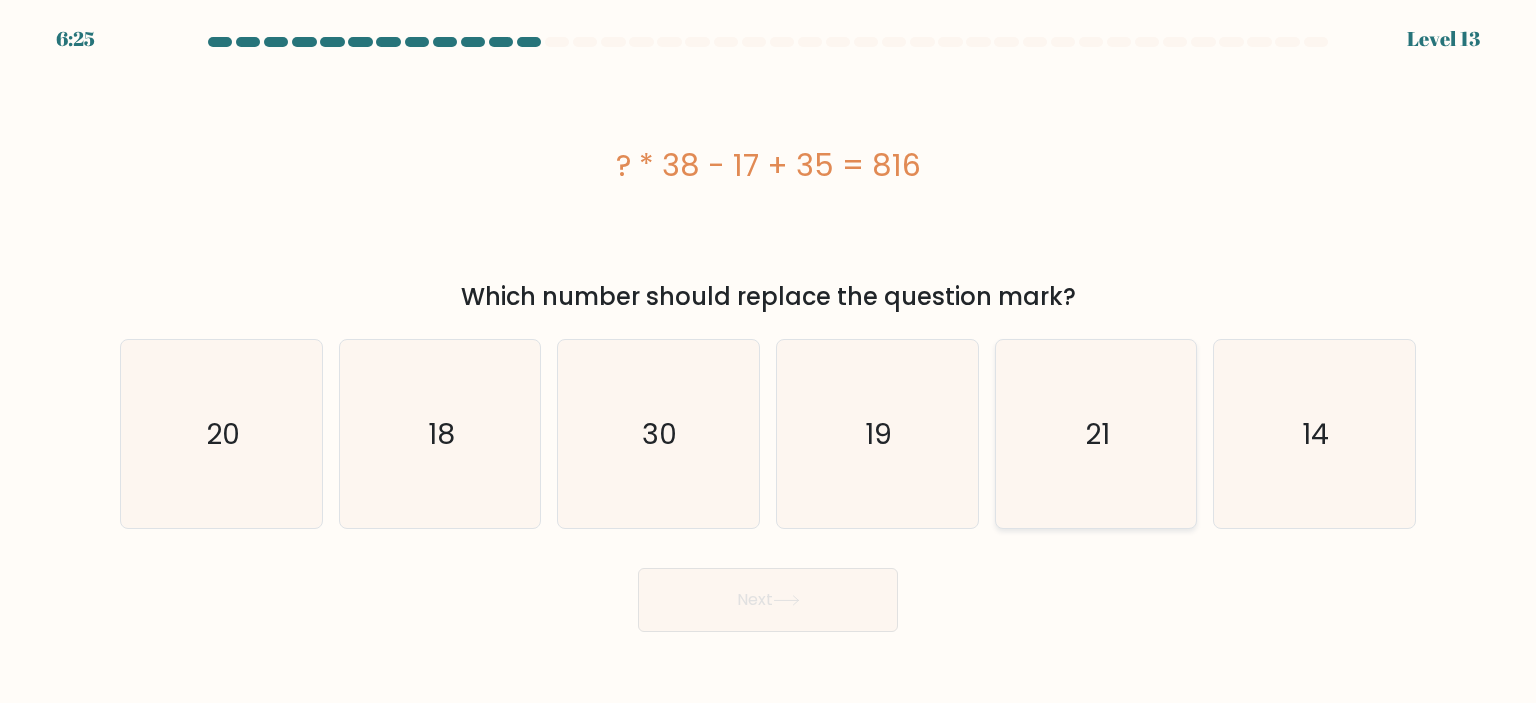 click on "21" 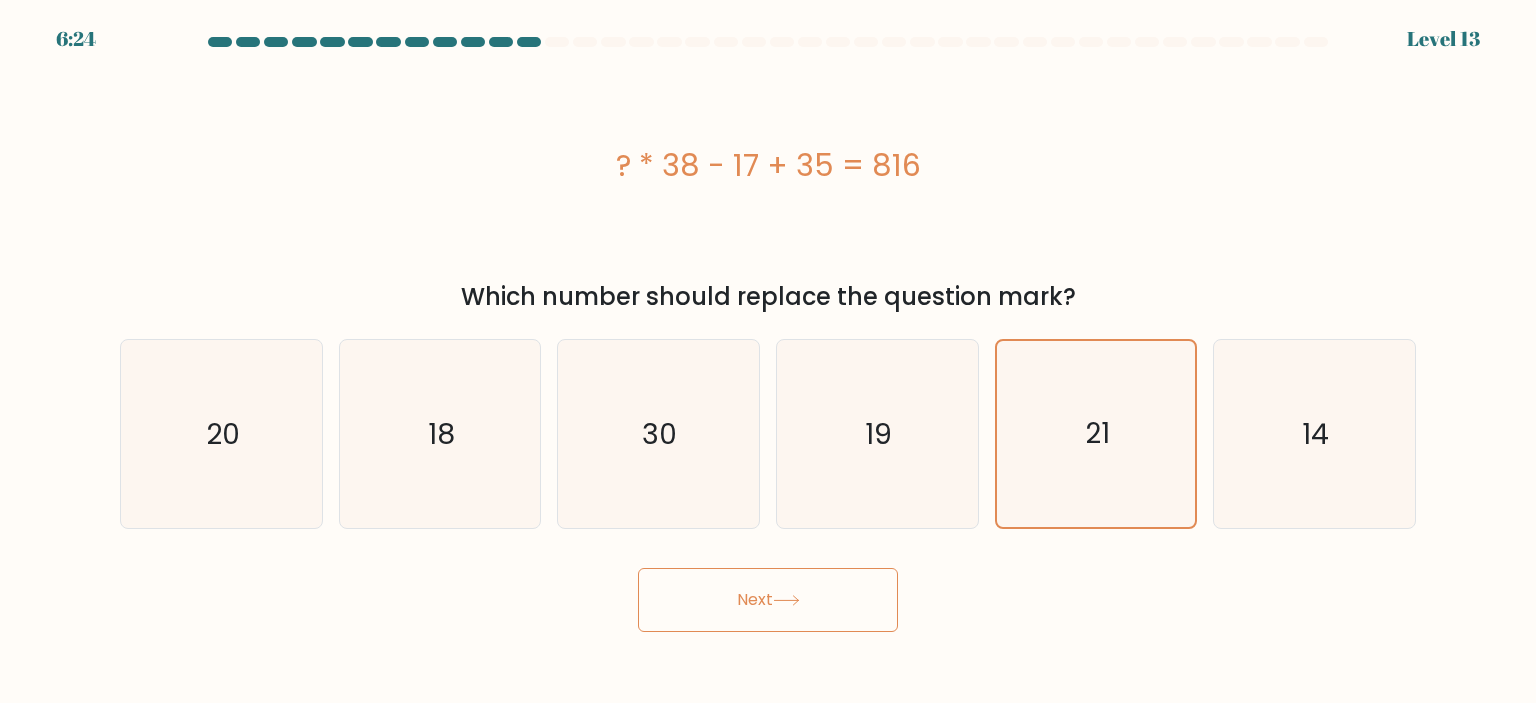 click on "Next" at bounding box center [768, 600] 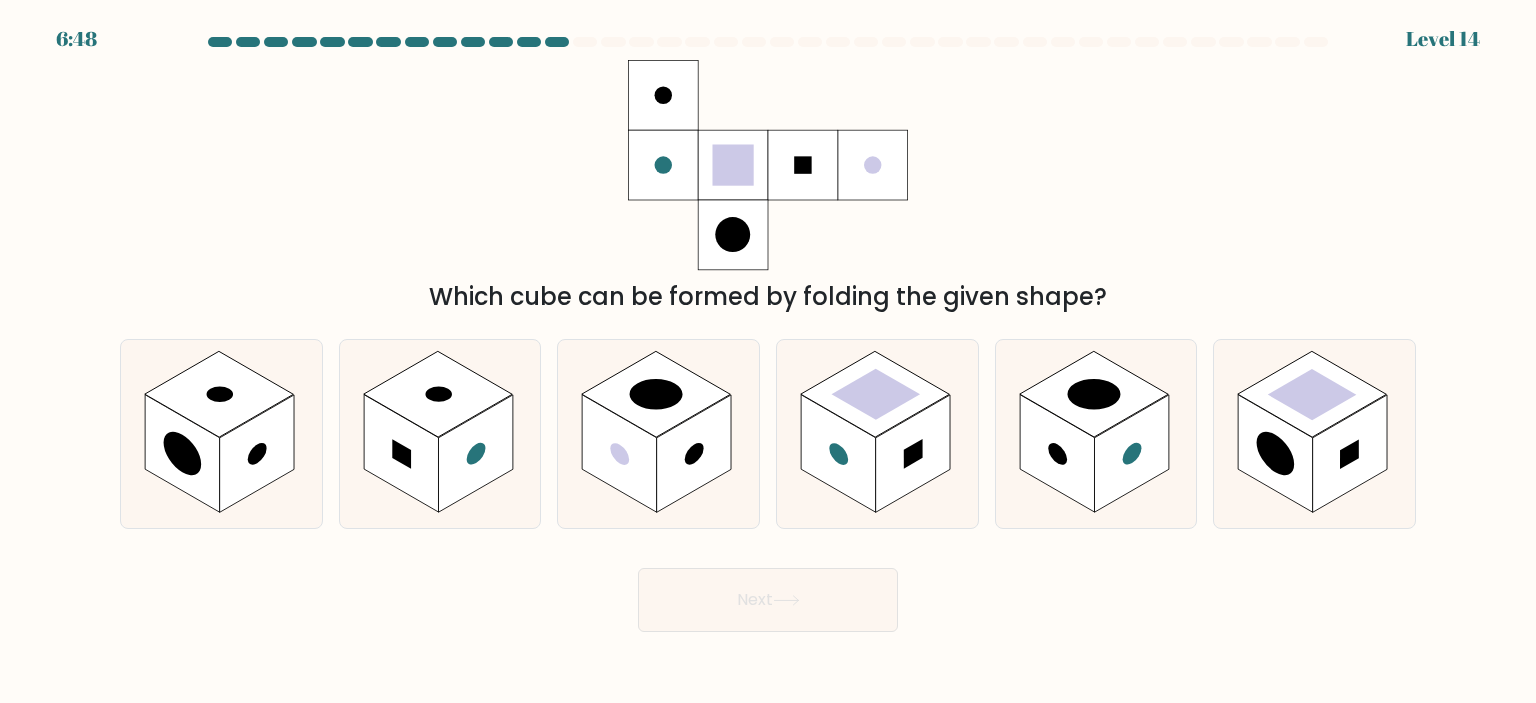 type 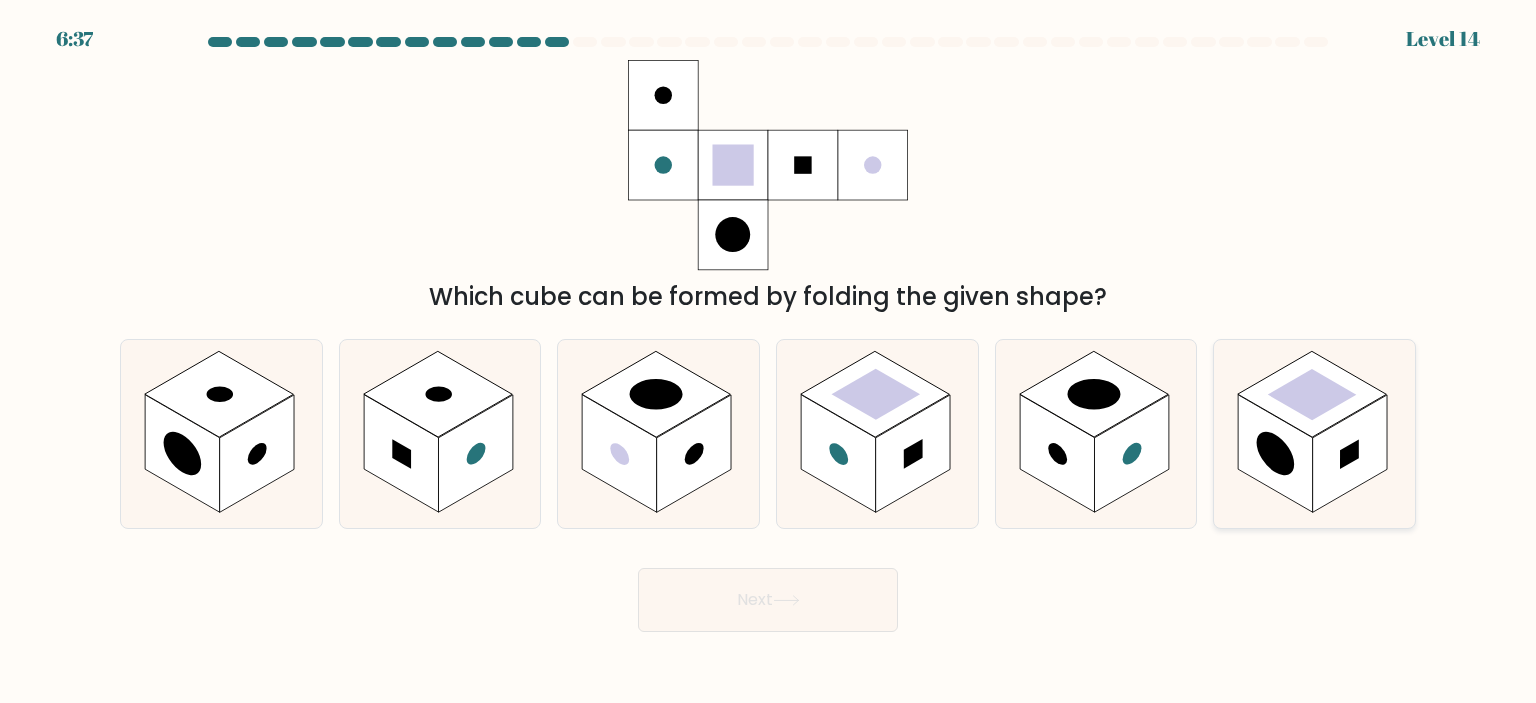 click 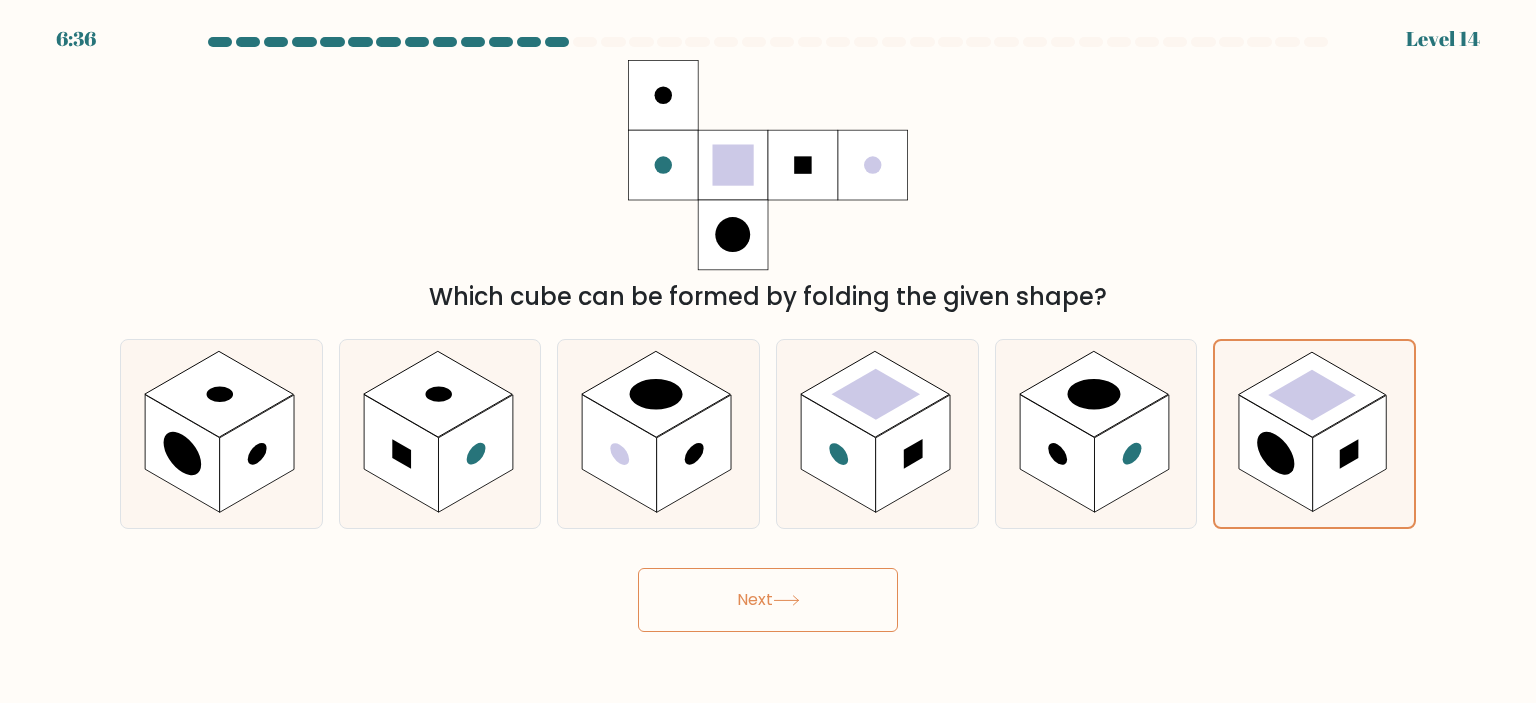click on "Next" at bounding box center [768, 600] 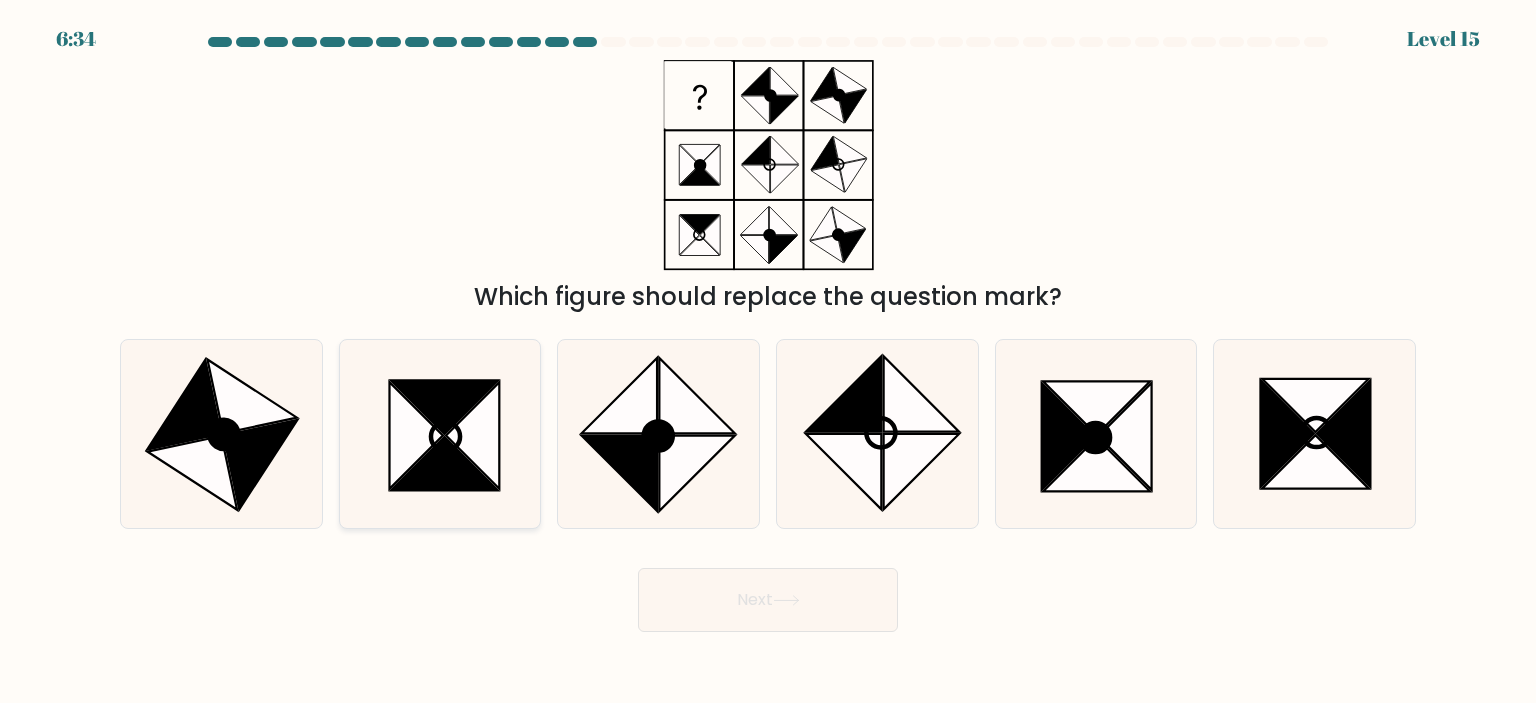 click 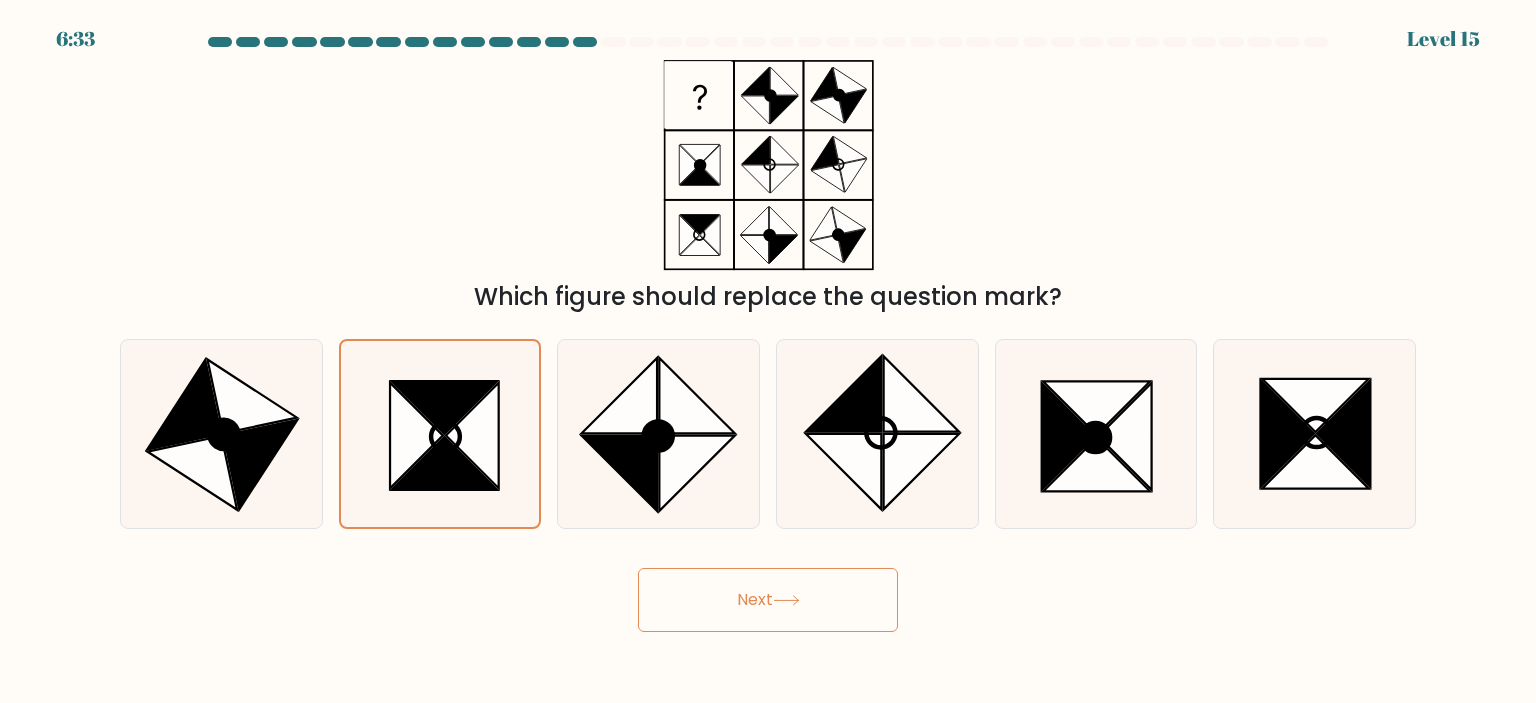 click on "Next" at bounding box center (768, 600) 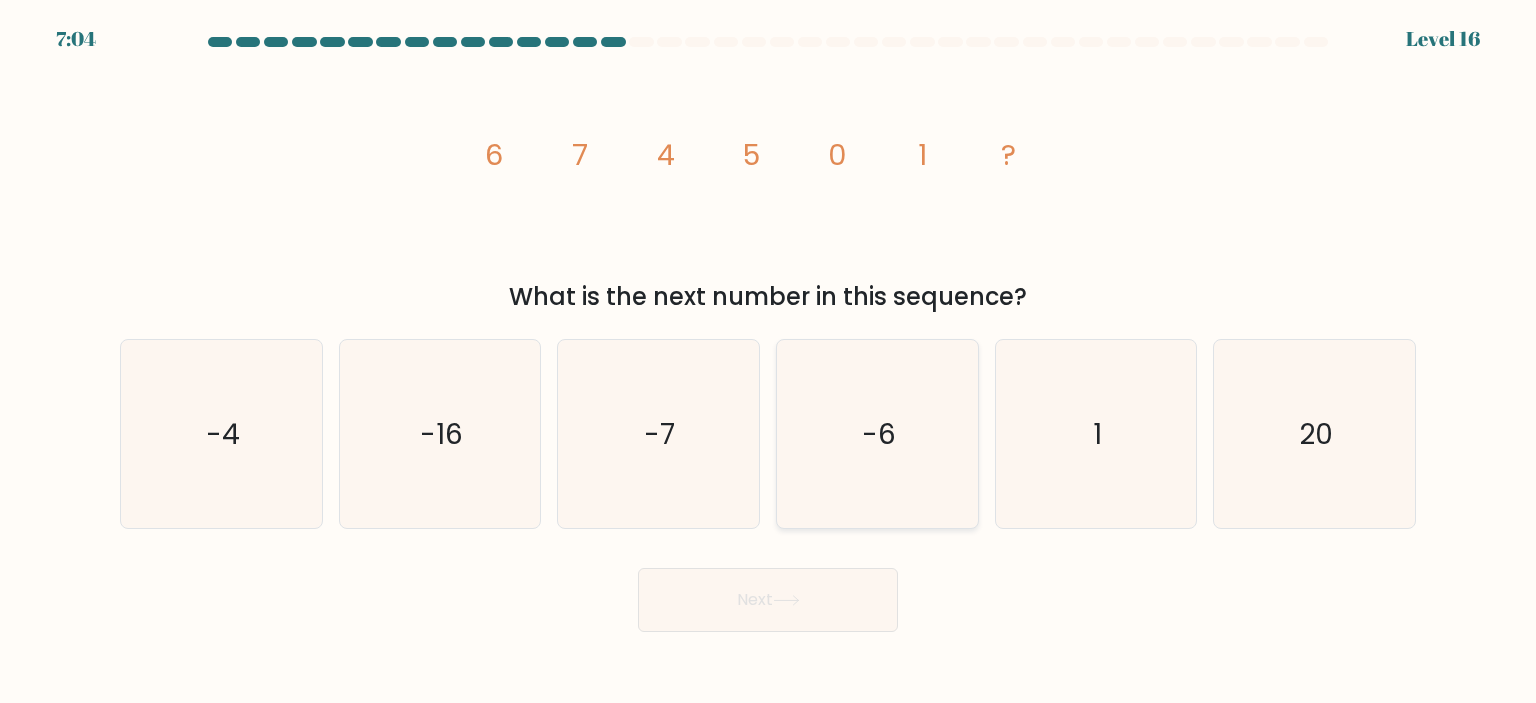 click on "-6" 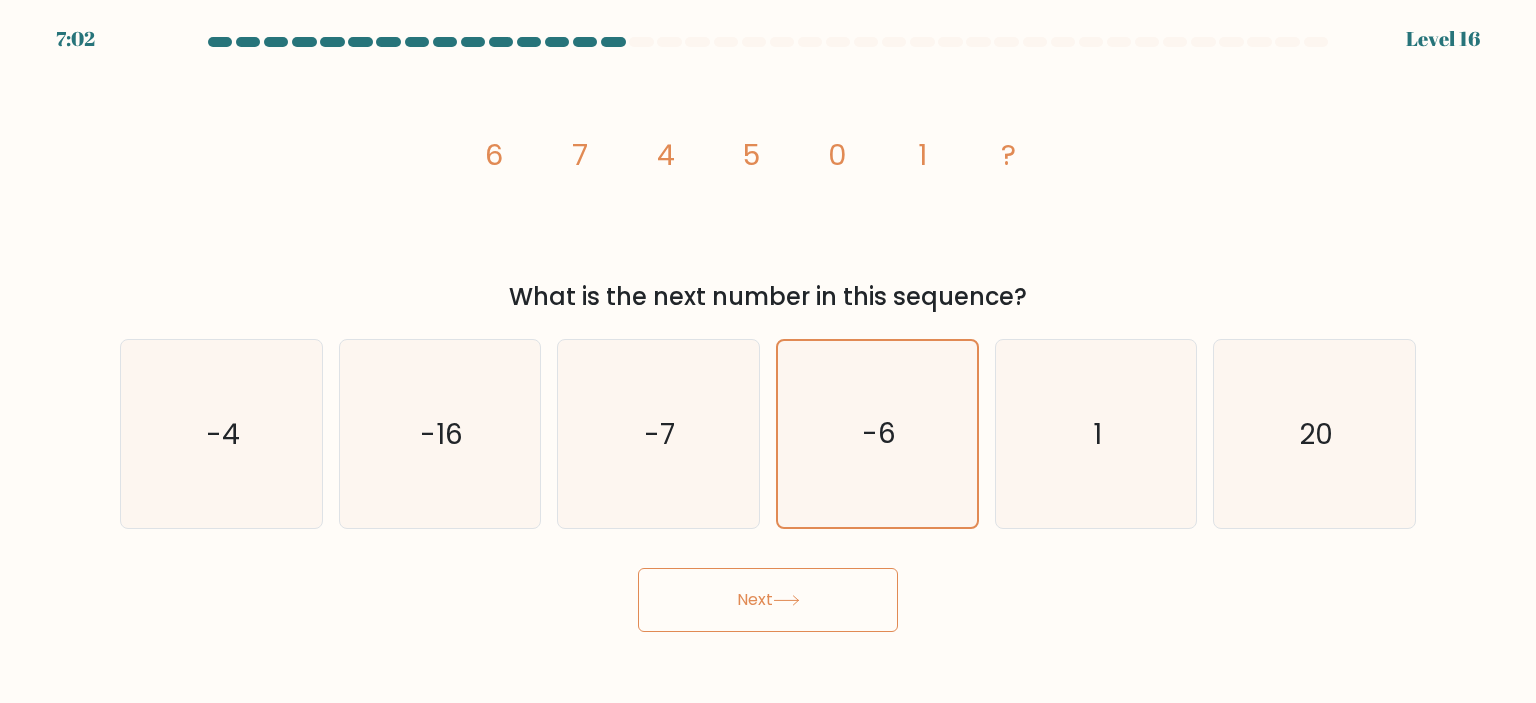 click on "Next" at bounding box center (768, 600) 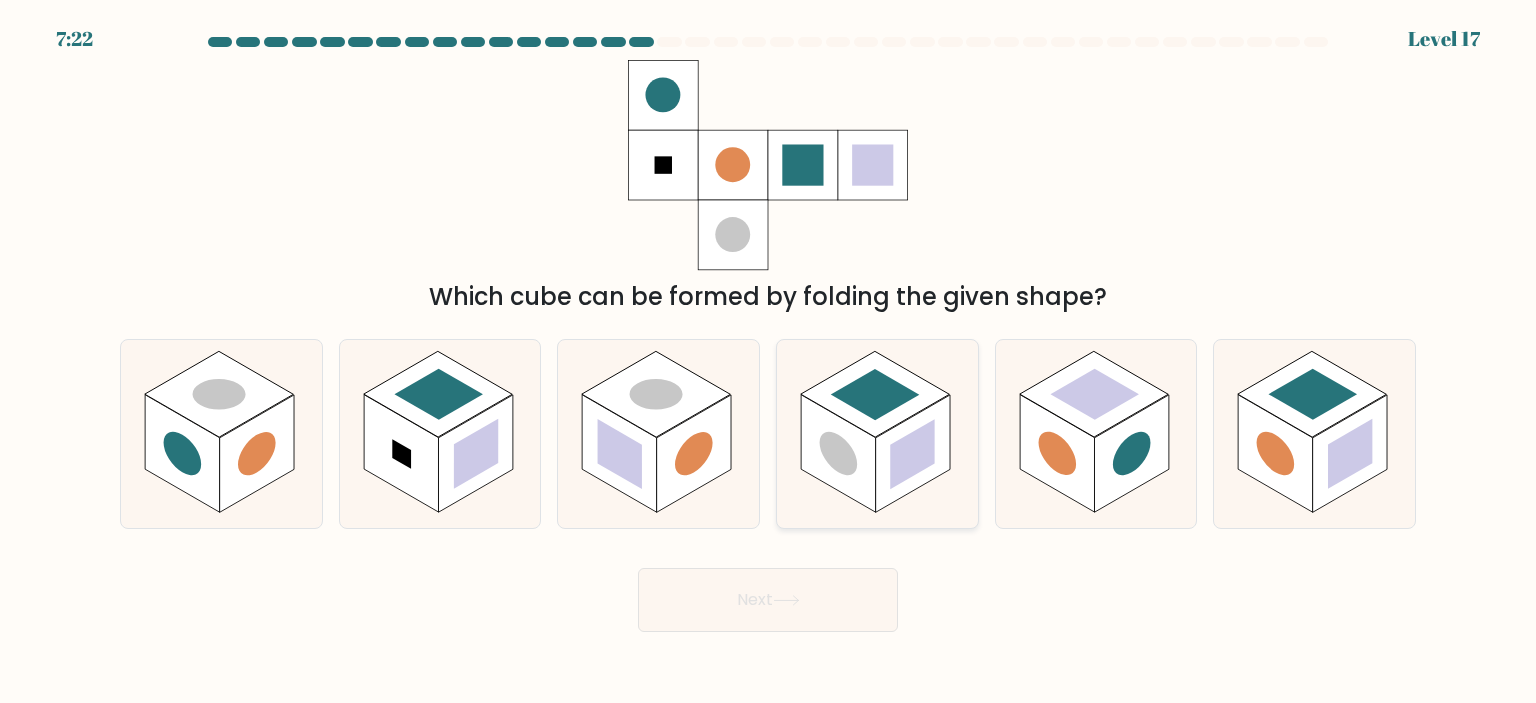 click 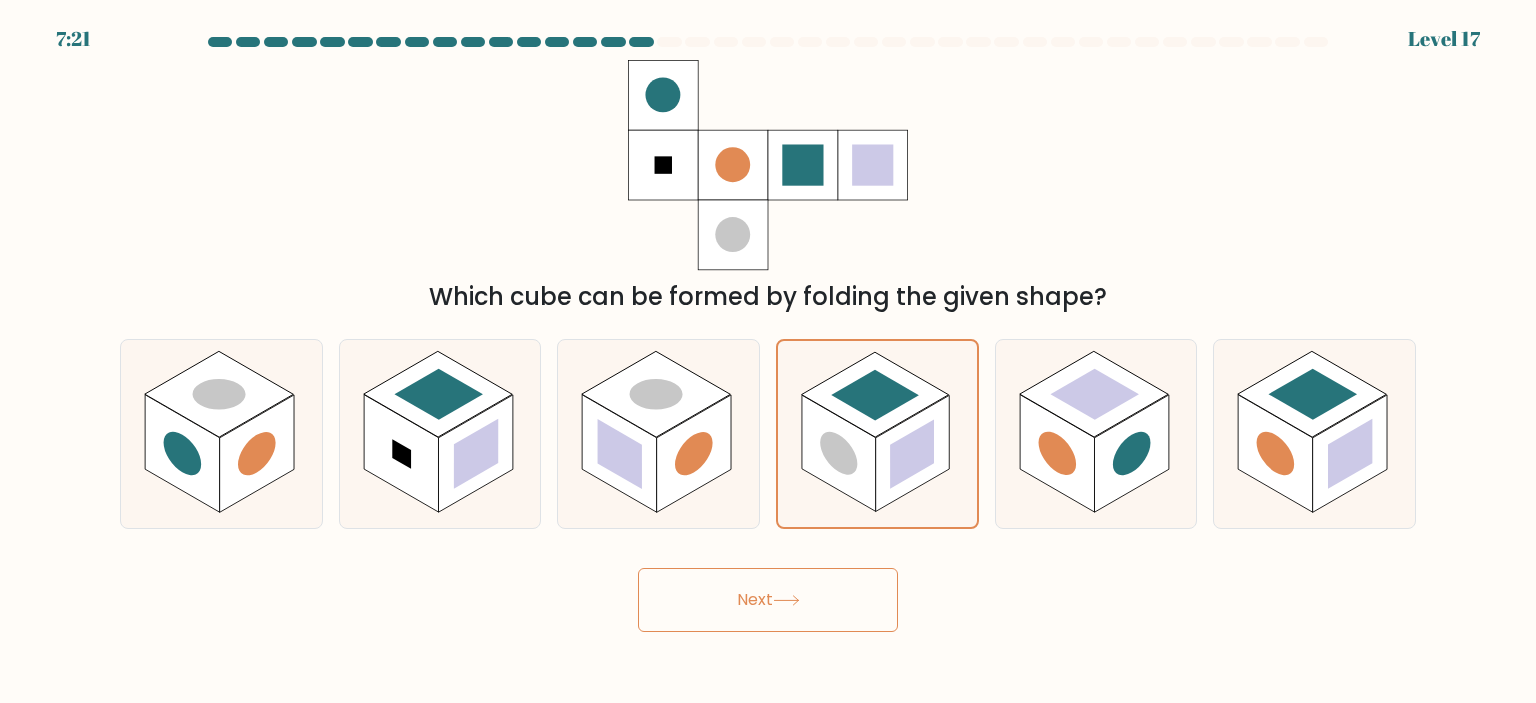 click on "Next" at bounding box center (768, 600) 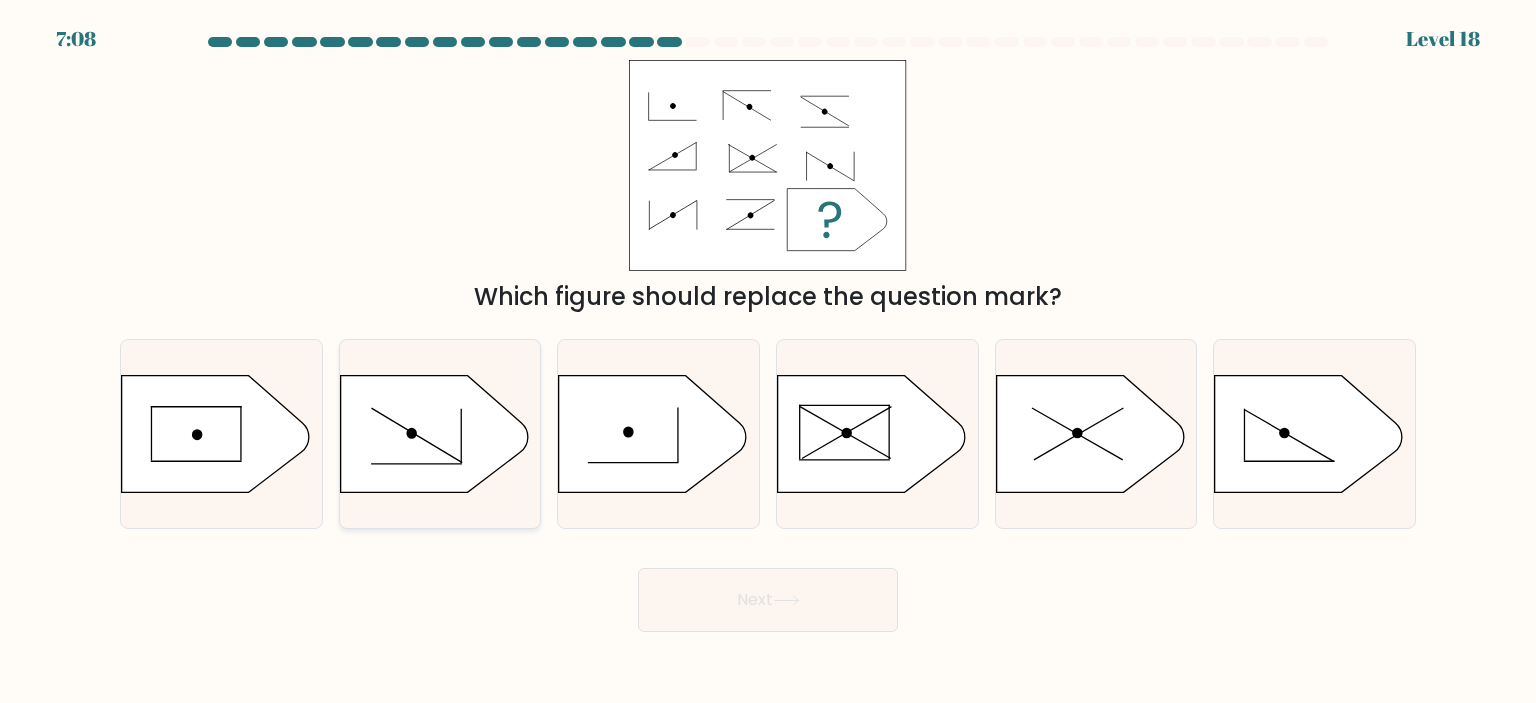 click 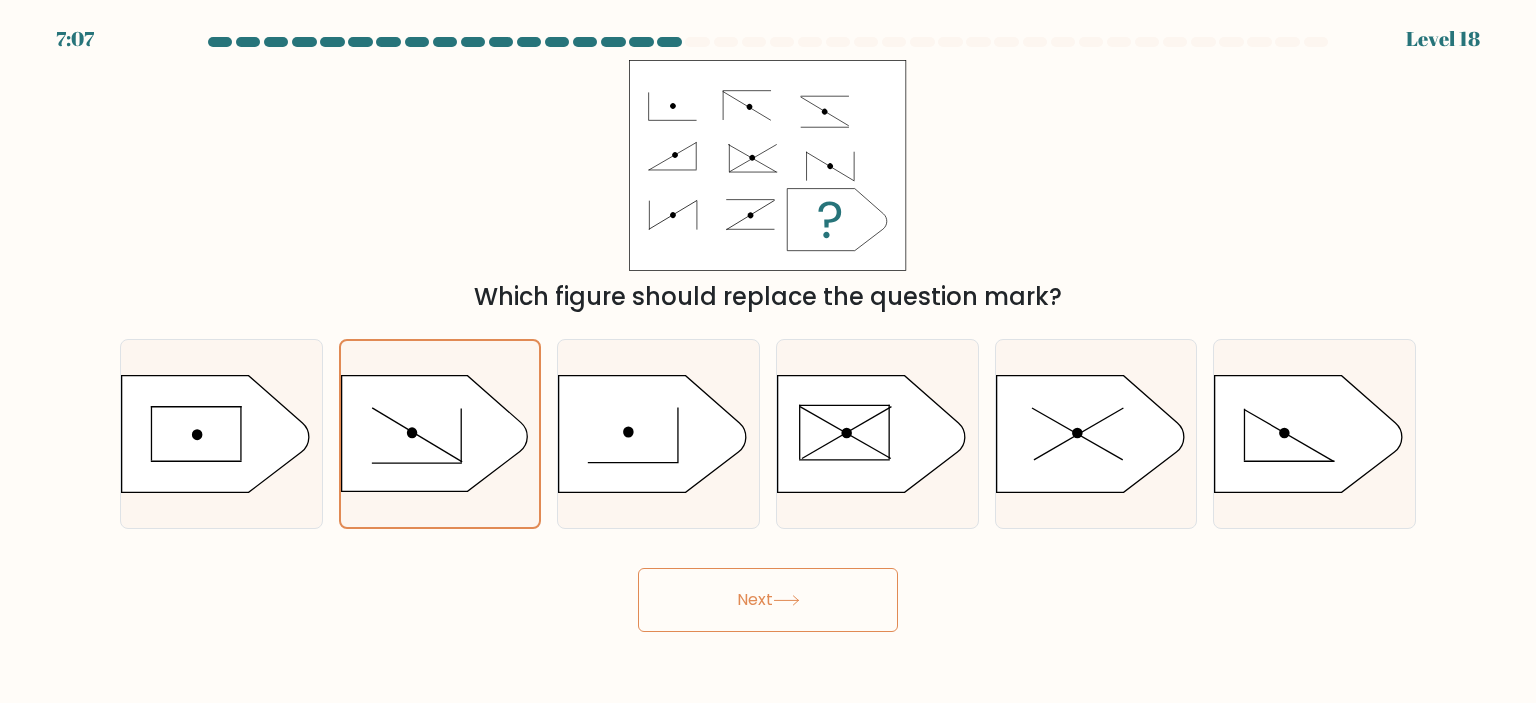 click on "Next" at bounding box center [768, 600] 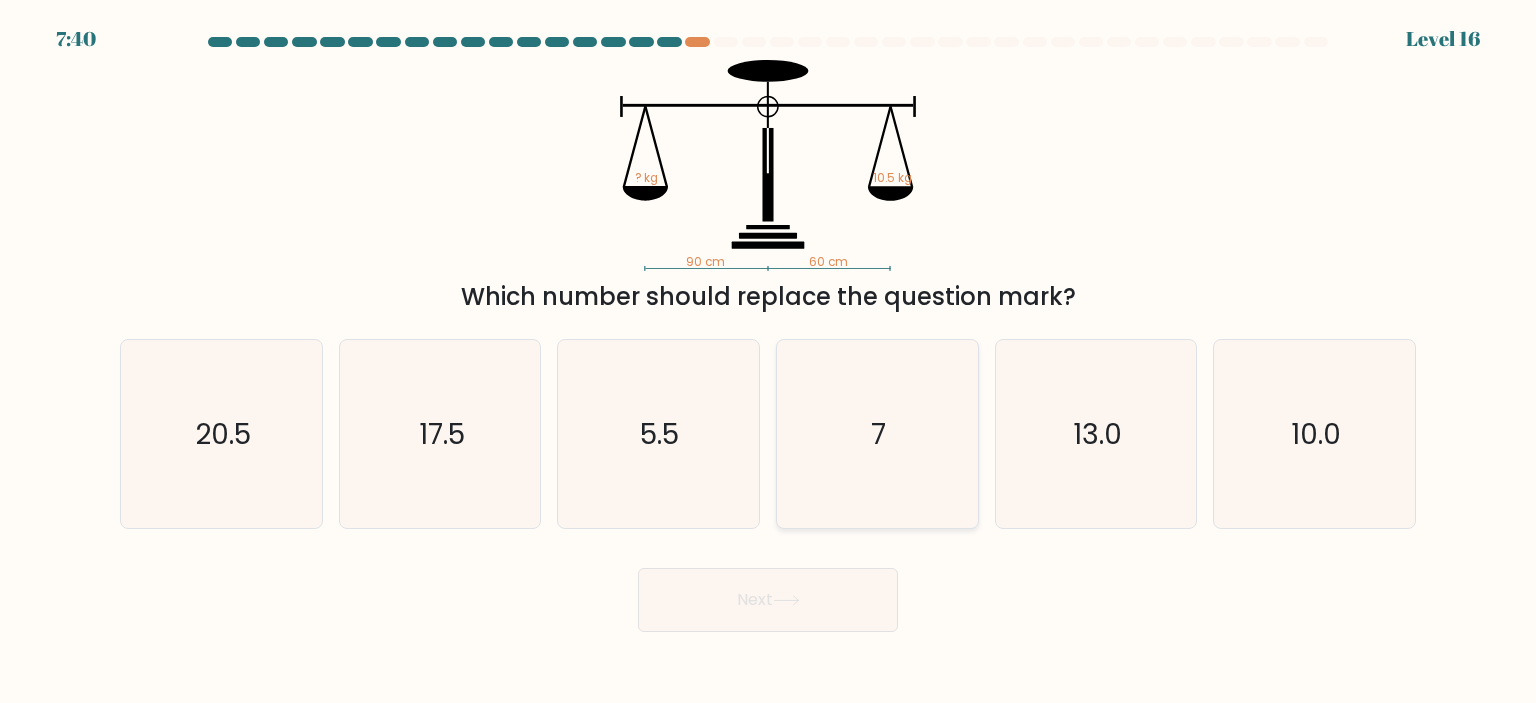 click on "7" 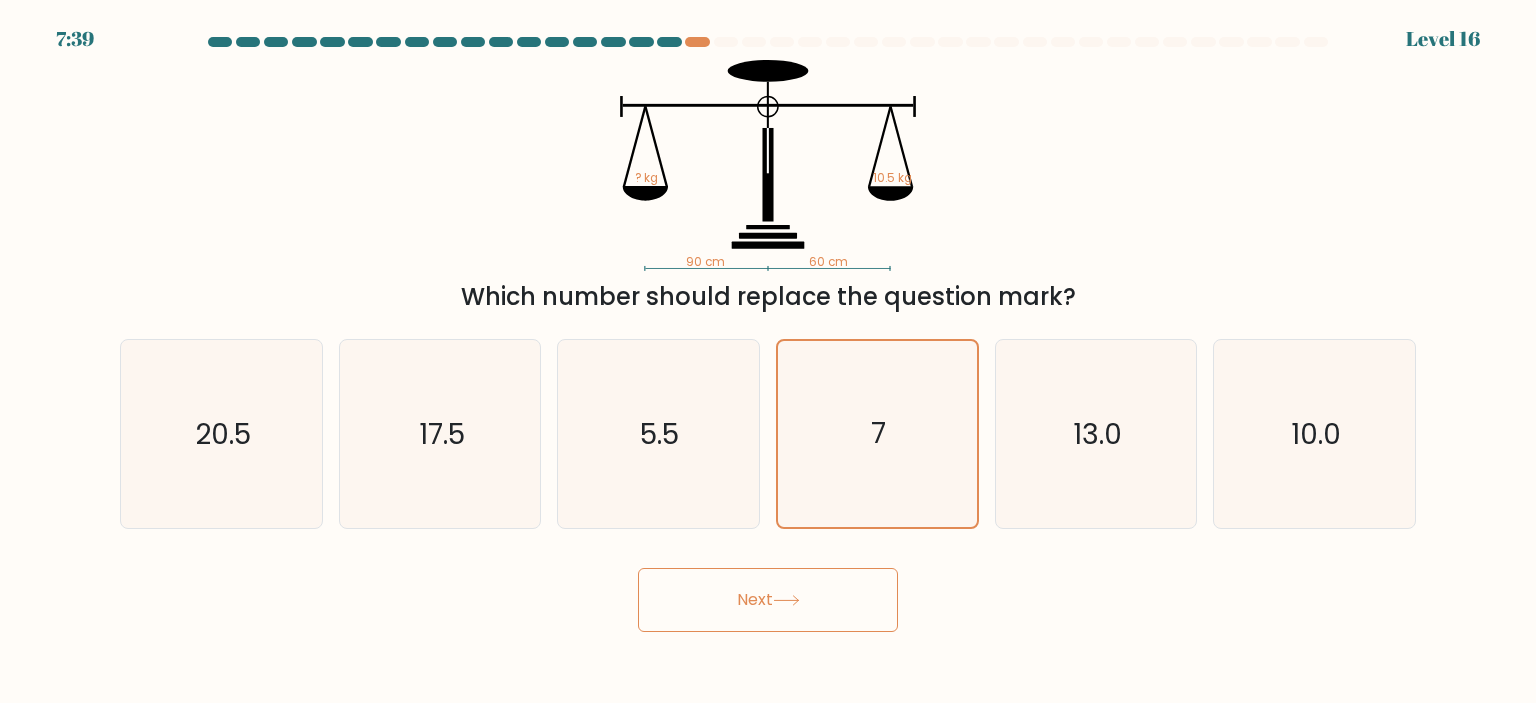 click on "Next" at bounding box center (768, 600) 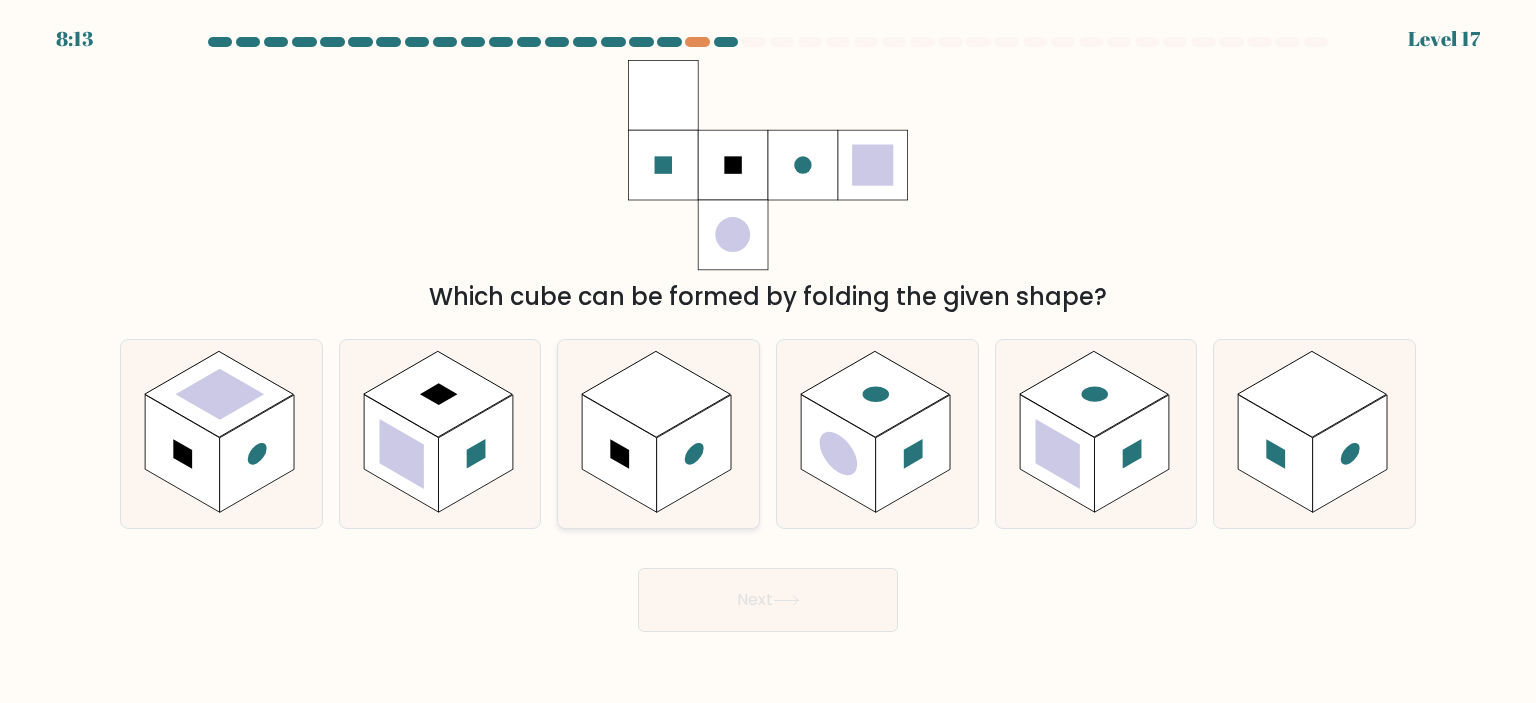 click 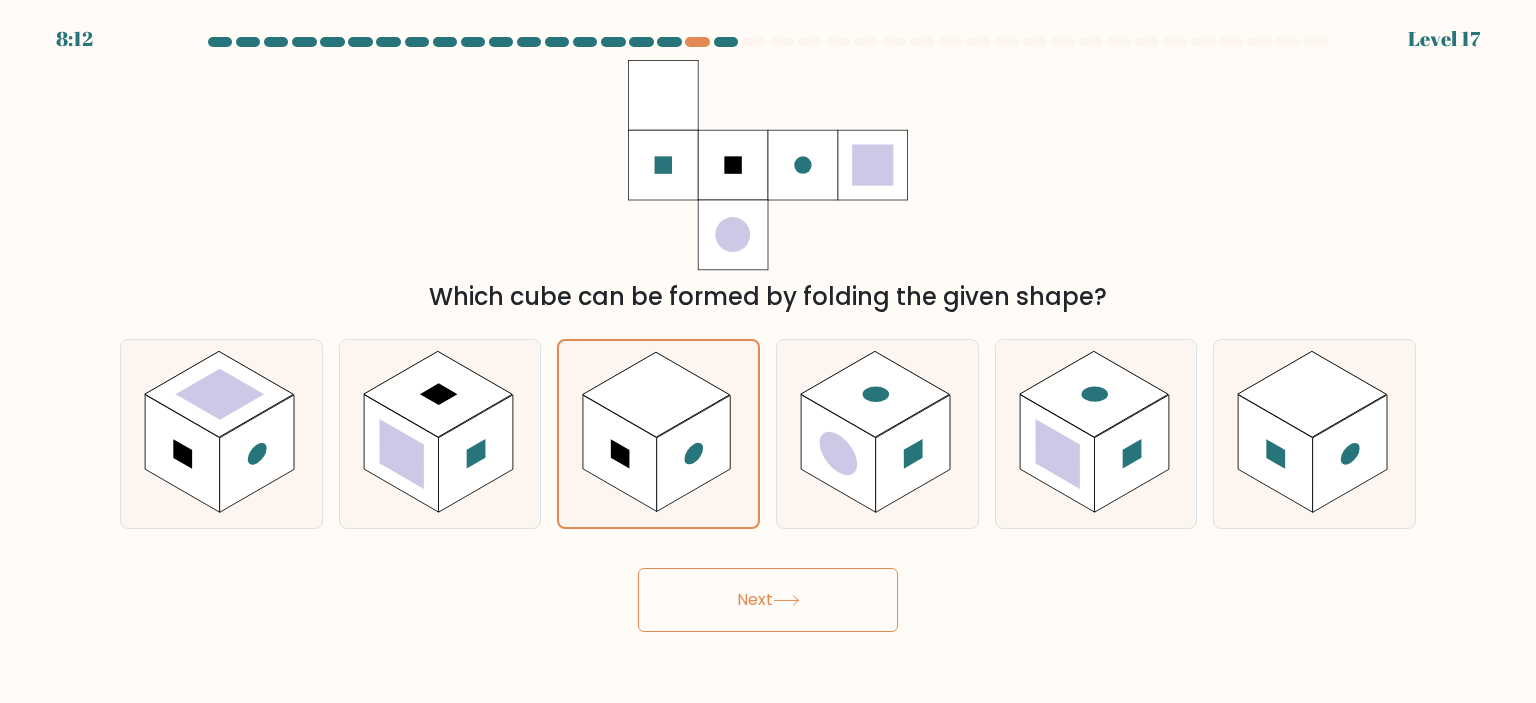 click on "Next" at bounding box center (768, 600) 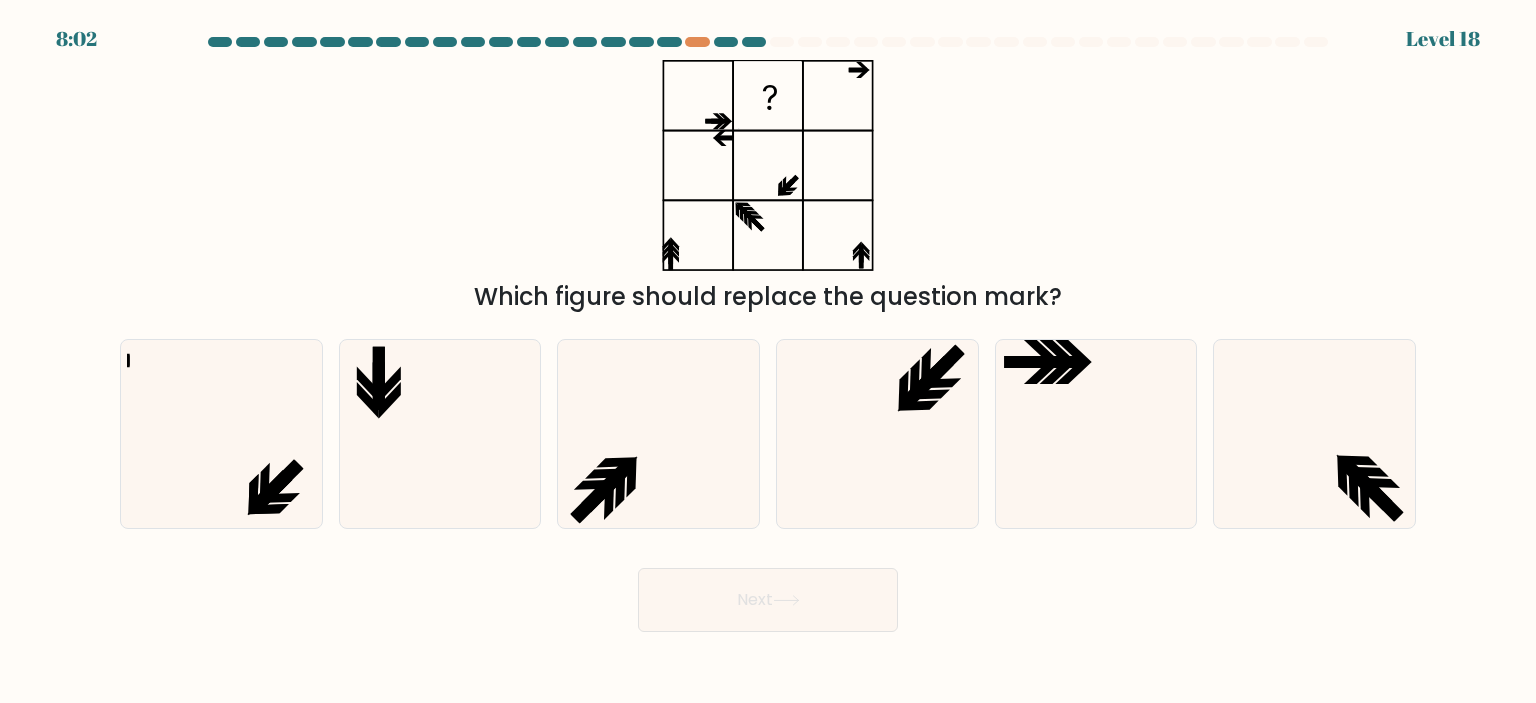 type 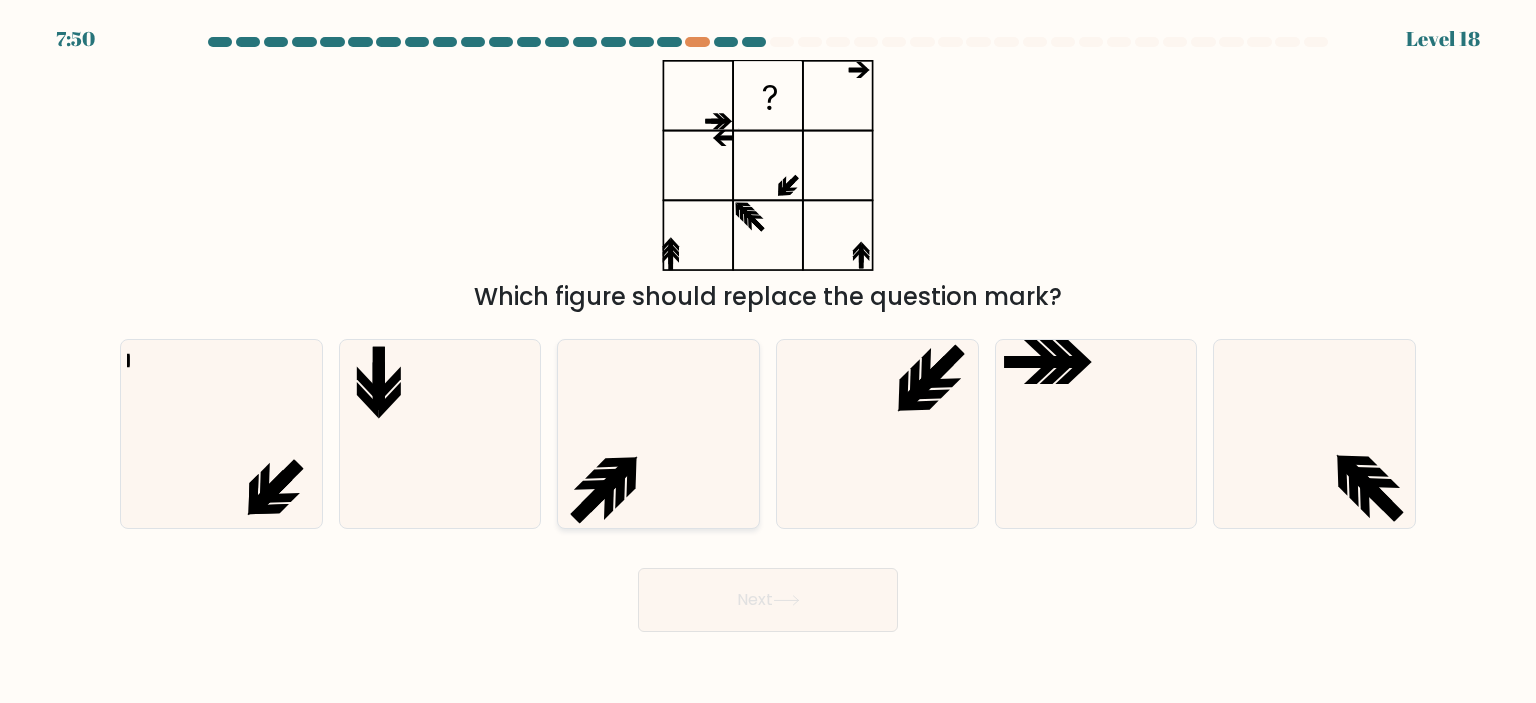click 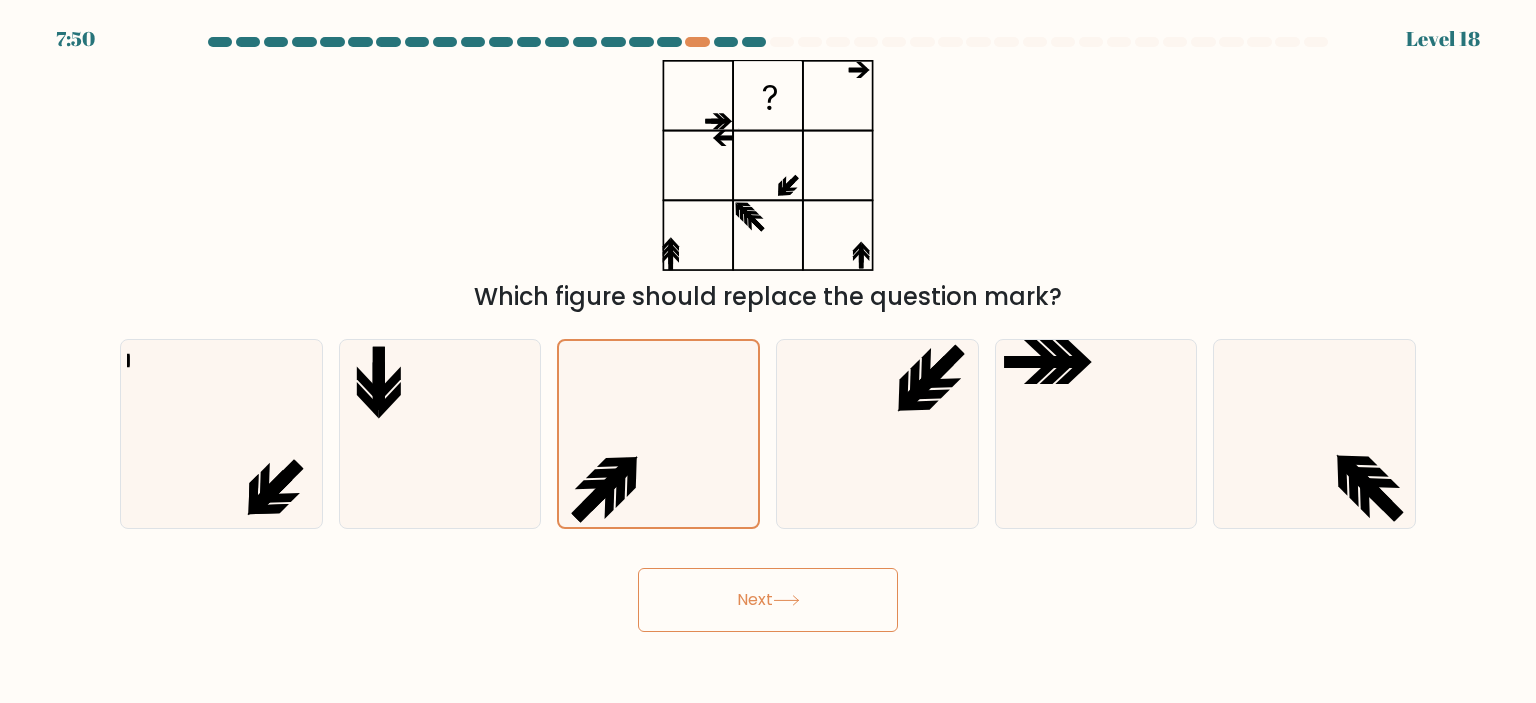 click on "Next" at bounding box center [768, 600] 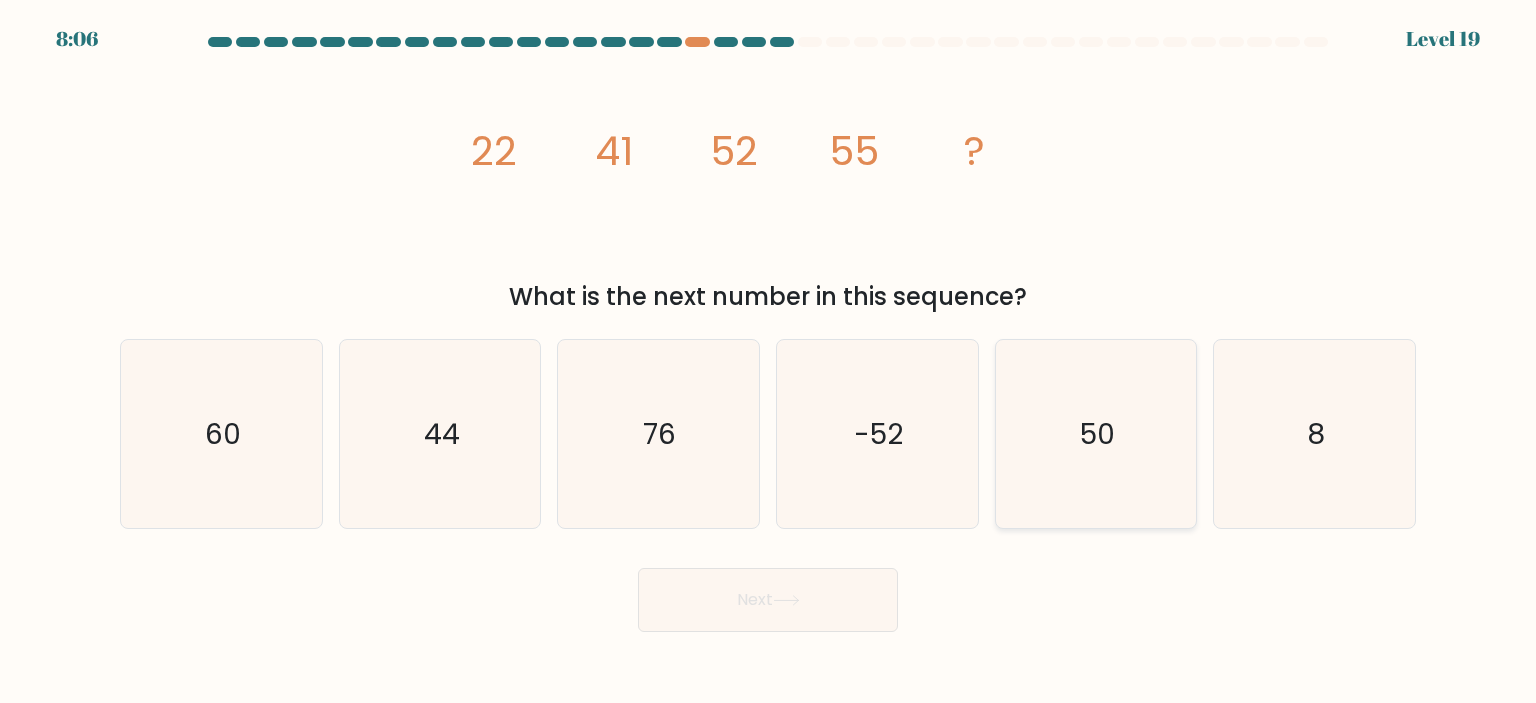 click on "50" 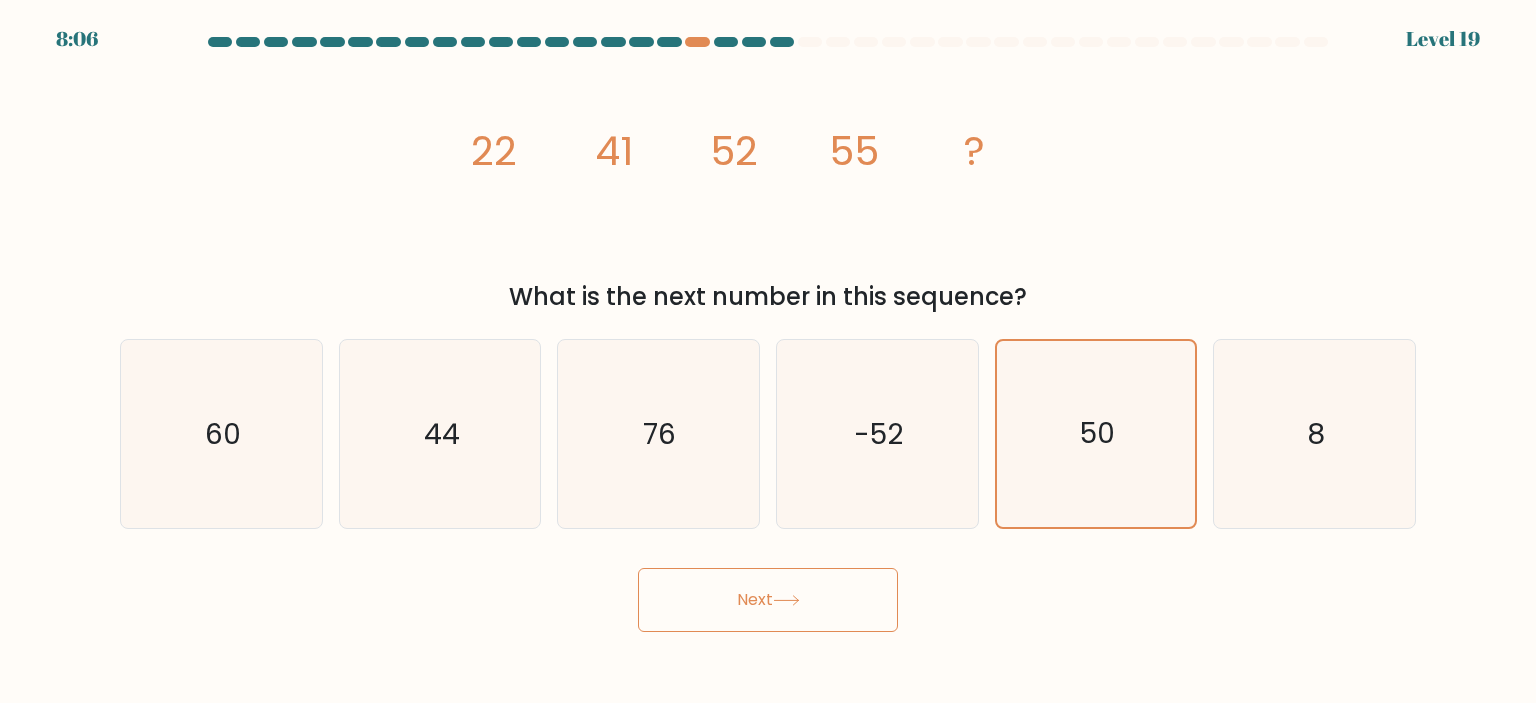 click on "Next" at bounding box center (768, 600) 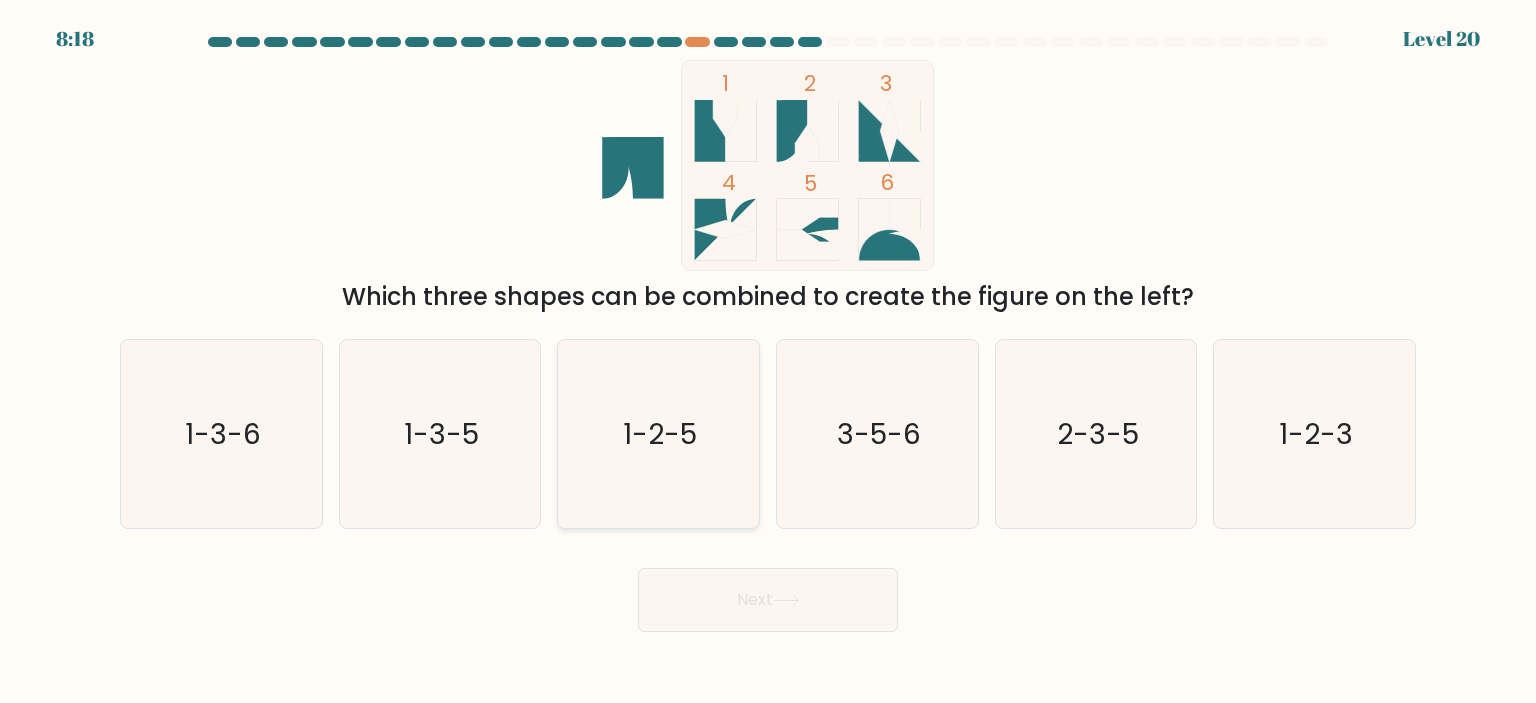 click on "1-2-5" 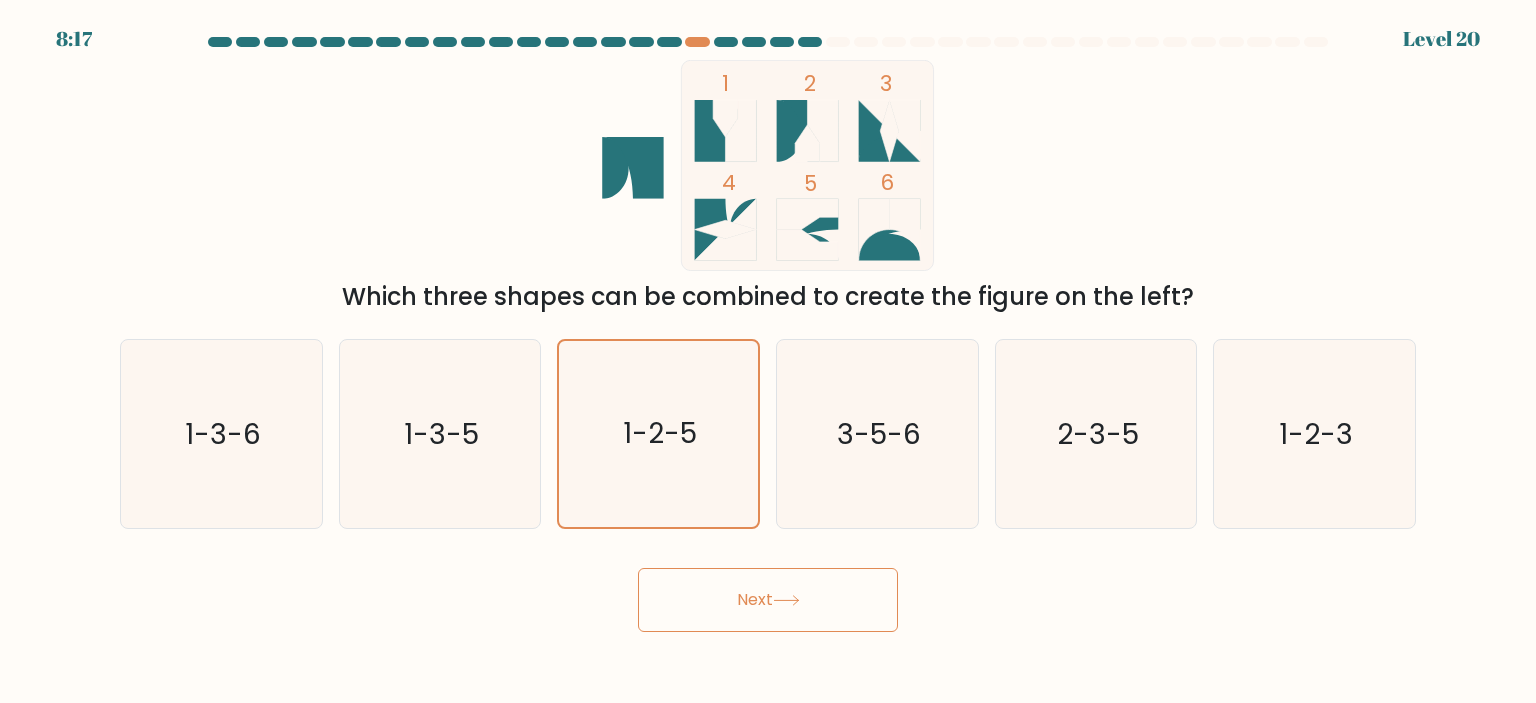 click on "Next" at bounding box center [768, 600] 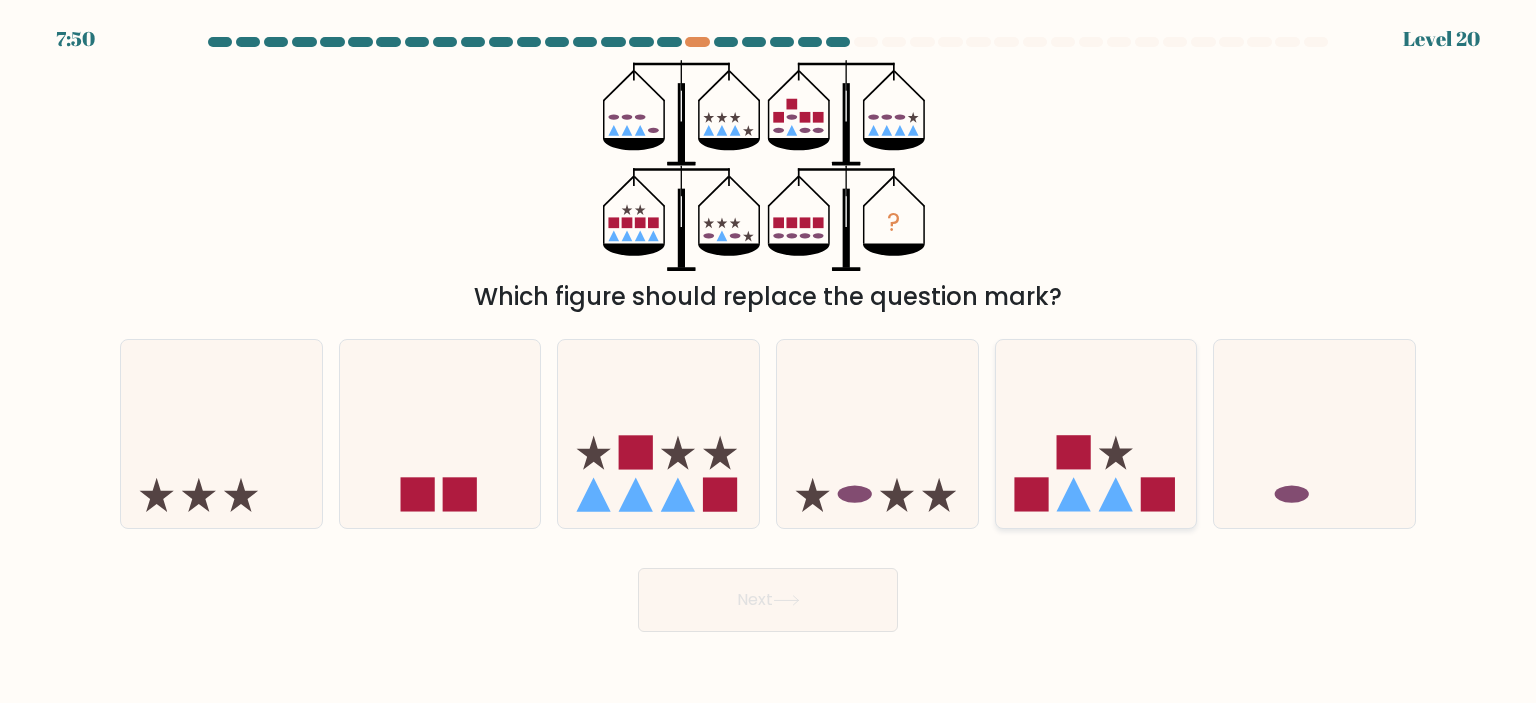 click 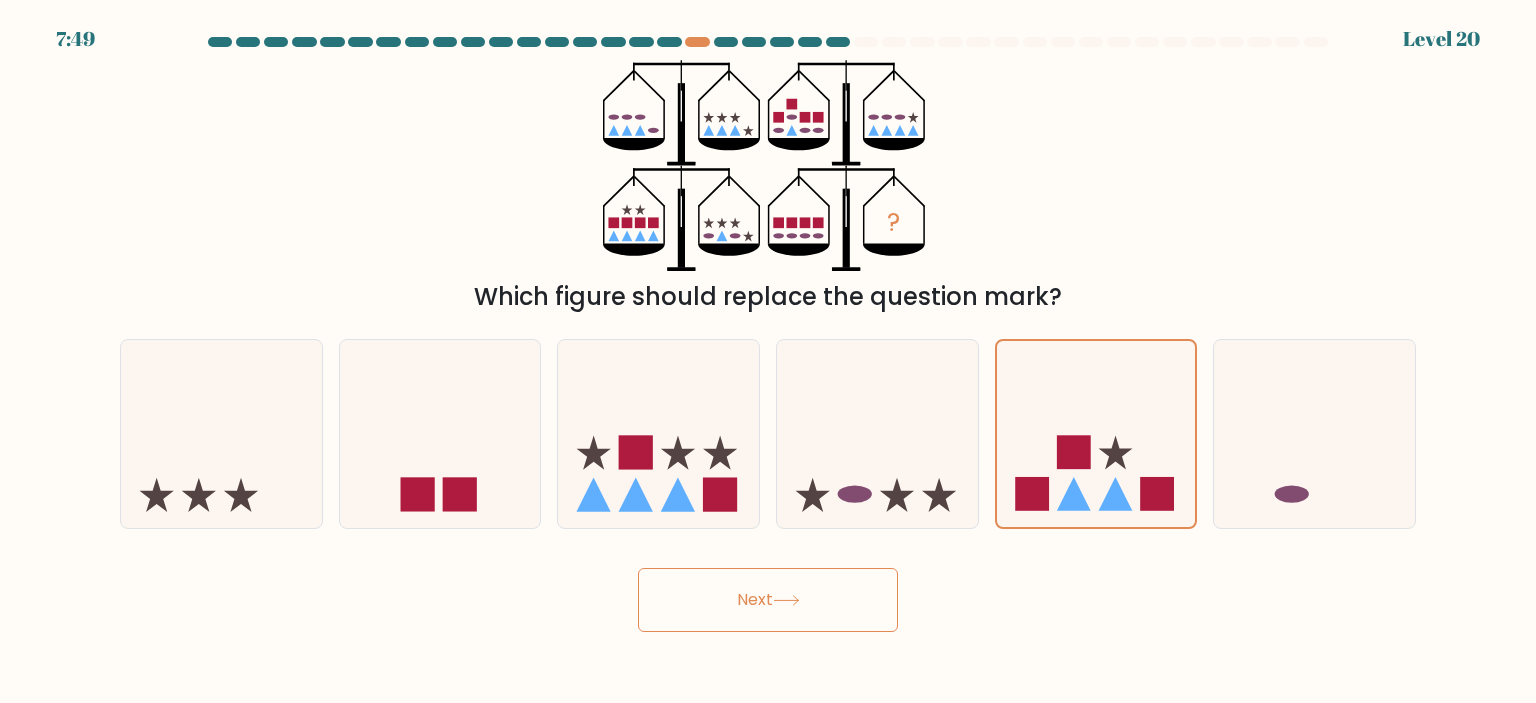 click on "Next" at bounding box center [768, 600] 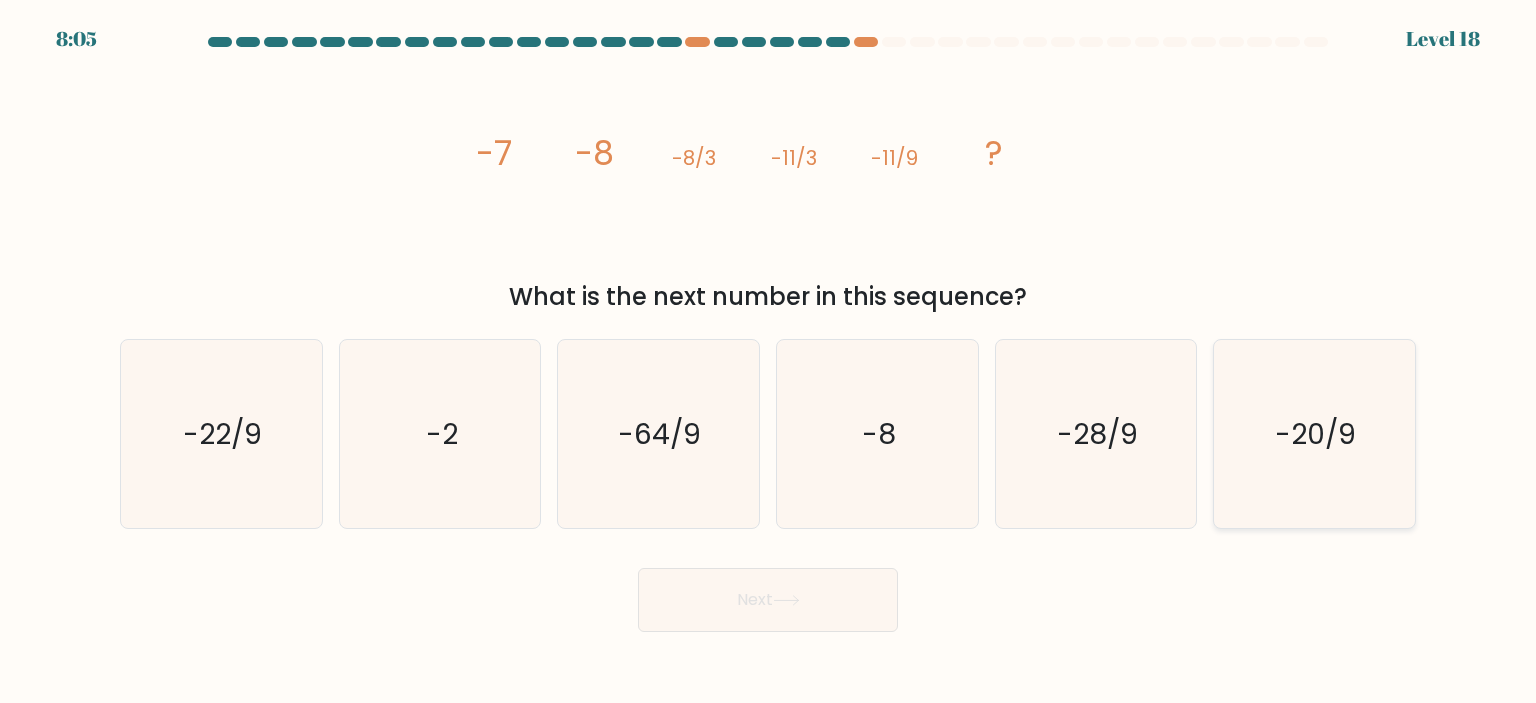 click on "-20/9" 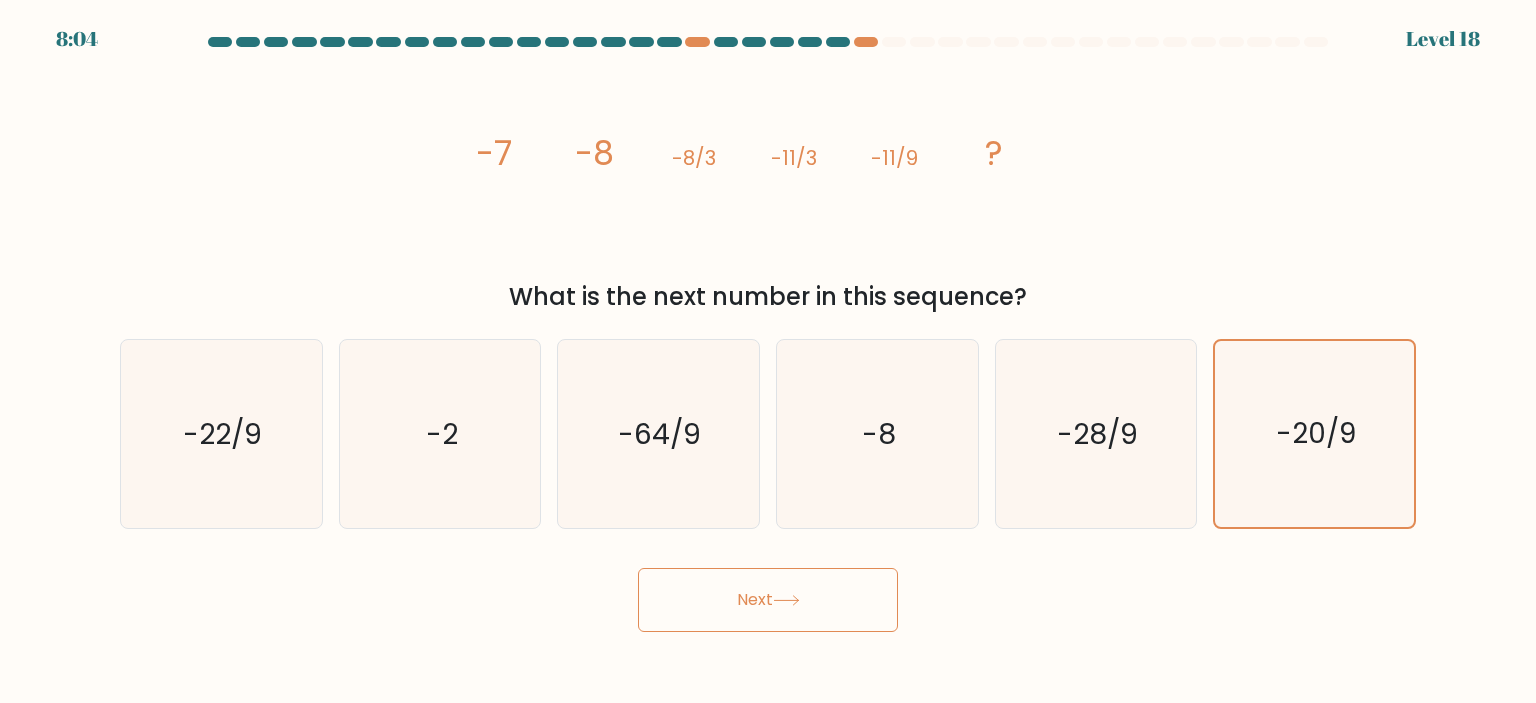 click on "Next" at bounding box center (768, 600) 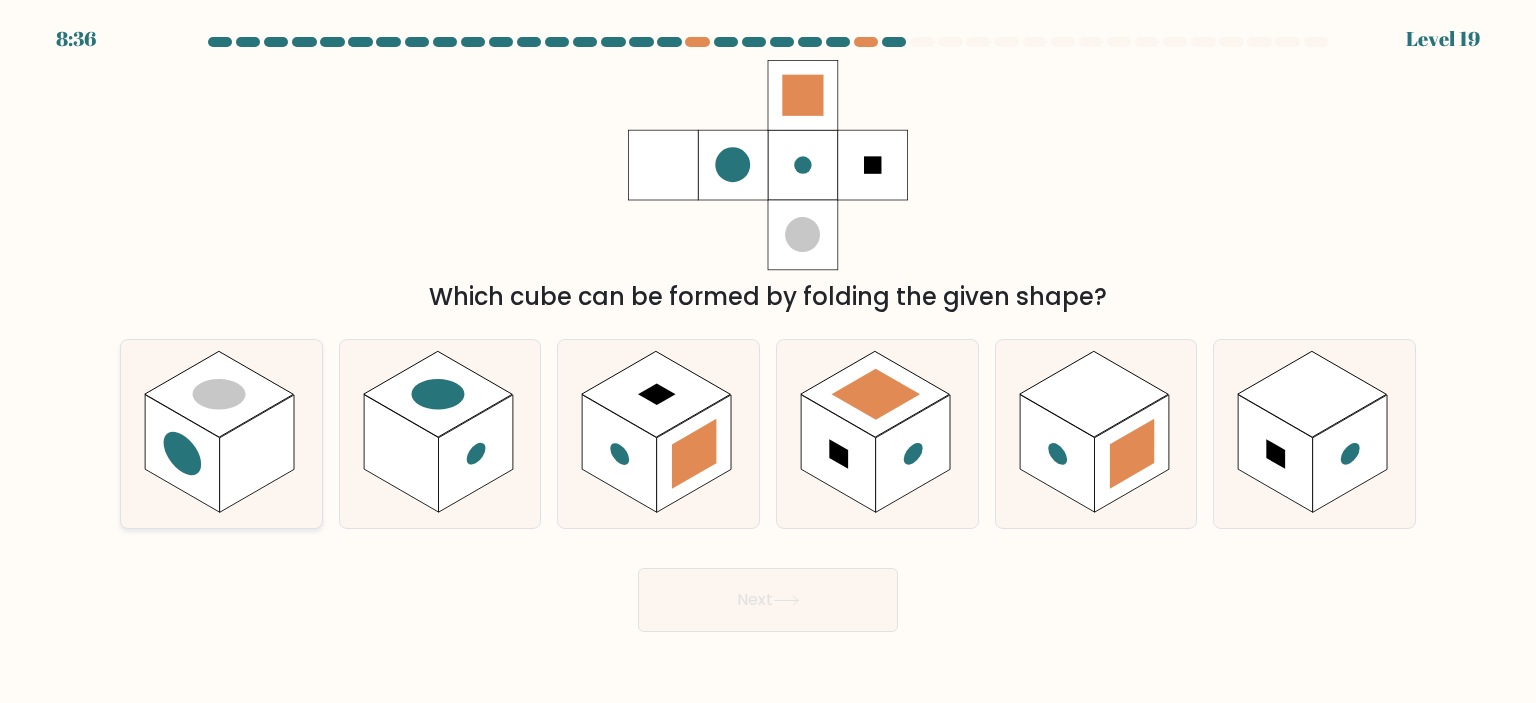 click 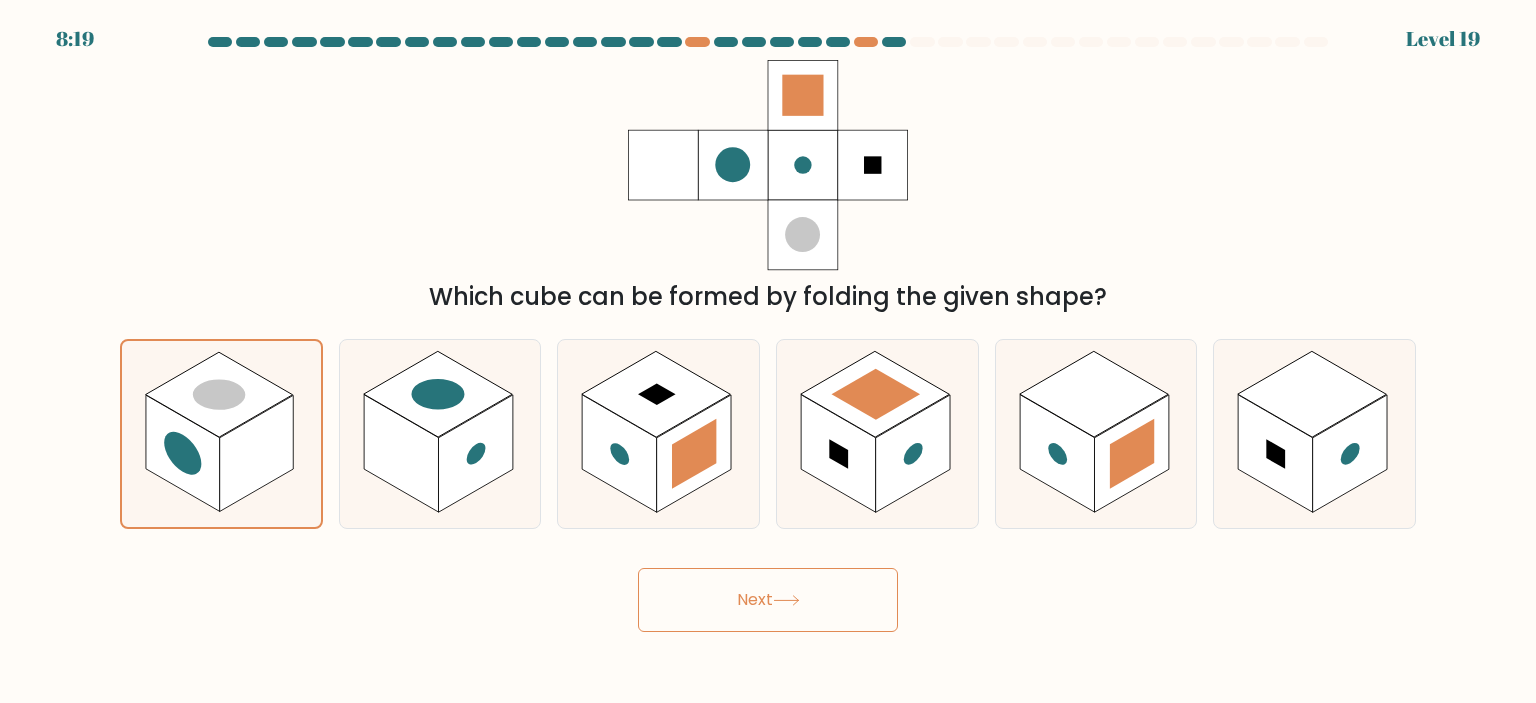 click on "Next" at bounding box center (768, 600) 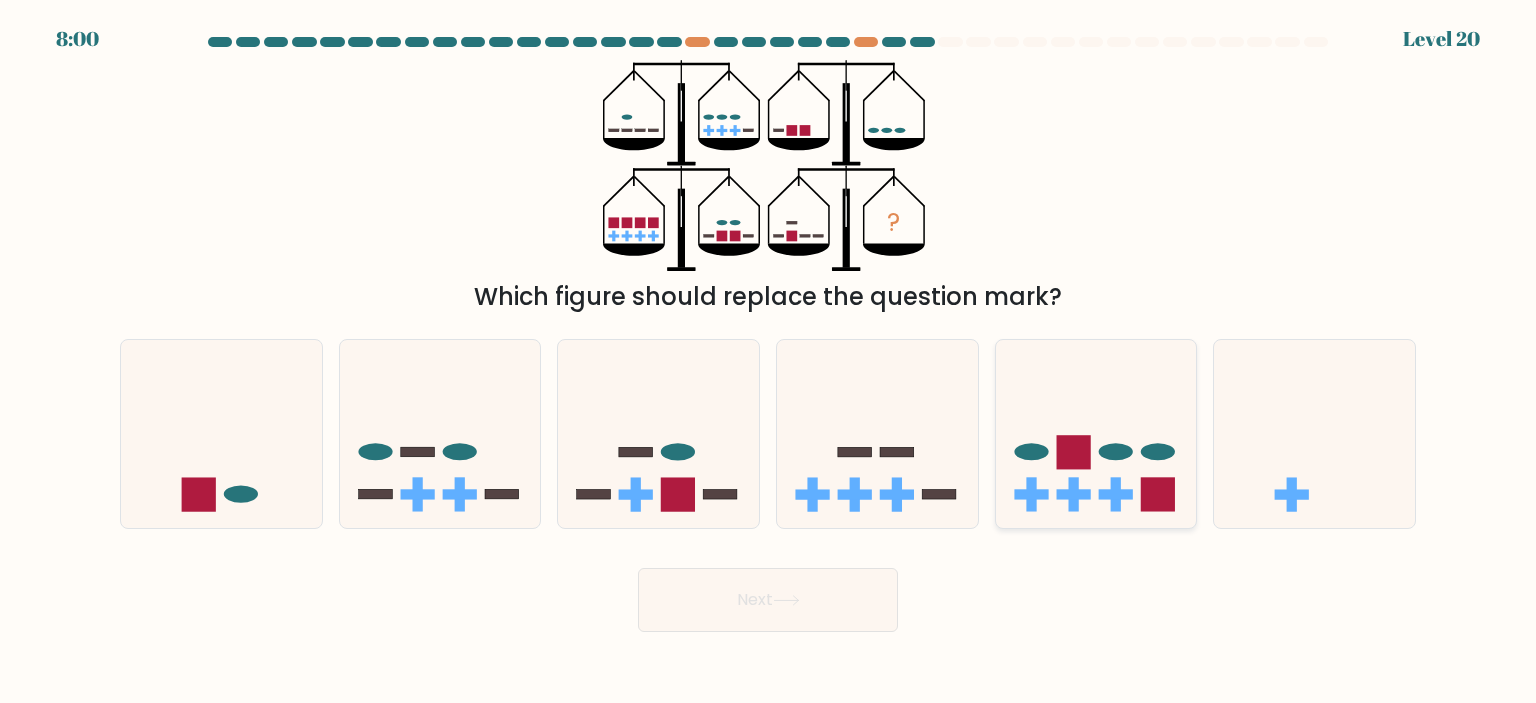 click 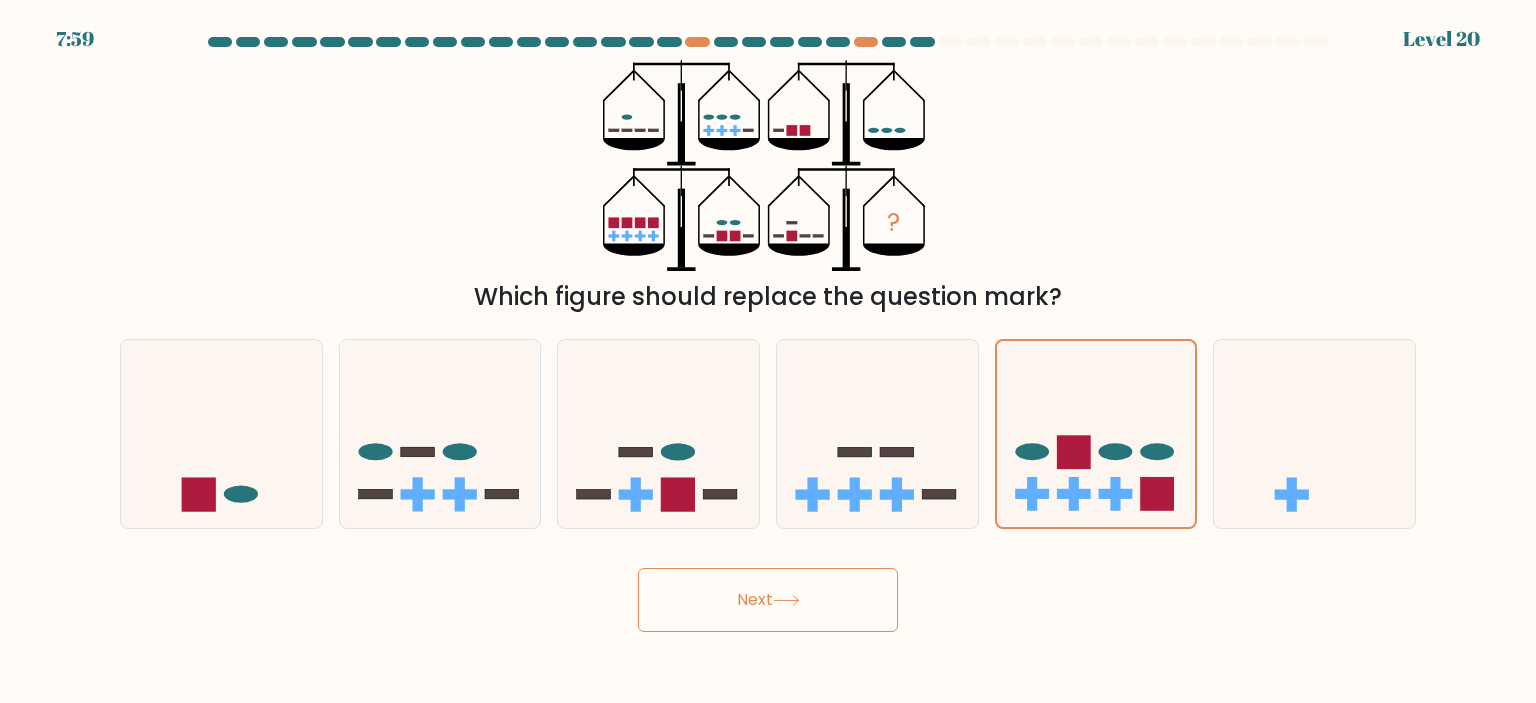 click on "Next" at bounding box center (768, 600) 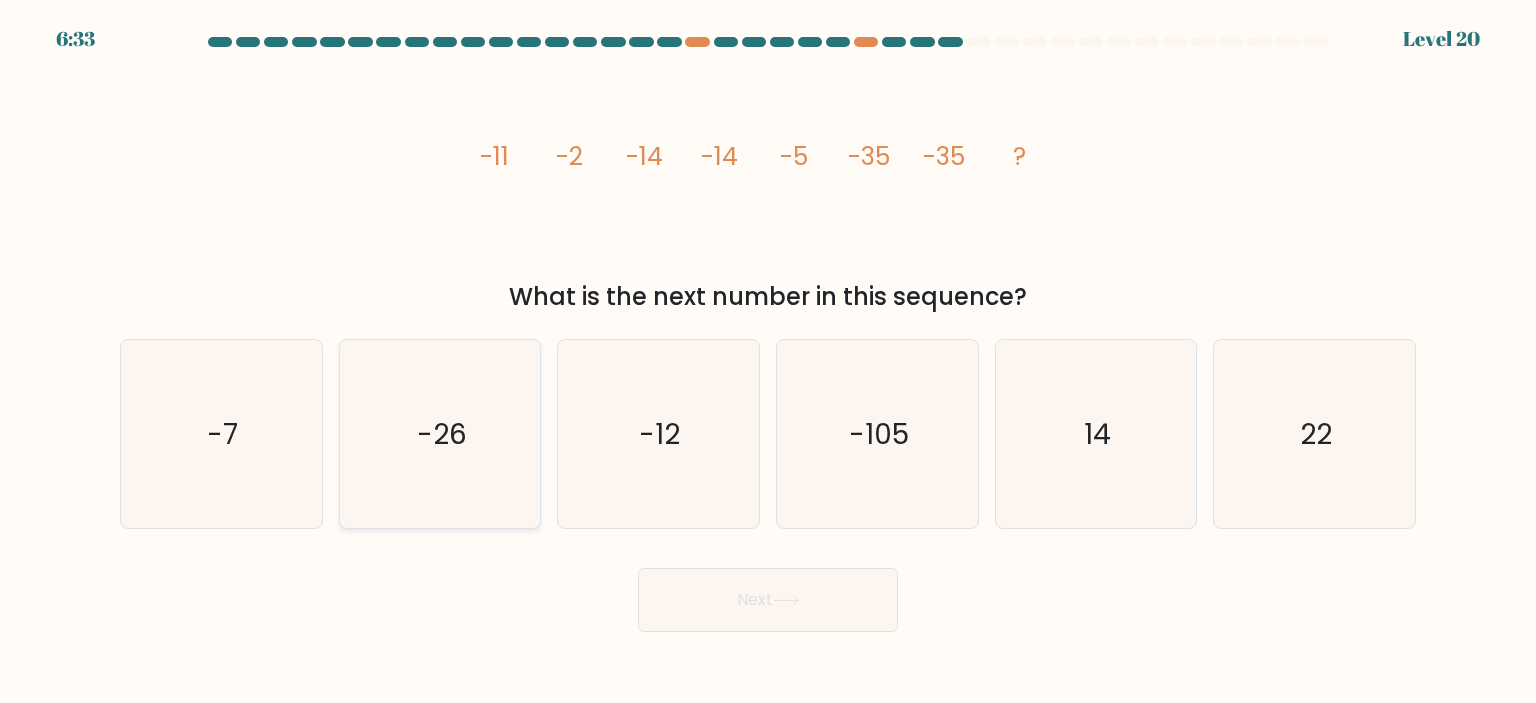 click on "-26" 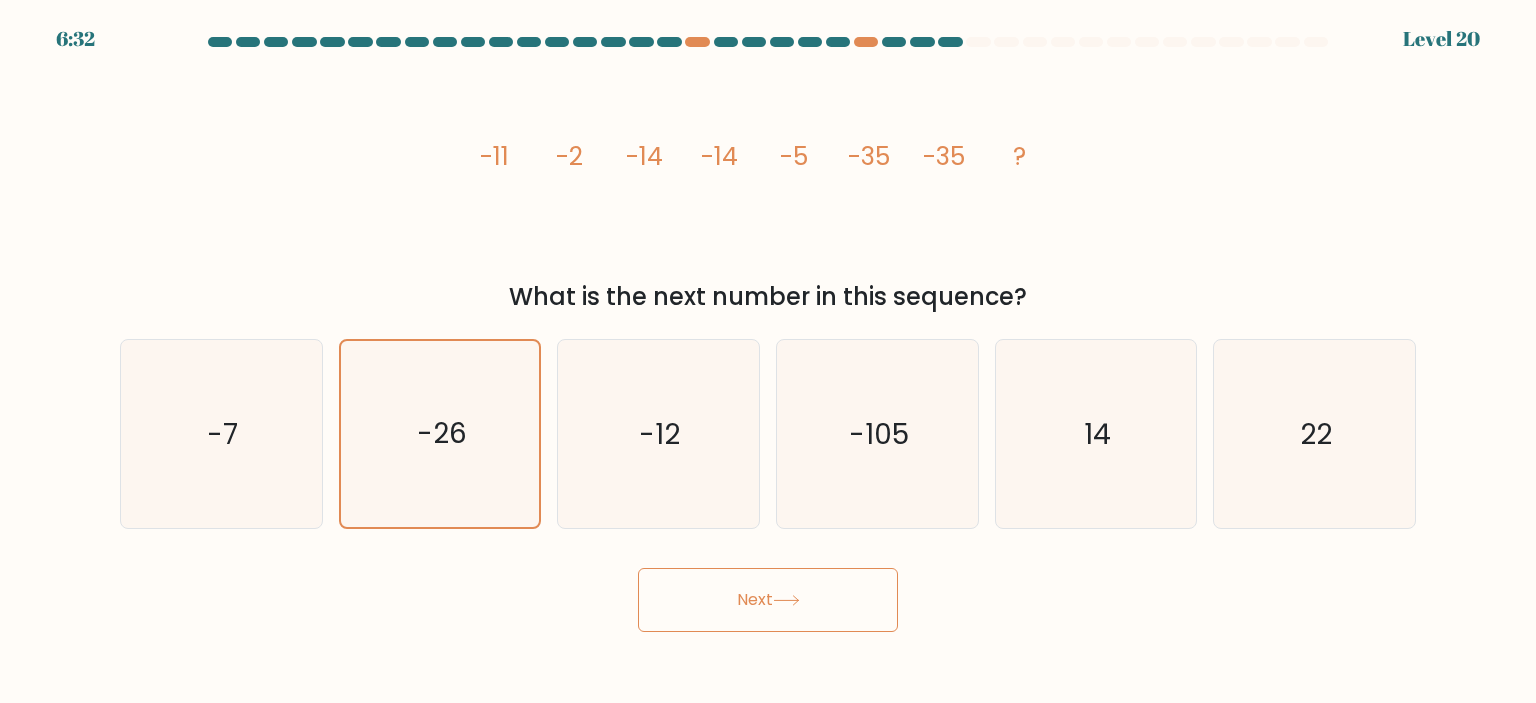 click on "Next" at bounding box center [768, 600] 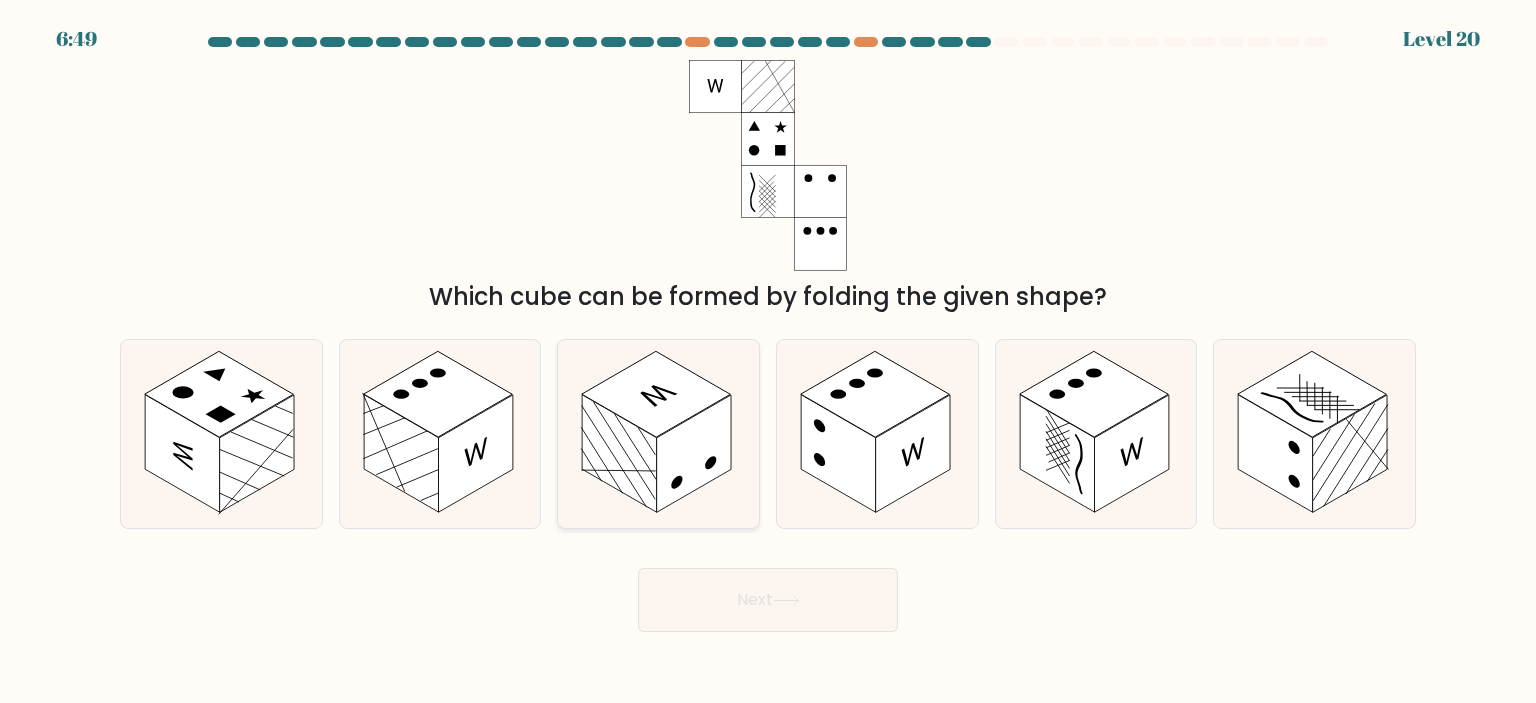 click 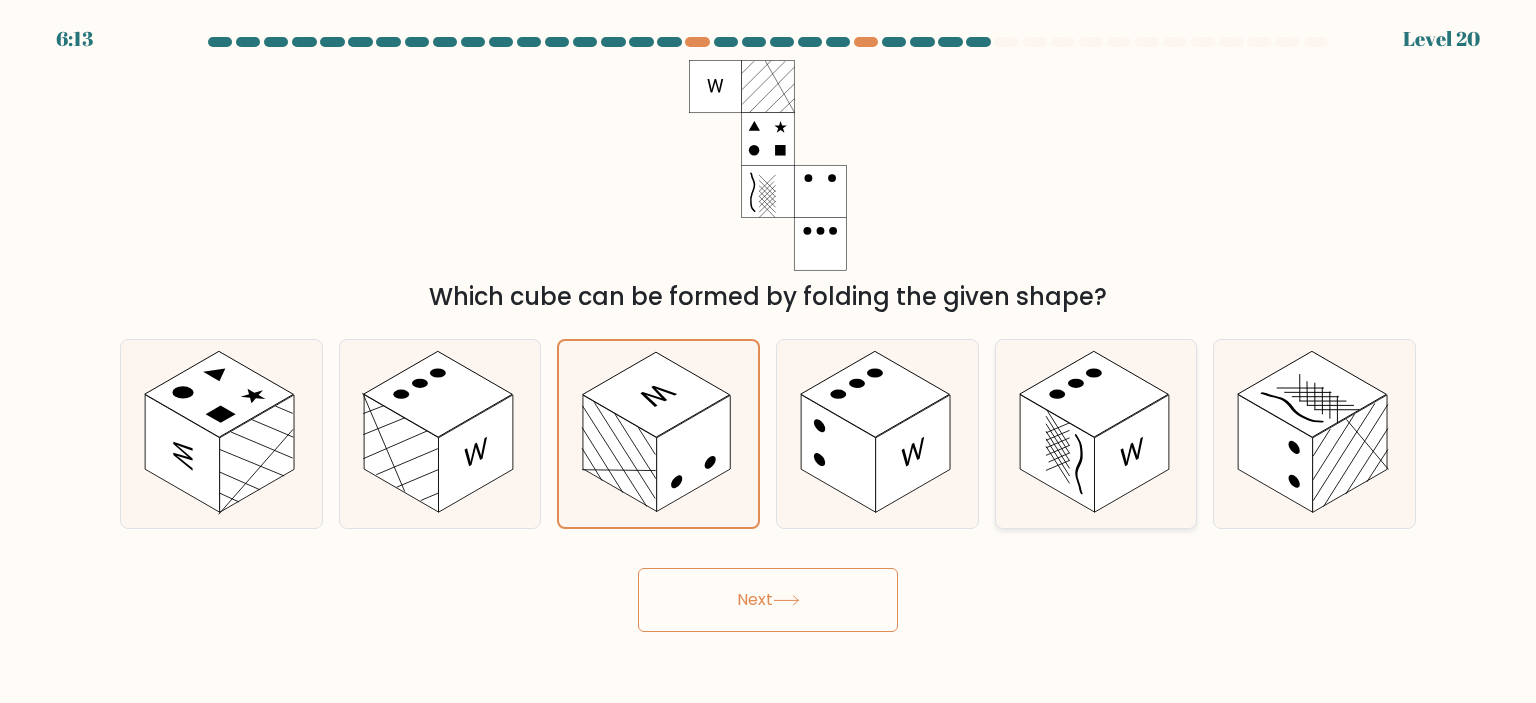 click 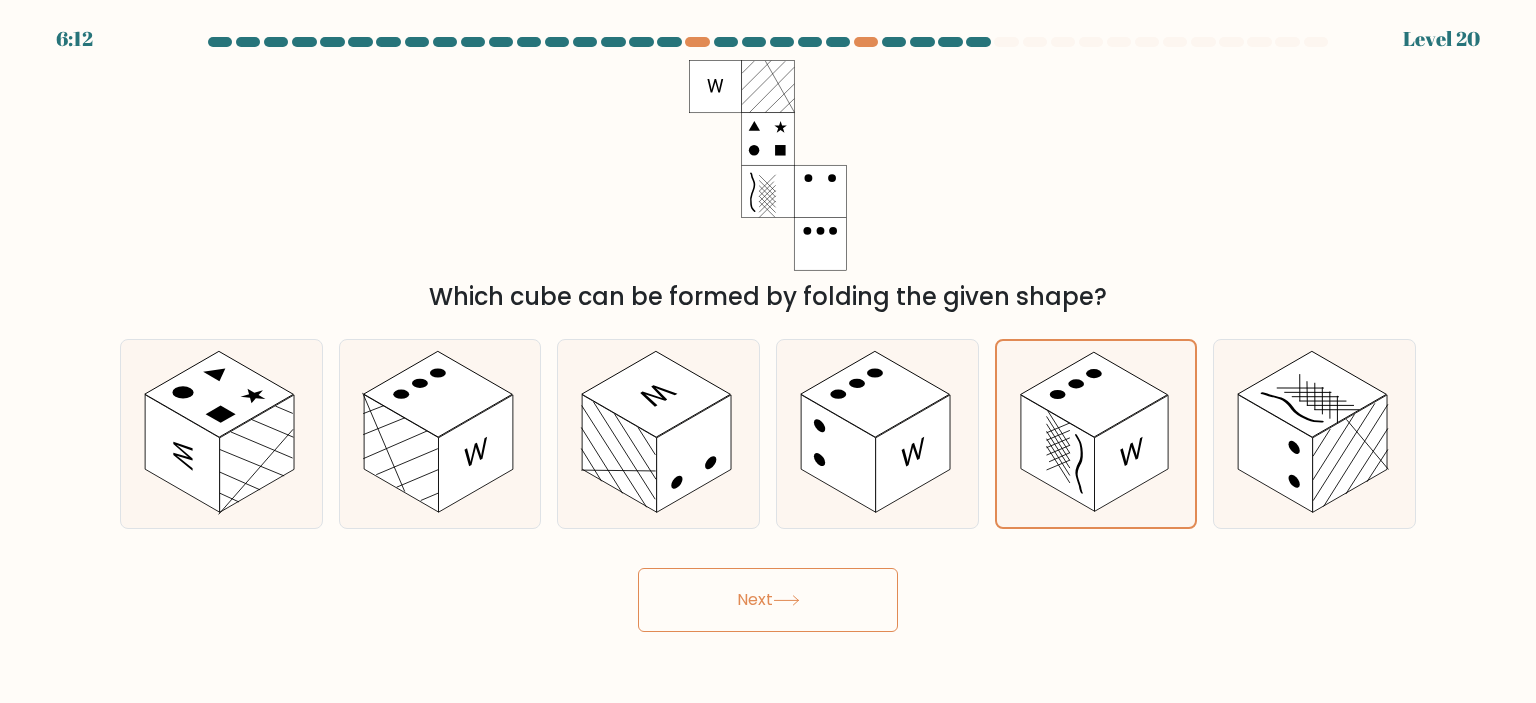 click on "Next" at bounding box center (768, 600) 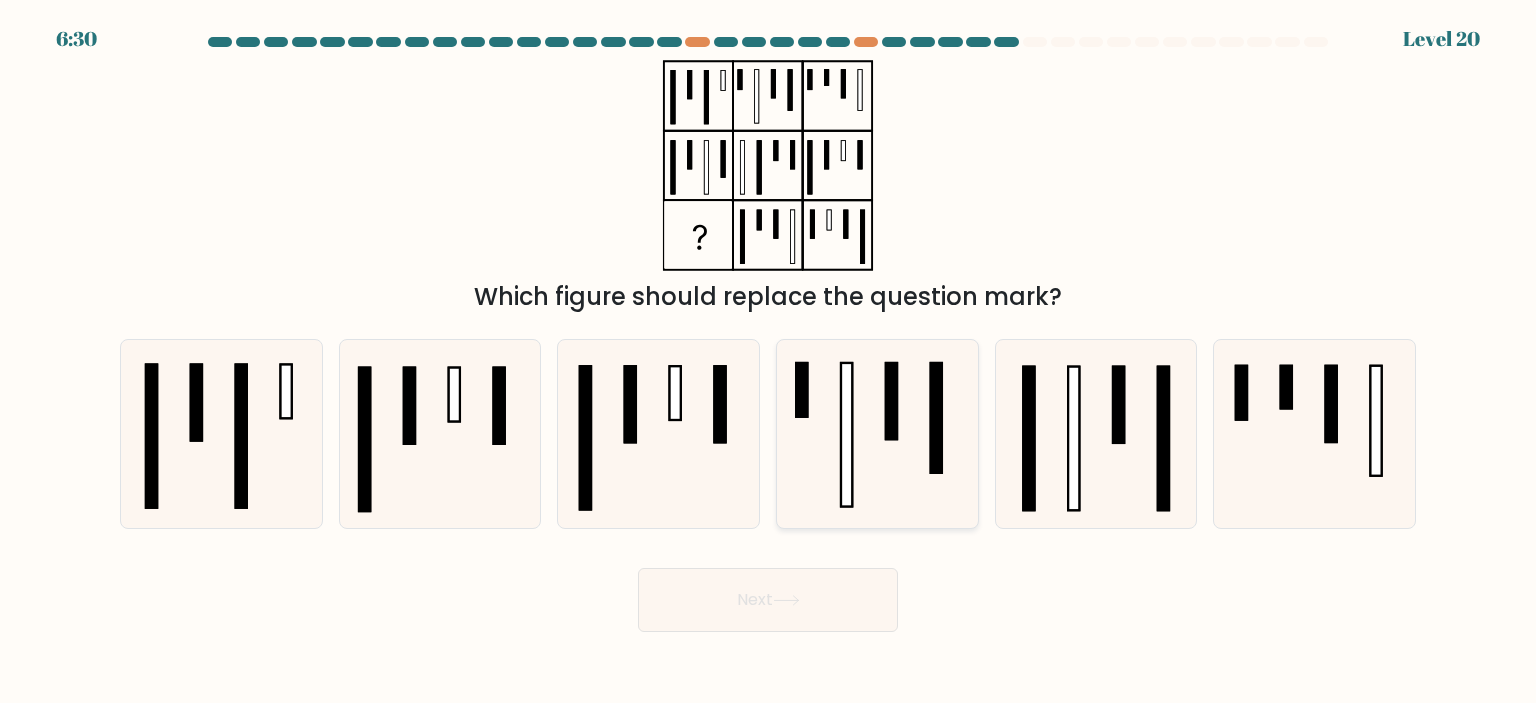 click 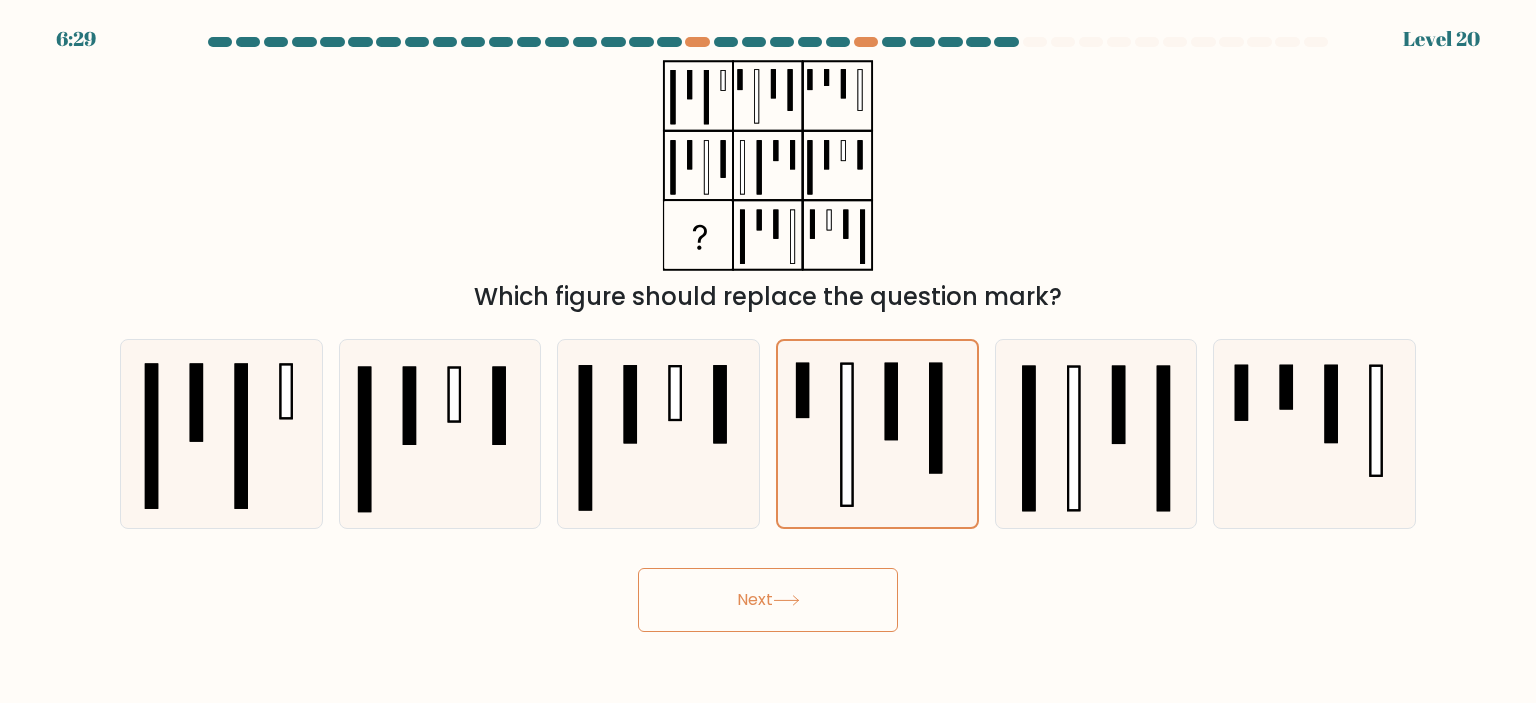 click on "Next" at bounding box center [768, 600] 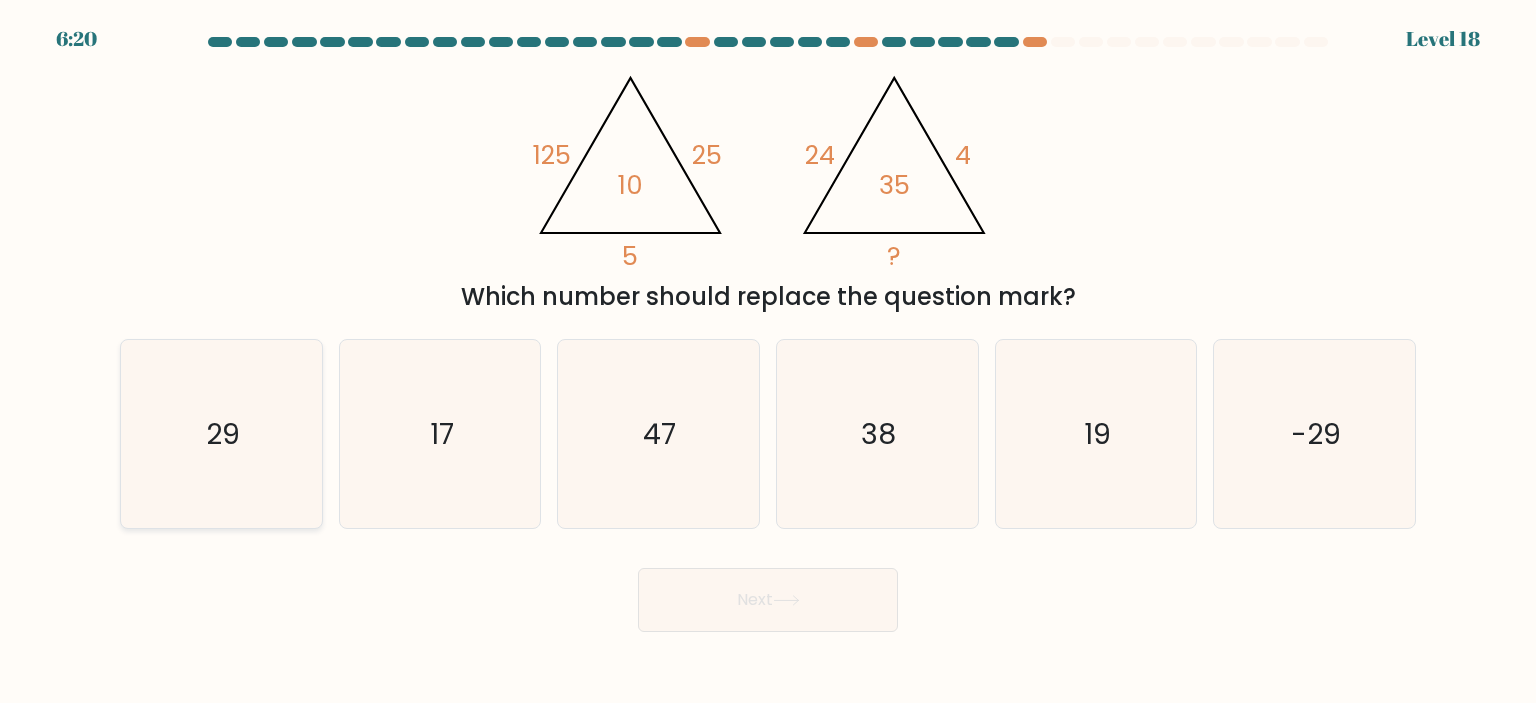 click on "29" 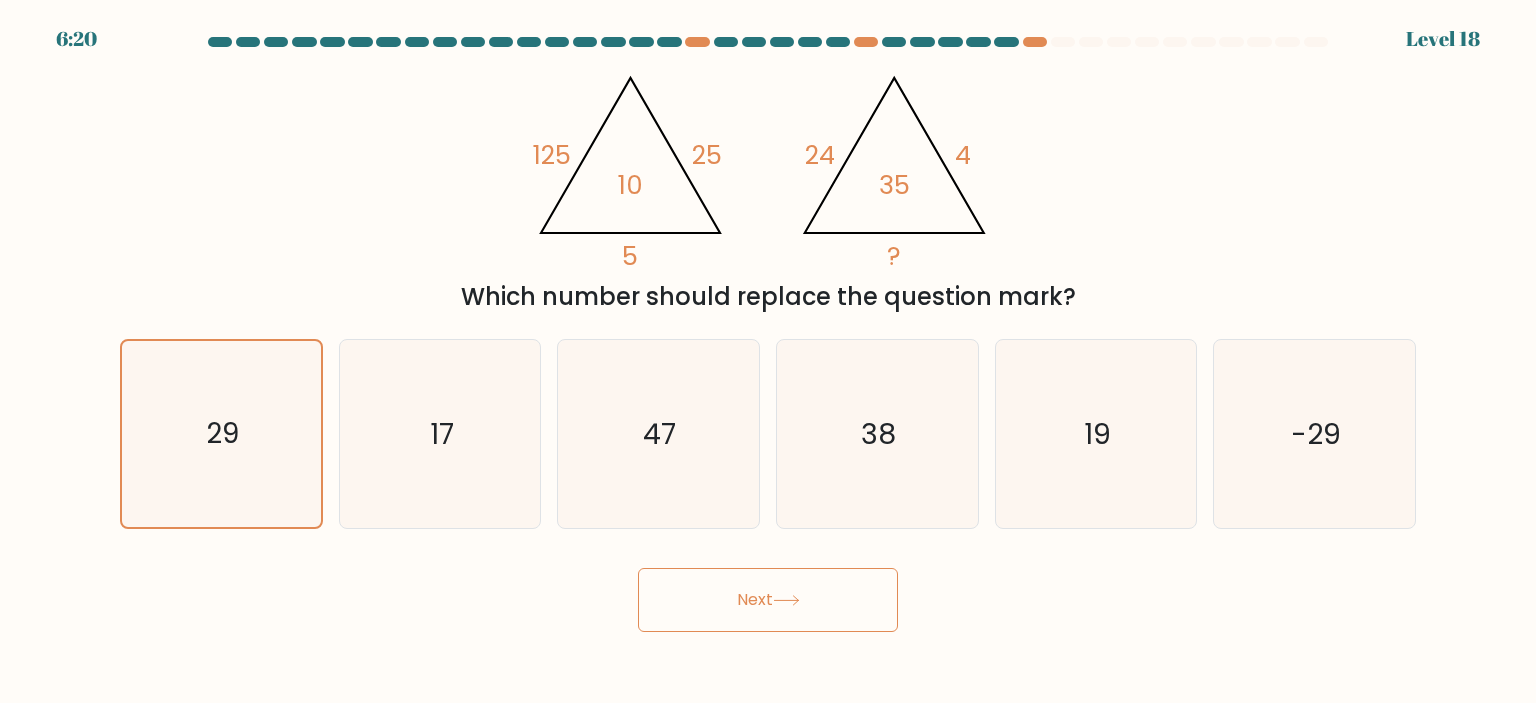 click on "Next" at bounding box center [768, 600] 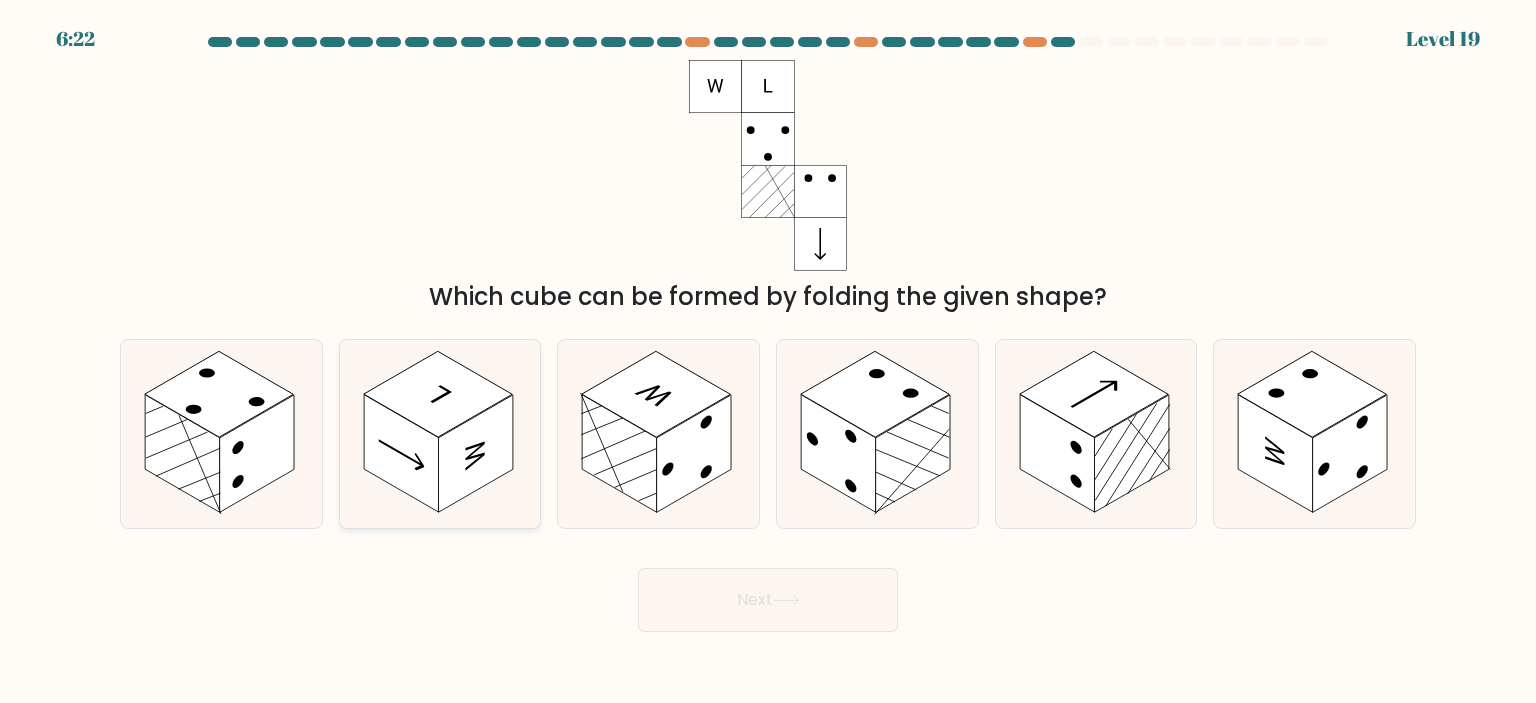 click 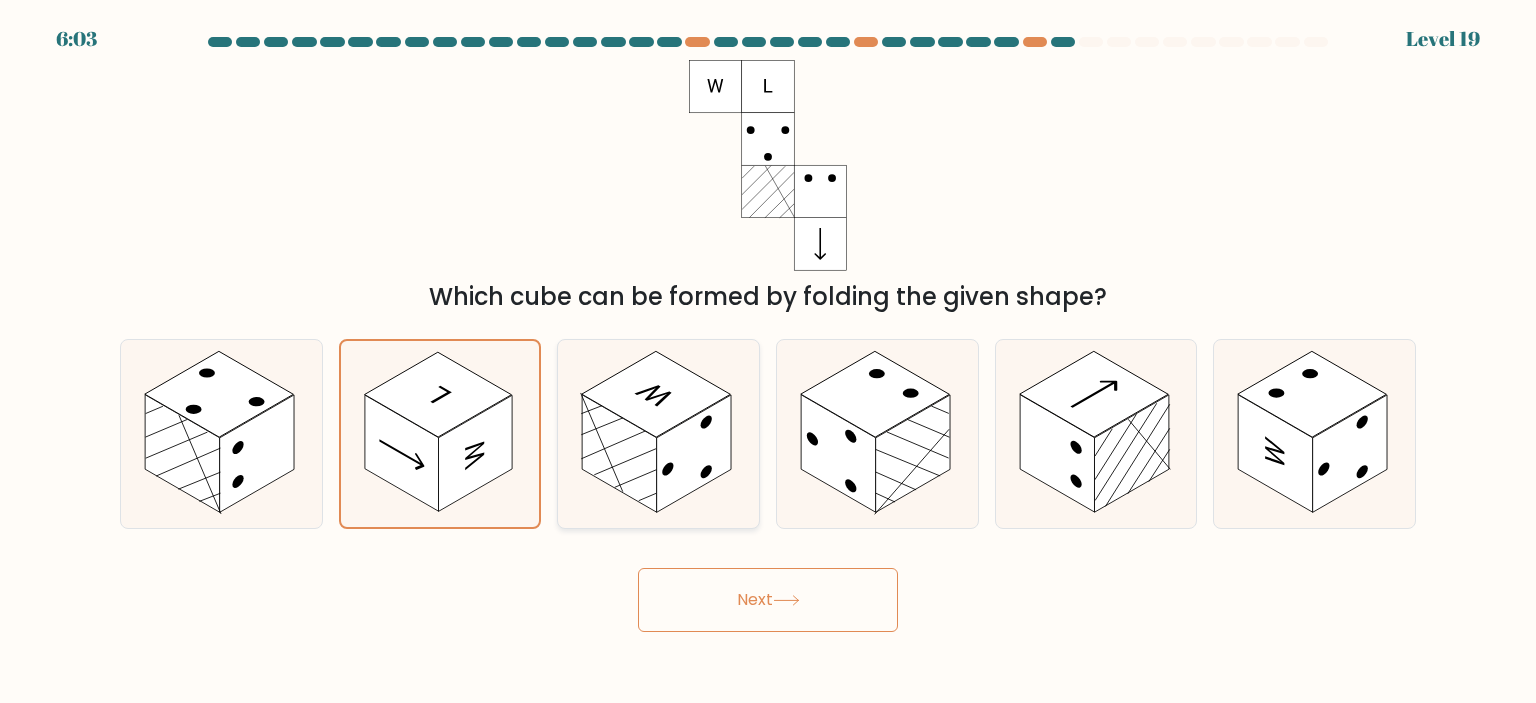 click 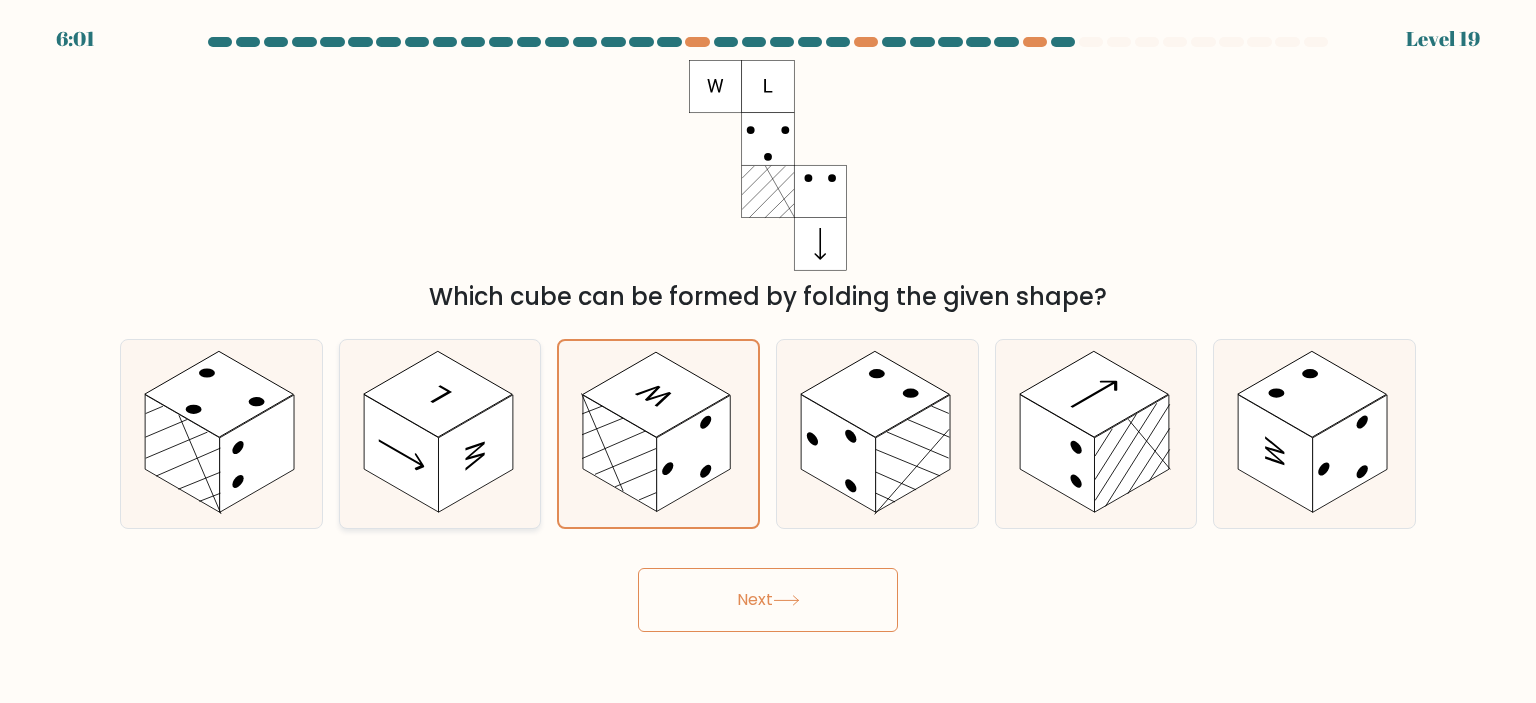 click 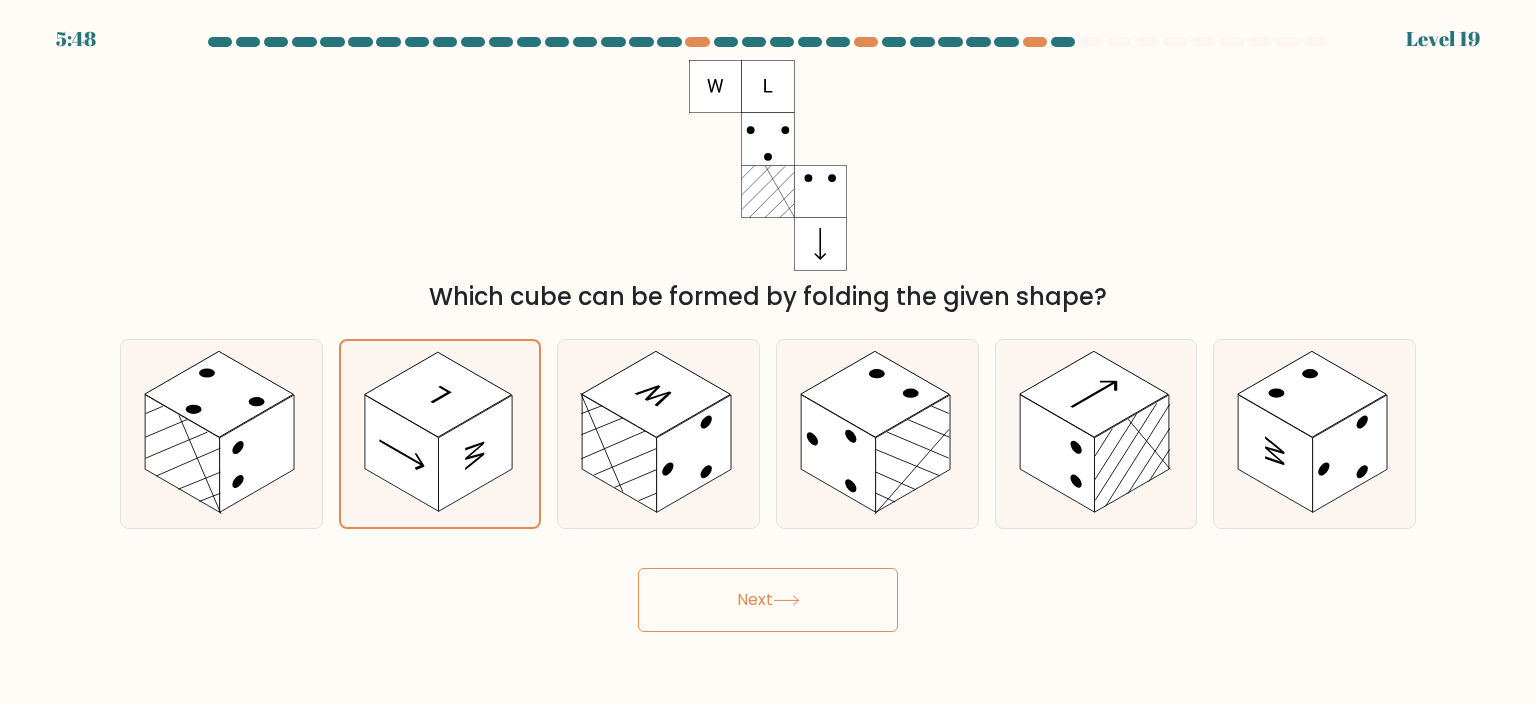 click on "Next" at bounding box center (768, 600) 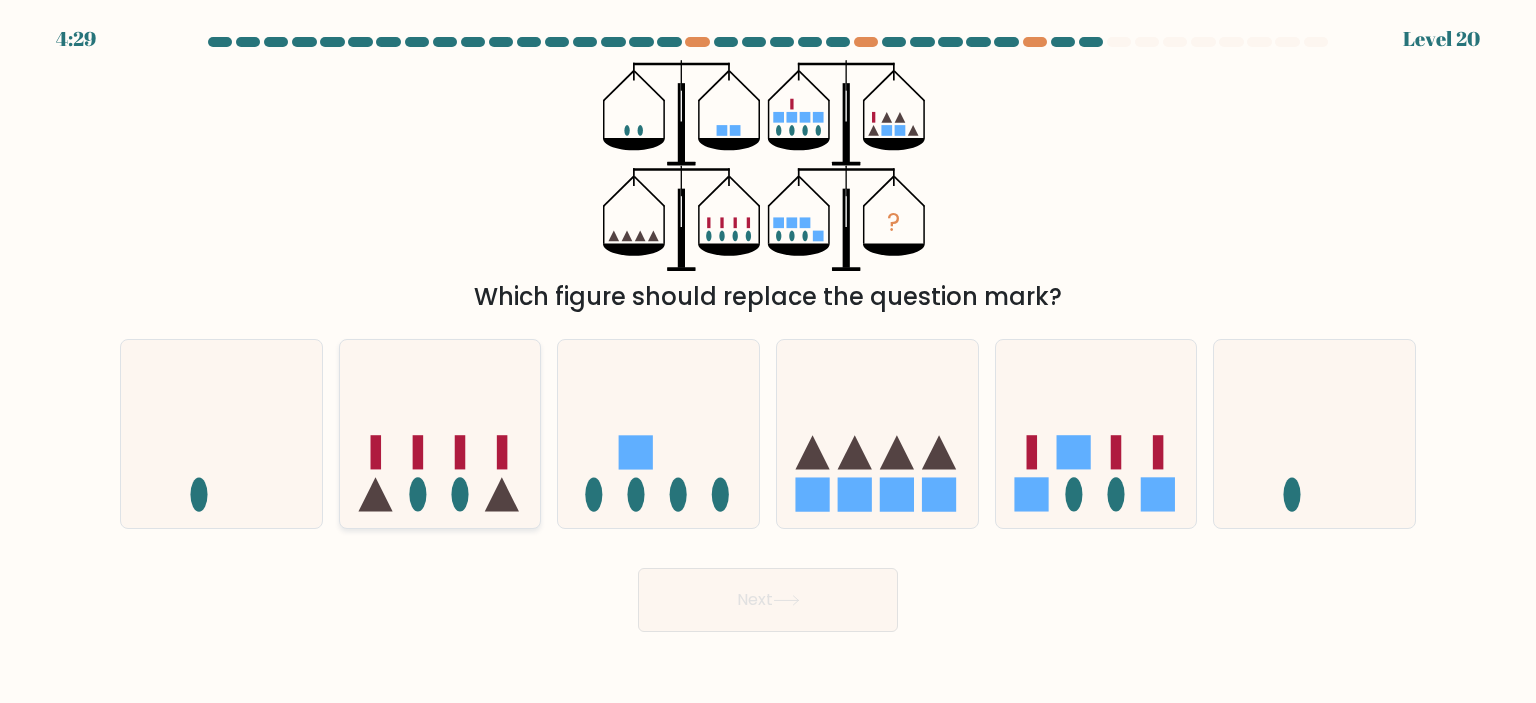 click 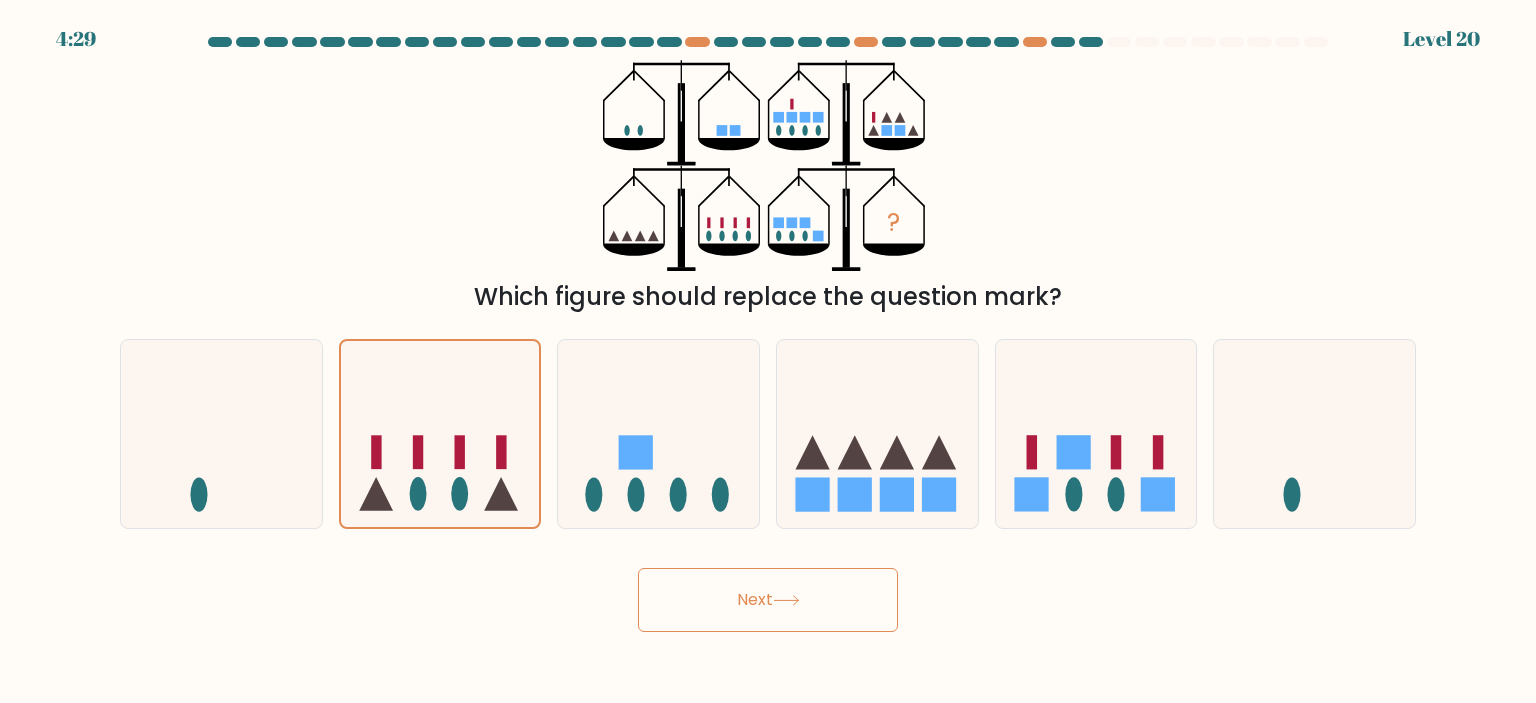 click on "Next" at bounding box center (768, 600) 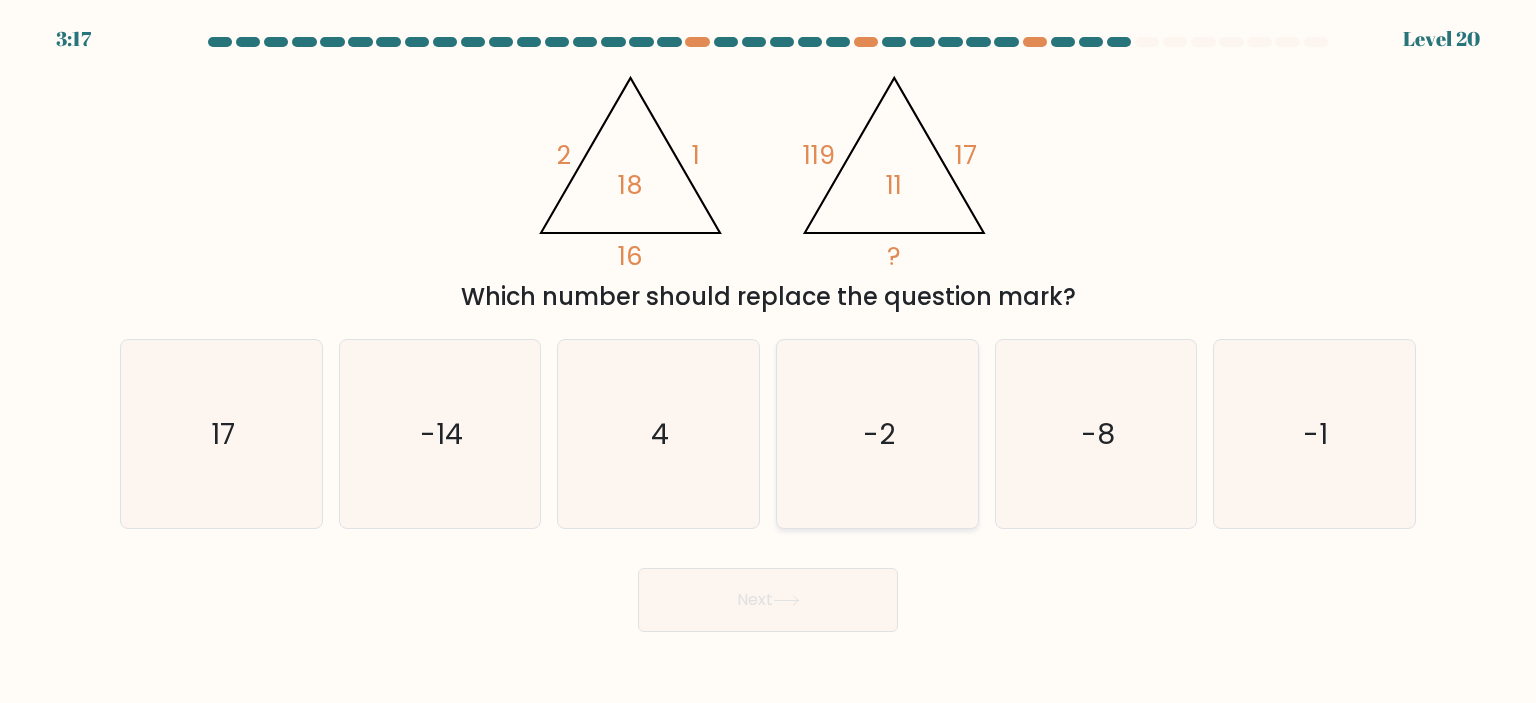 click on "-2" 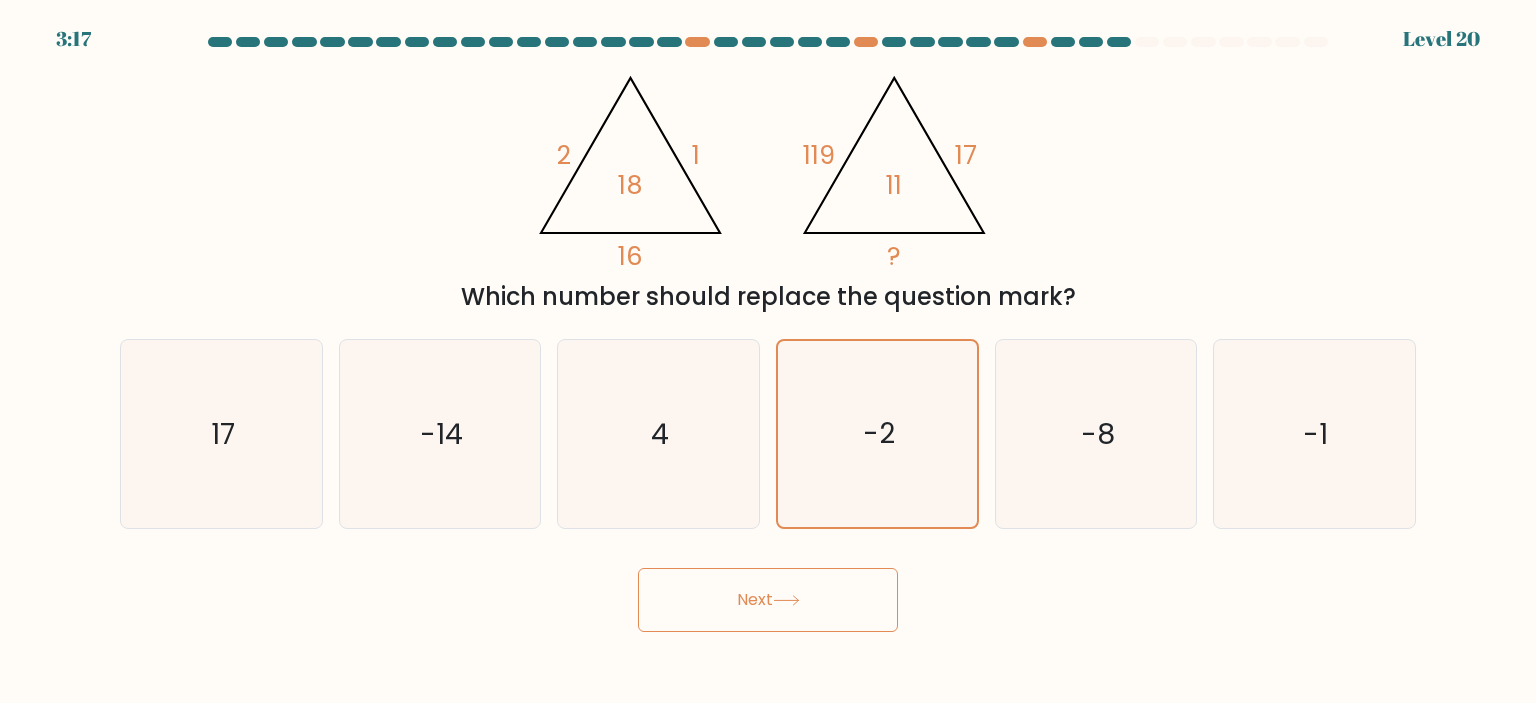 click on "Next" at bounding box center (768, 600) 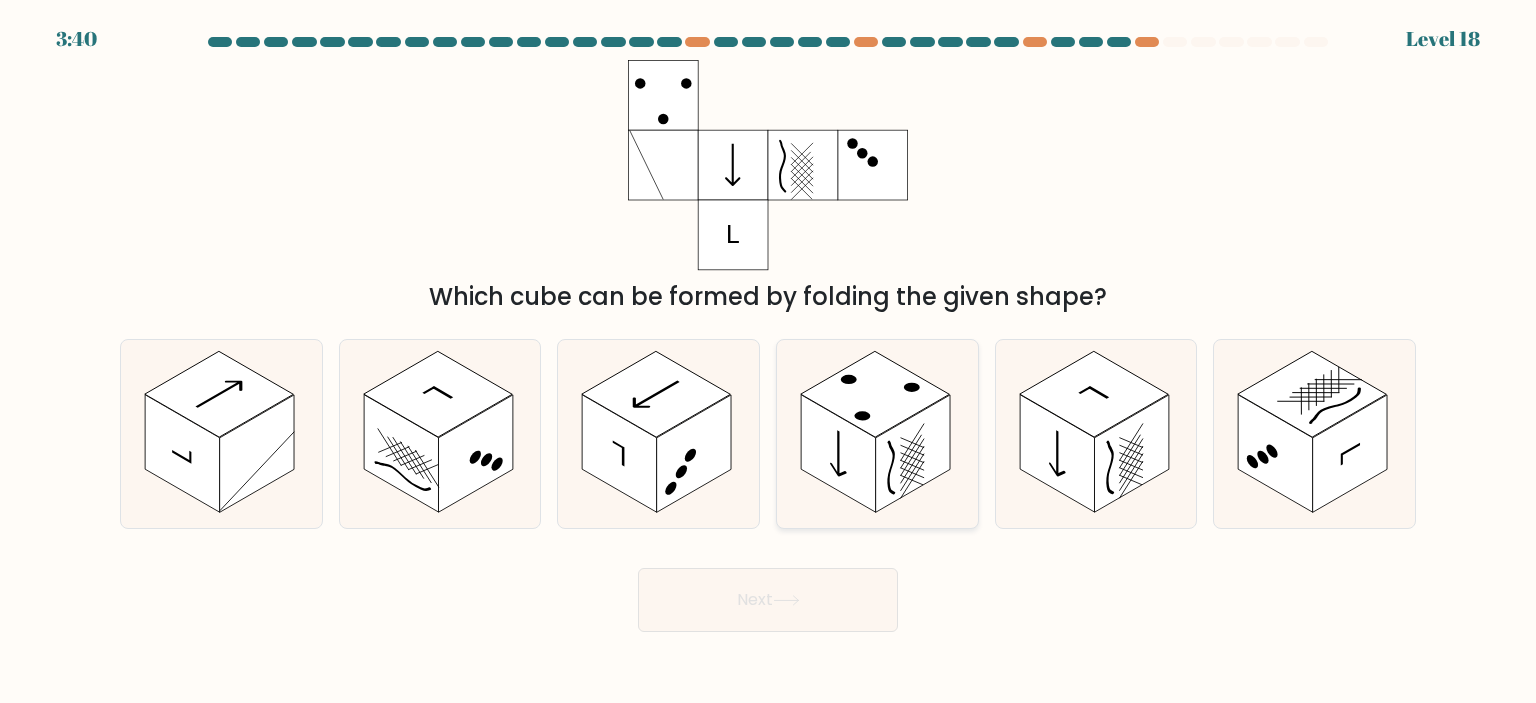 click 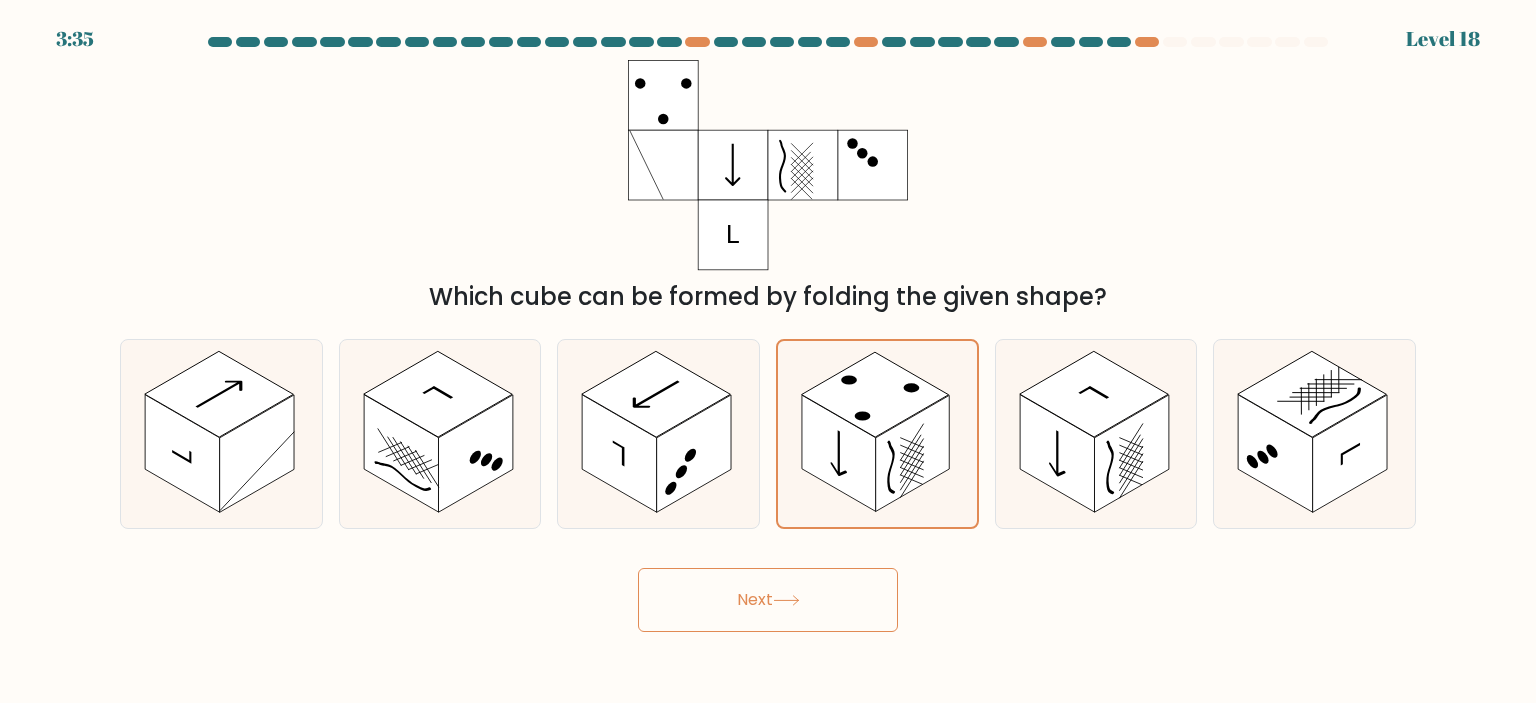 click on "Next" at bounding box center [768, 600] 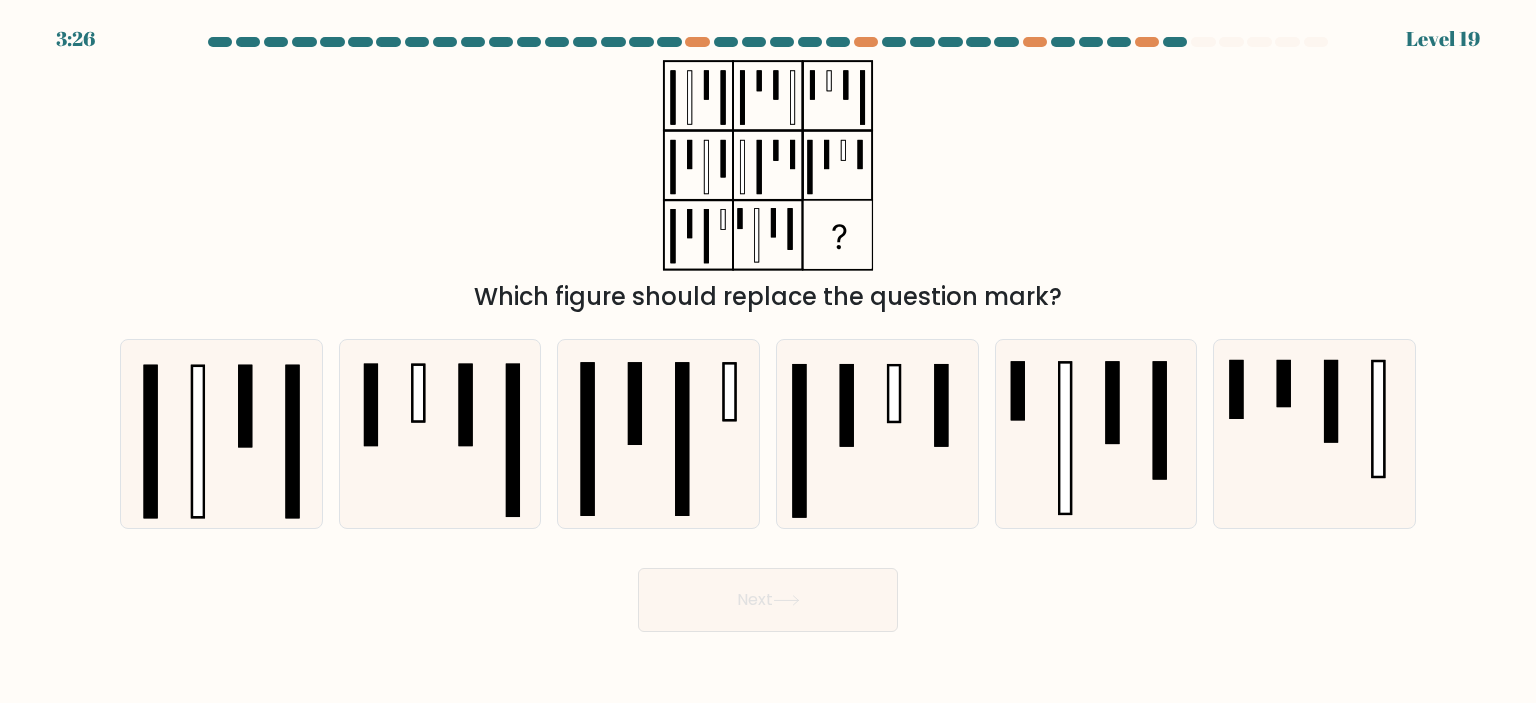 click at bounding box center [768, 334] 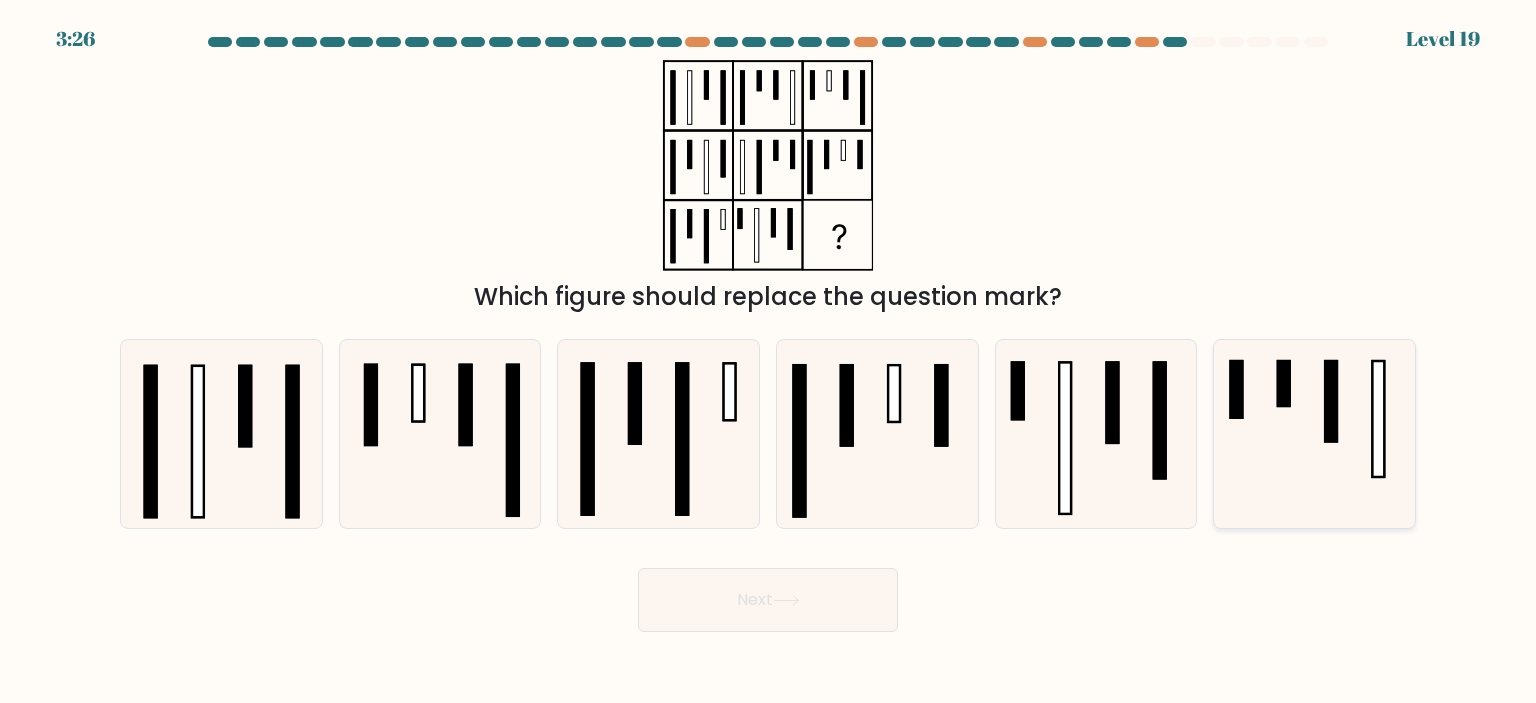 click 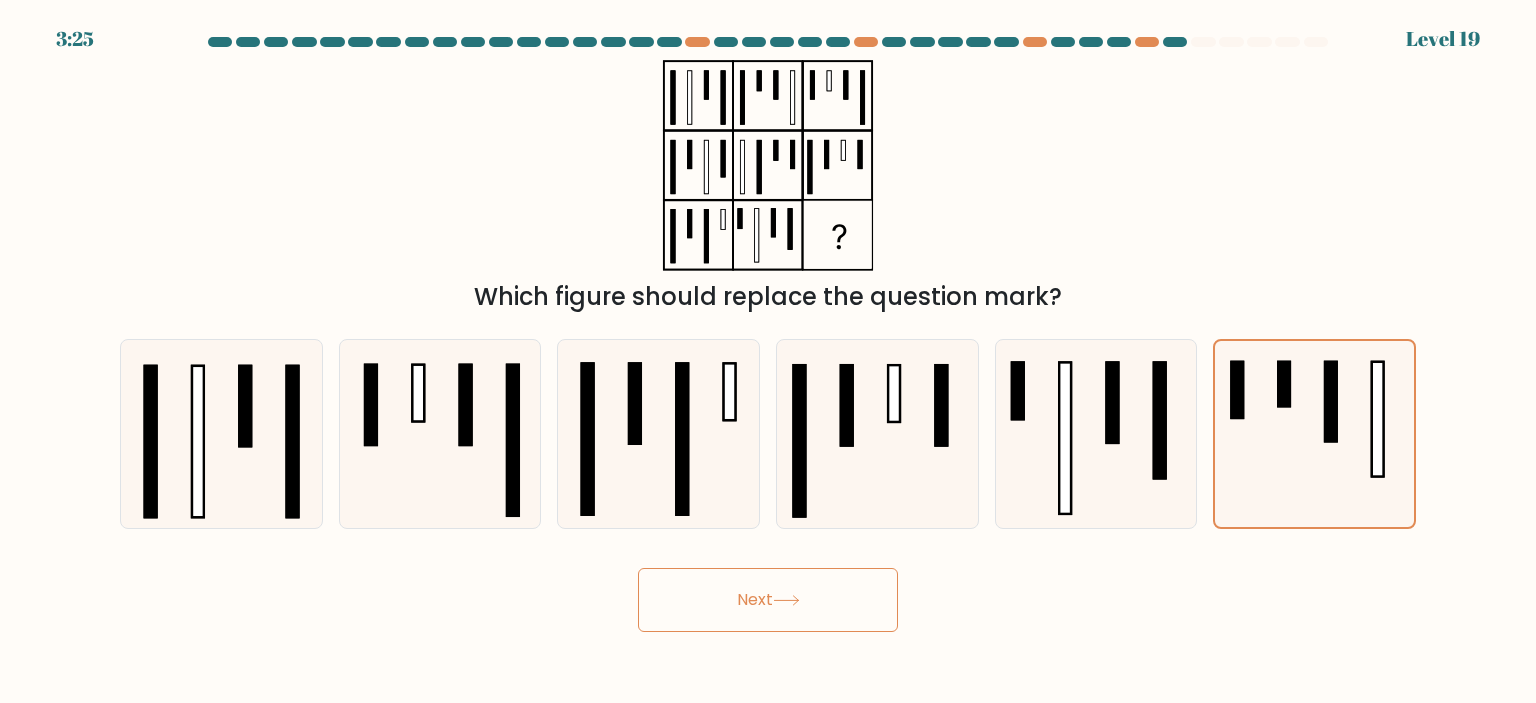 click on "Next" at bounding box center (768, 600) 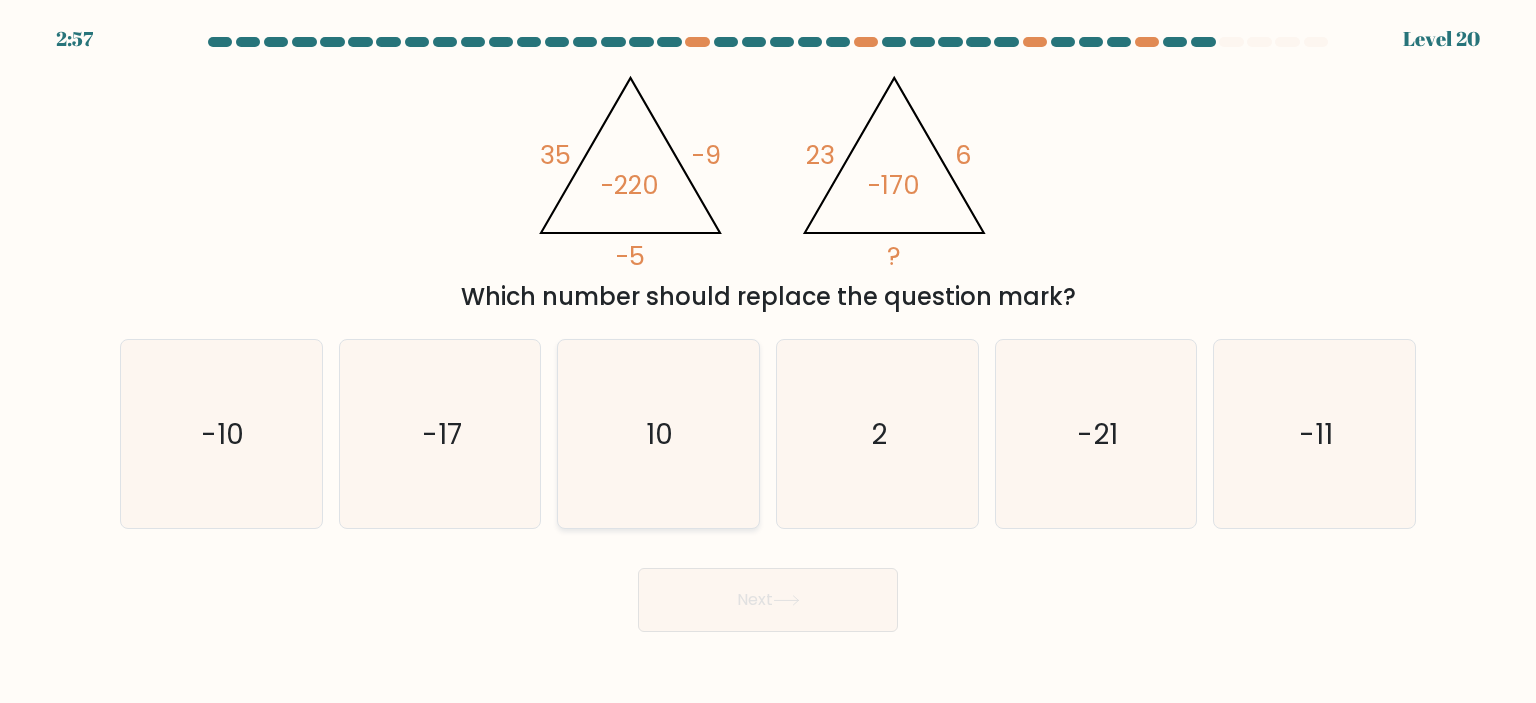 click on "10" 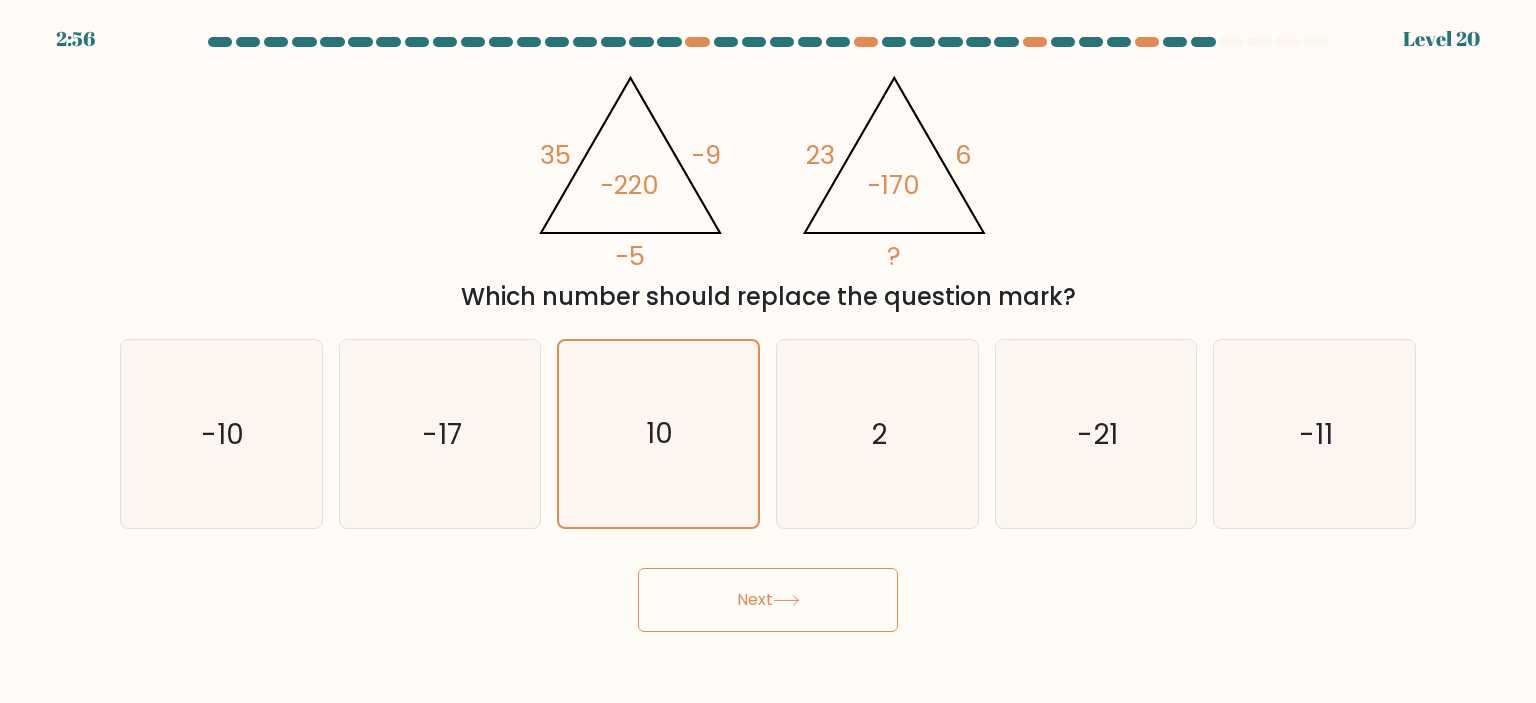 click on "Next" at bounding box center [768, 600] 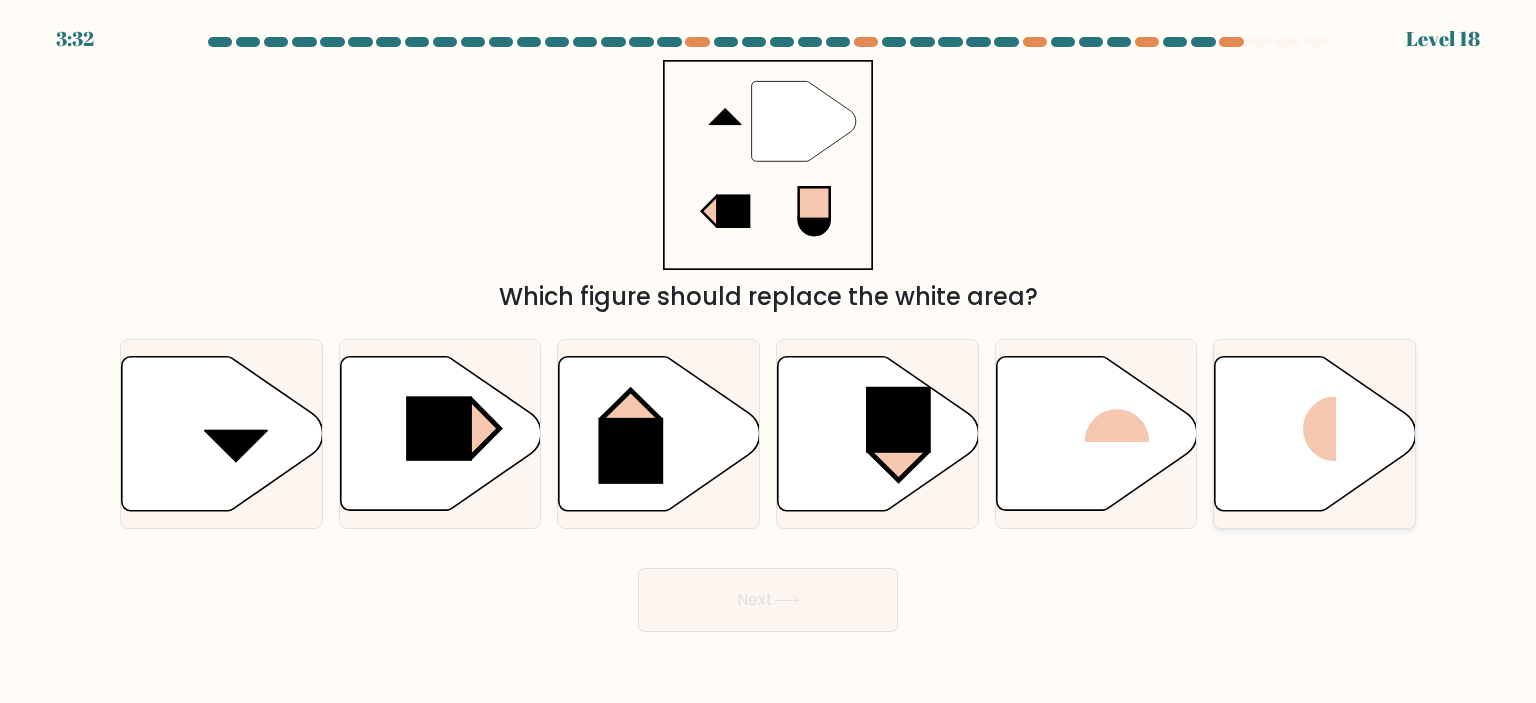 click 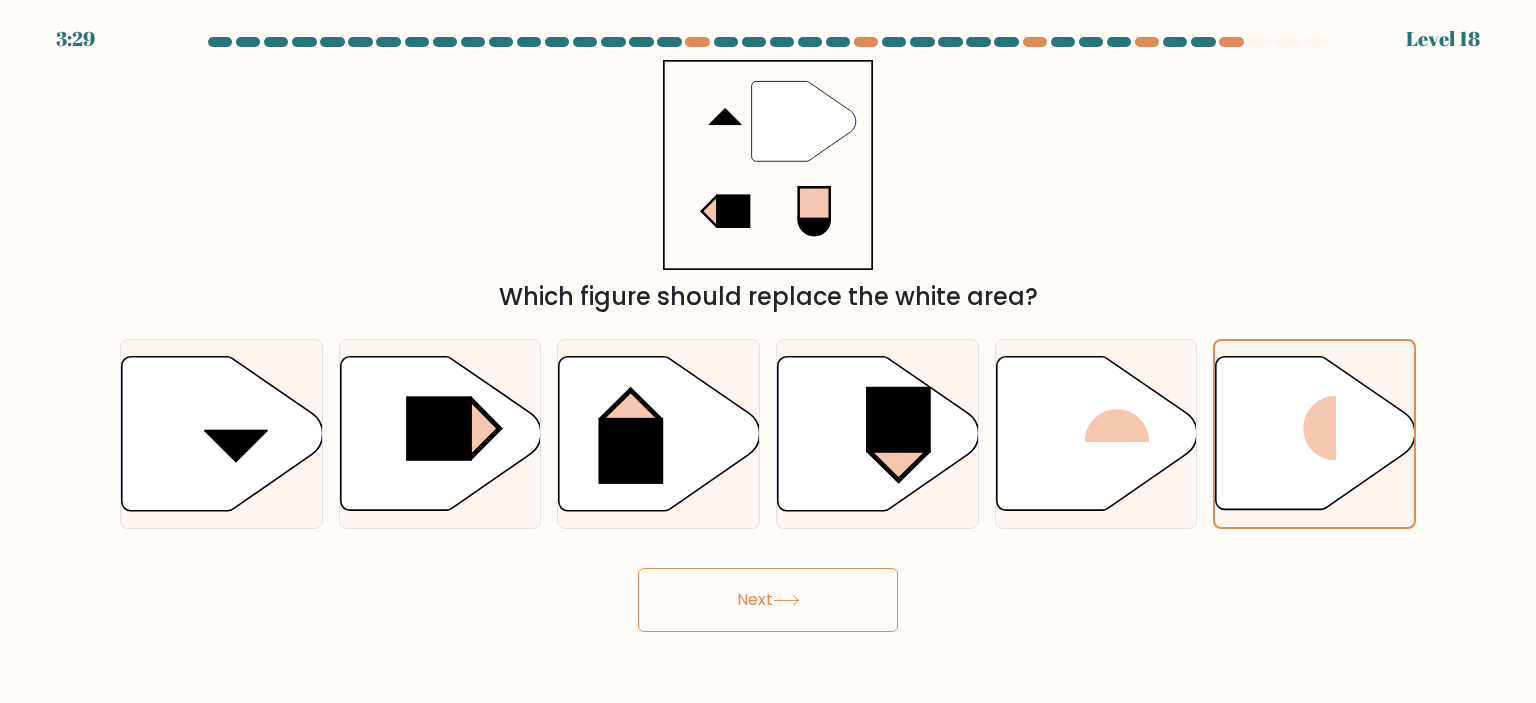click on "Next" at bounding box center (768, 600) 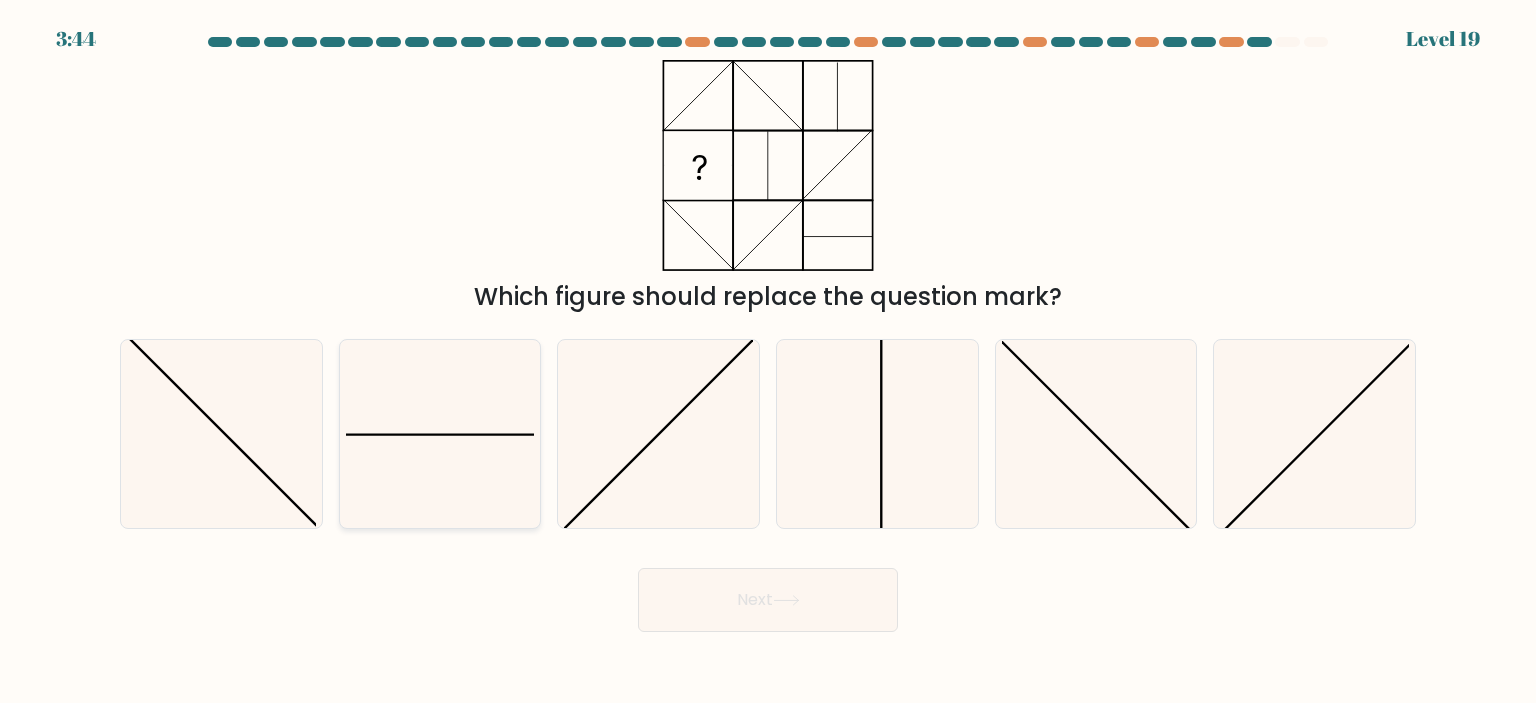 click 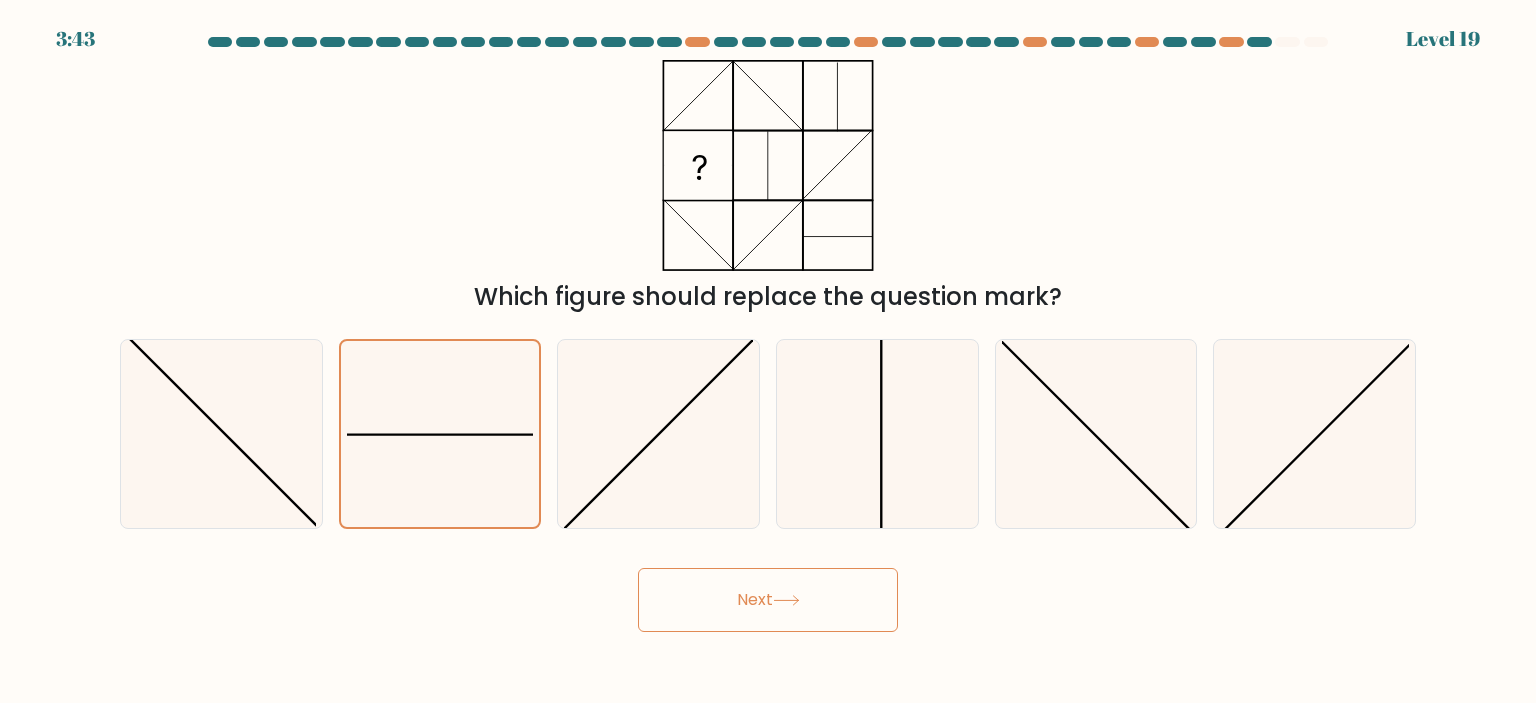 click on "Next" at bounding box center (768, 600) 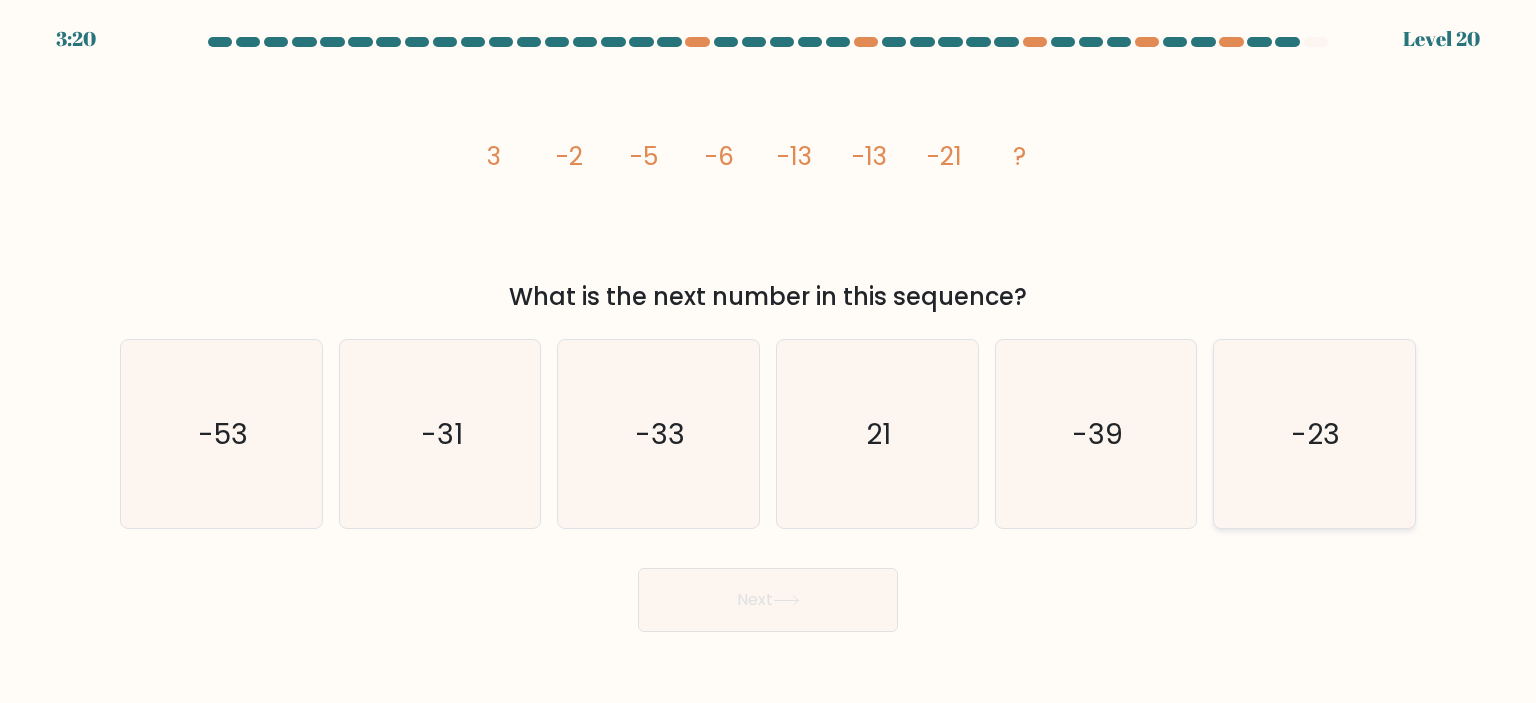 click on "-23" 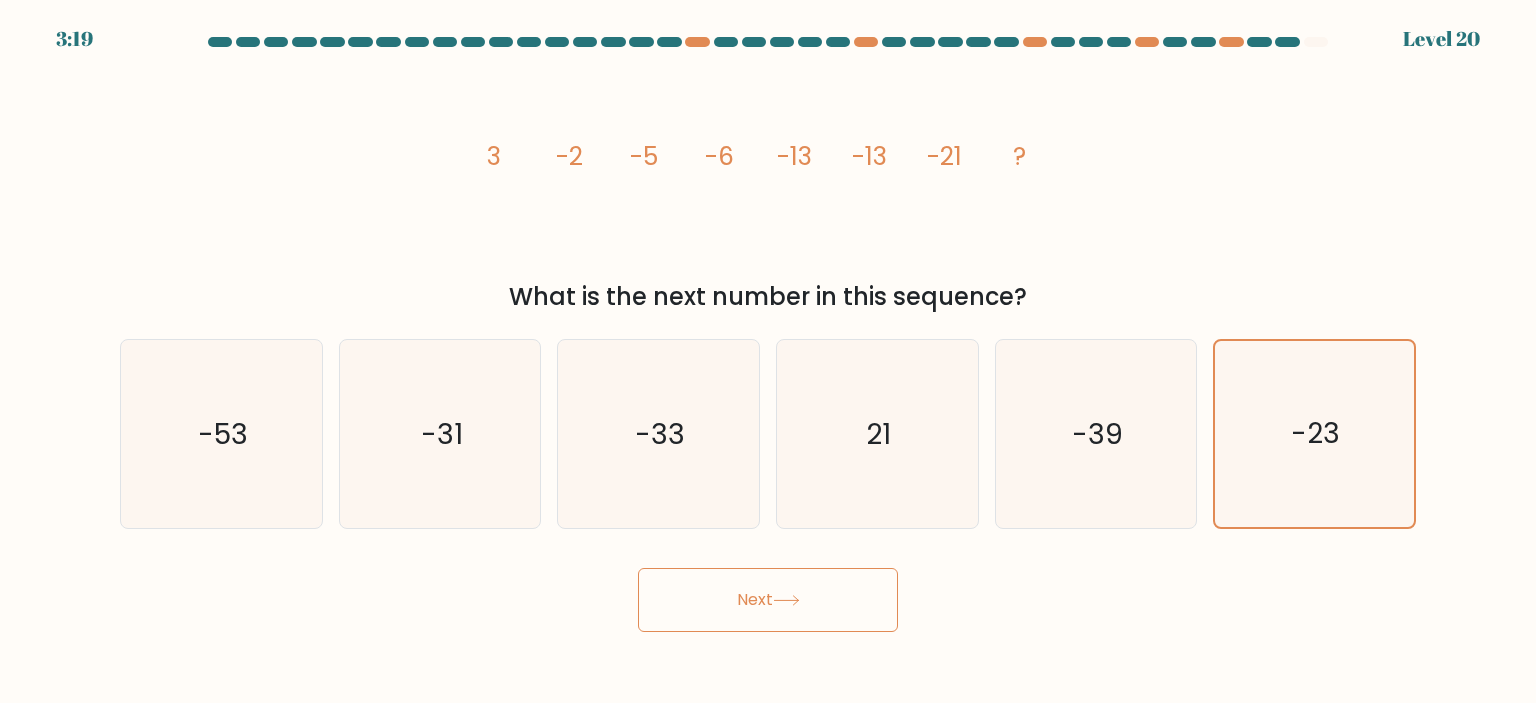 click on "Next" at bounding box center (768, 600) 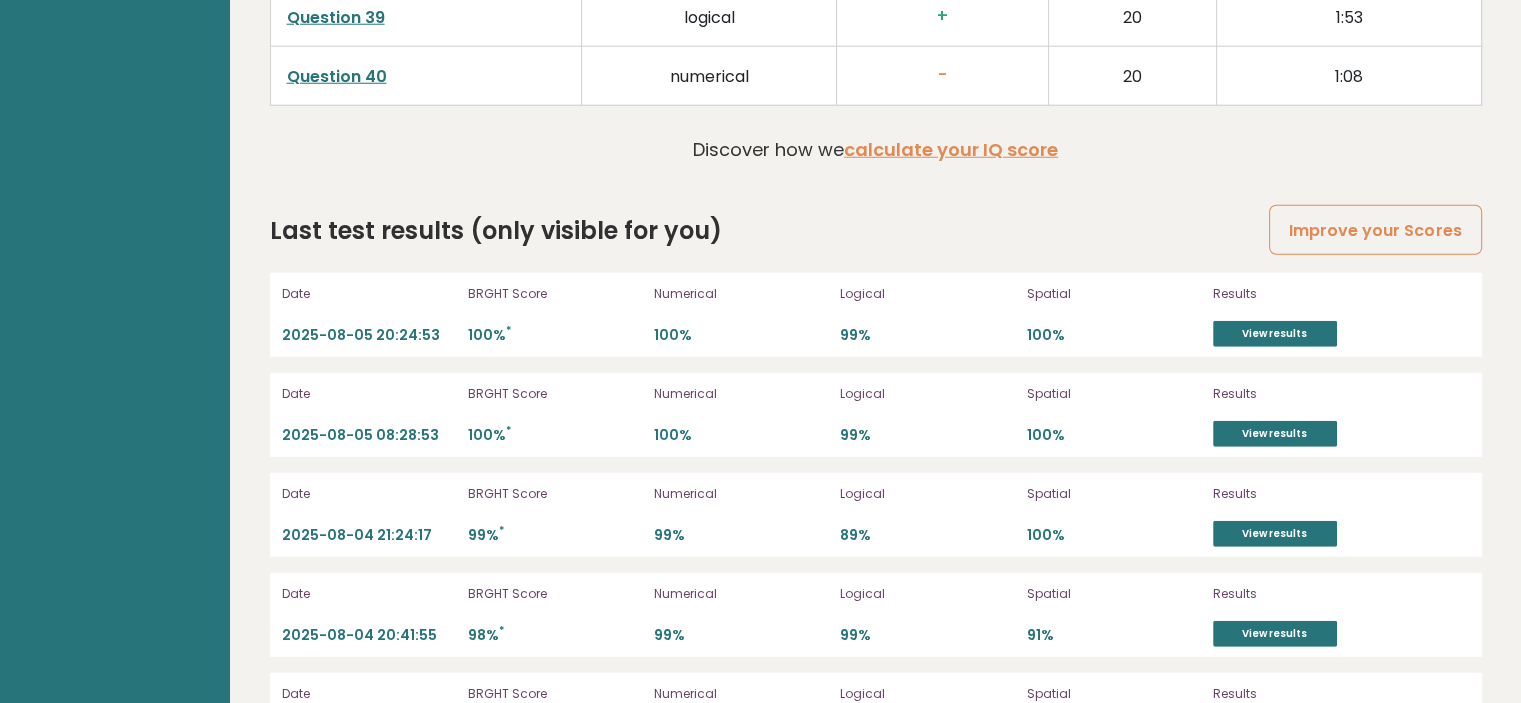 scroll, scrollTop: 5438, scrollLeft: 0, axis: vertical 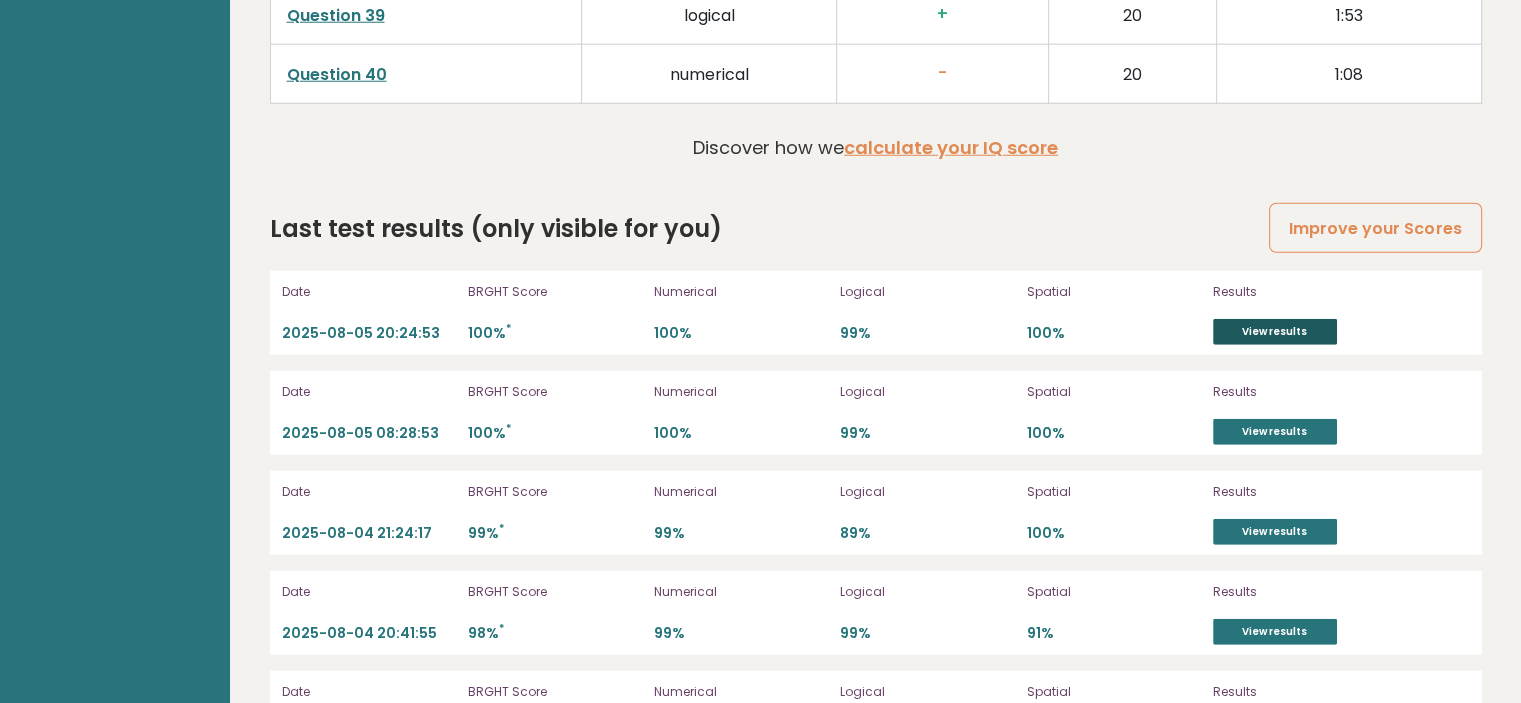 click on "View results" at bounding box center (1275, 332) 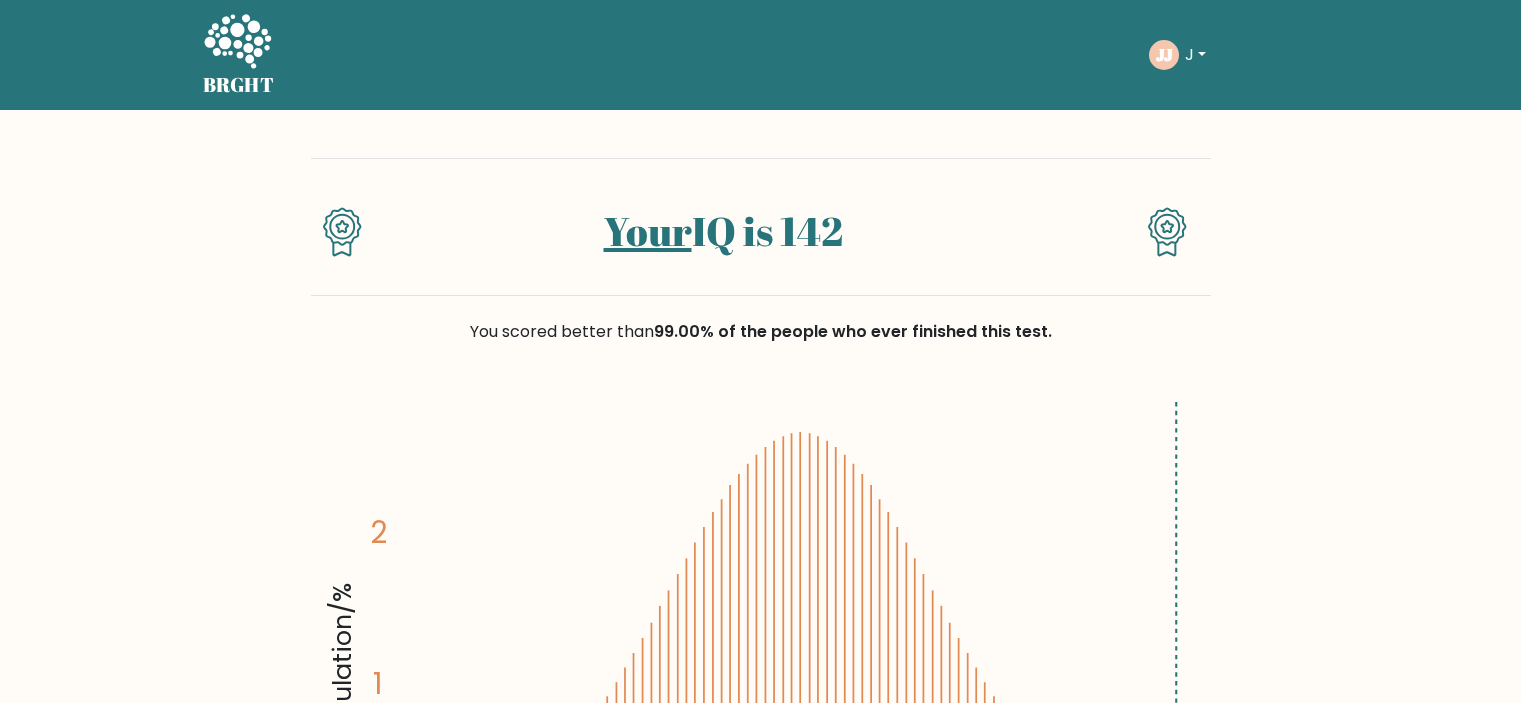 scroll, scrollTop: 0, scrollLeft: 0, axis: both 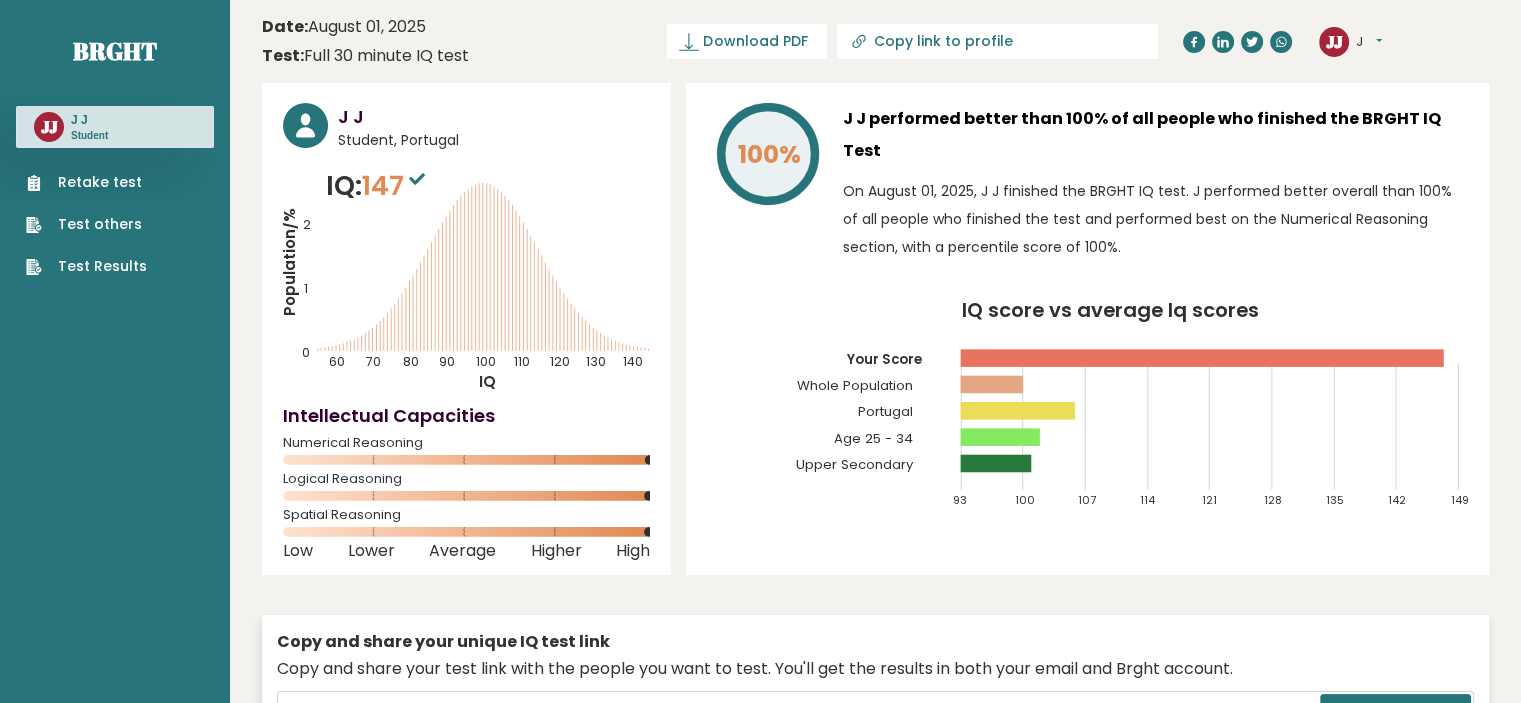click on "Retake test" at bounding box center [86, 182] 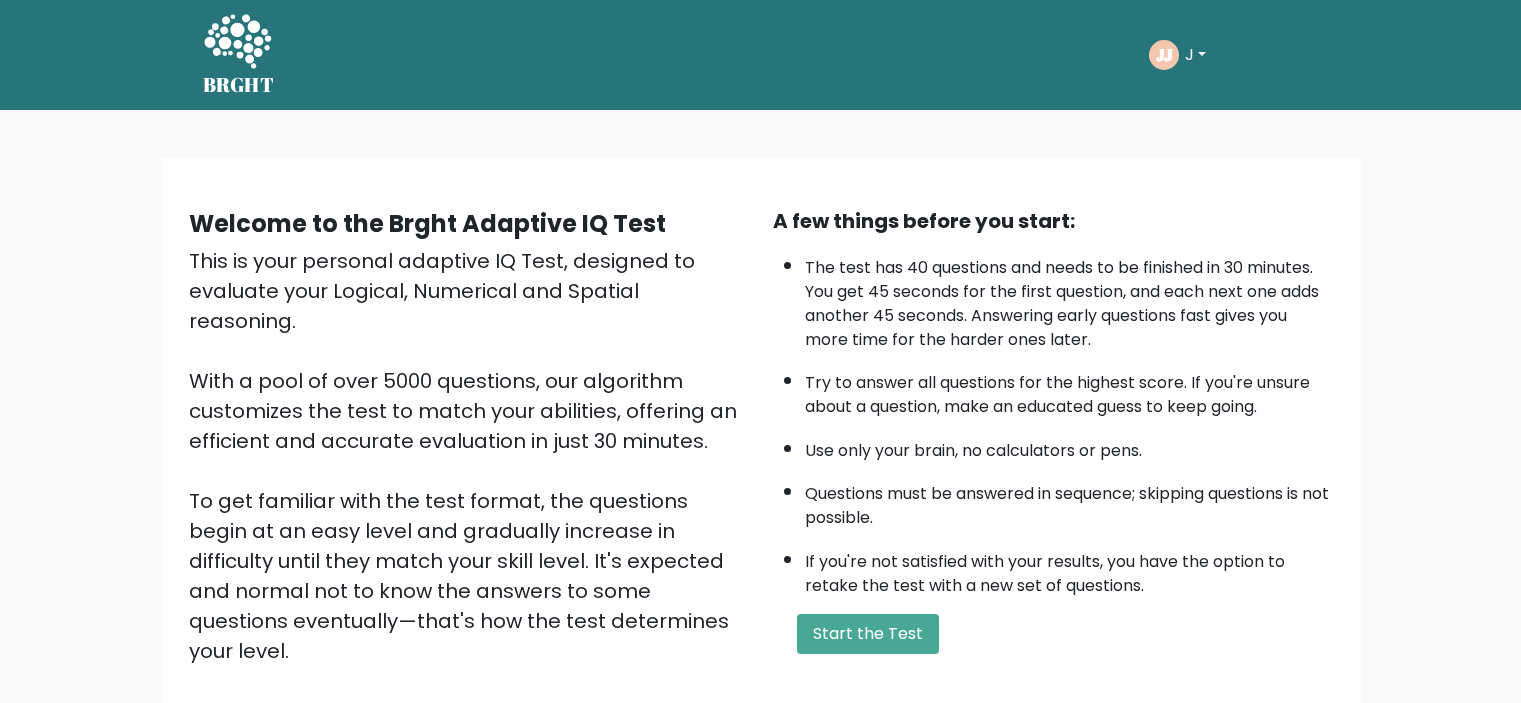scroll, scrollTop: 0, scrollLeft: 0, axis: both 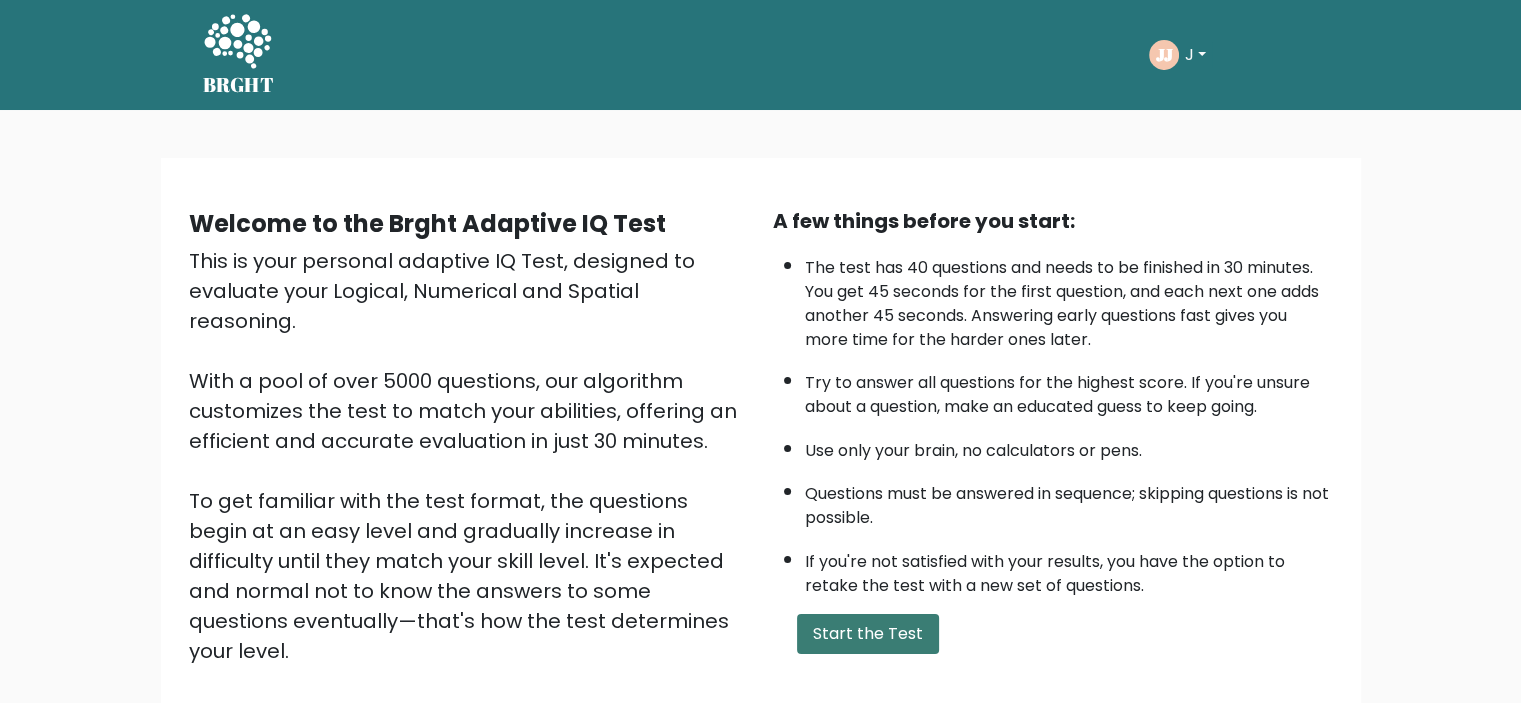 click on "Start the Test" at bounding box center [868, 634] 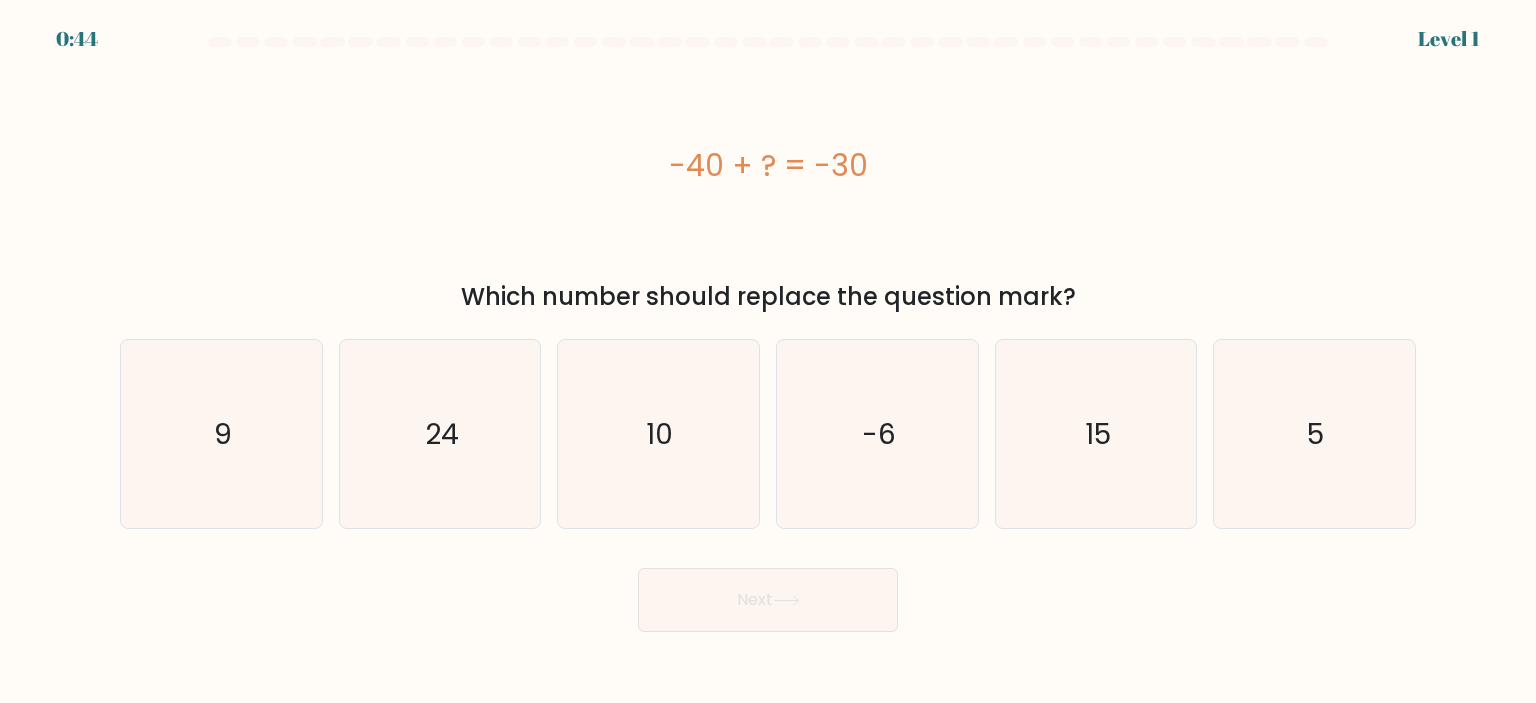 scroll, scrollTop: 0, scrollLeft: 0, axis: both 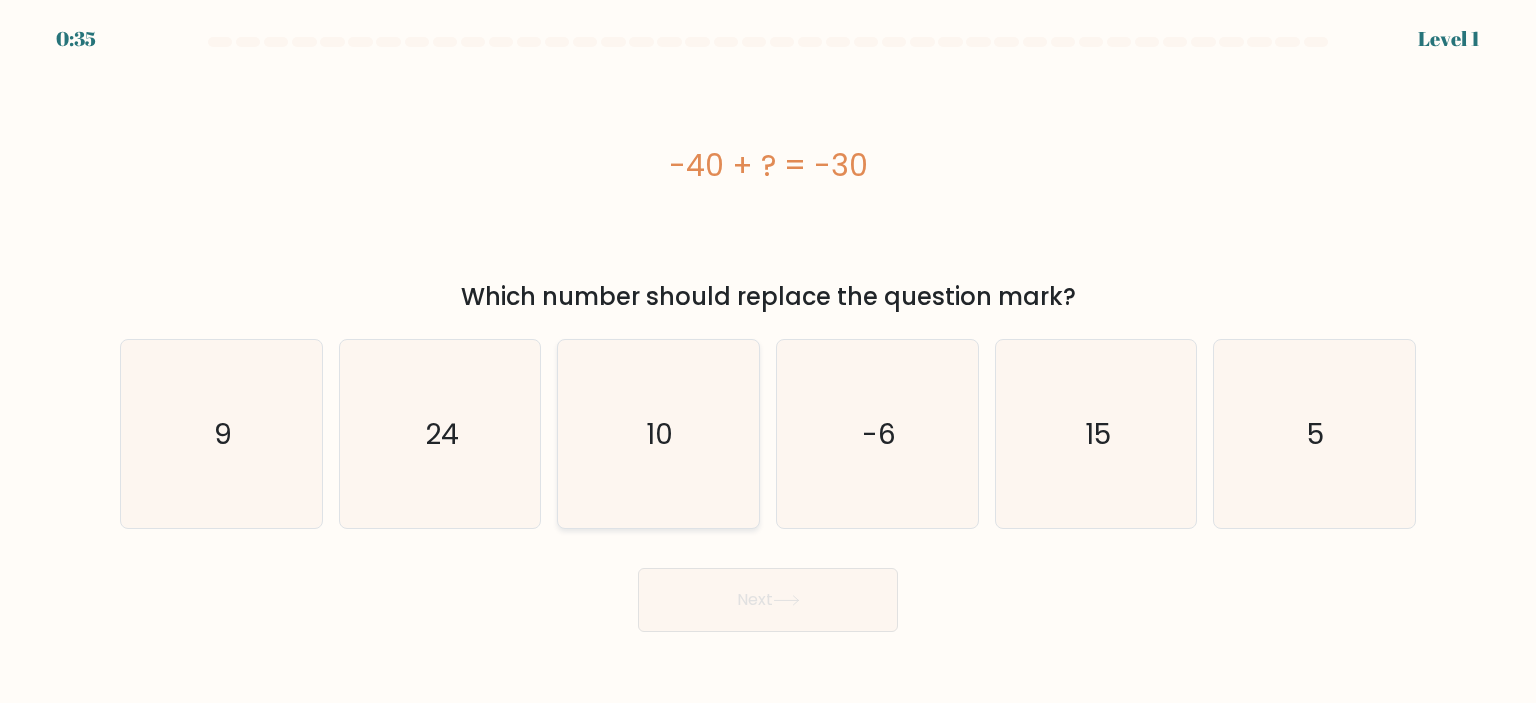 click on "10" 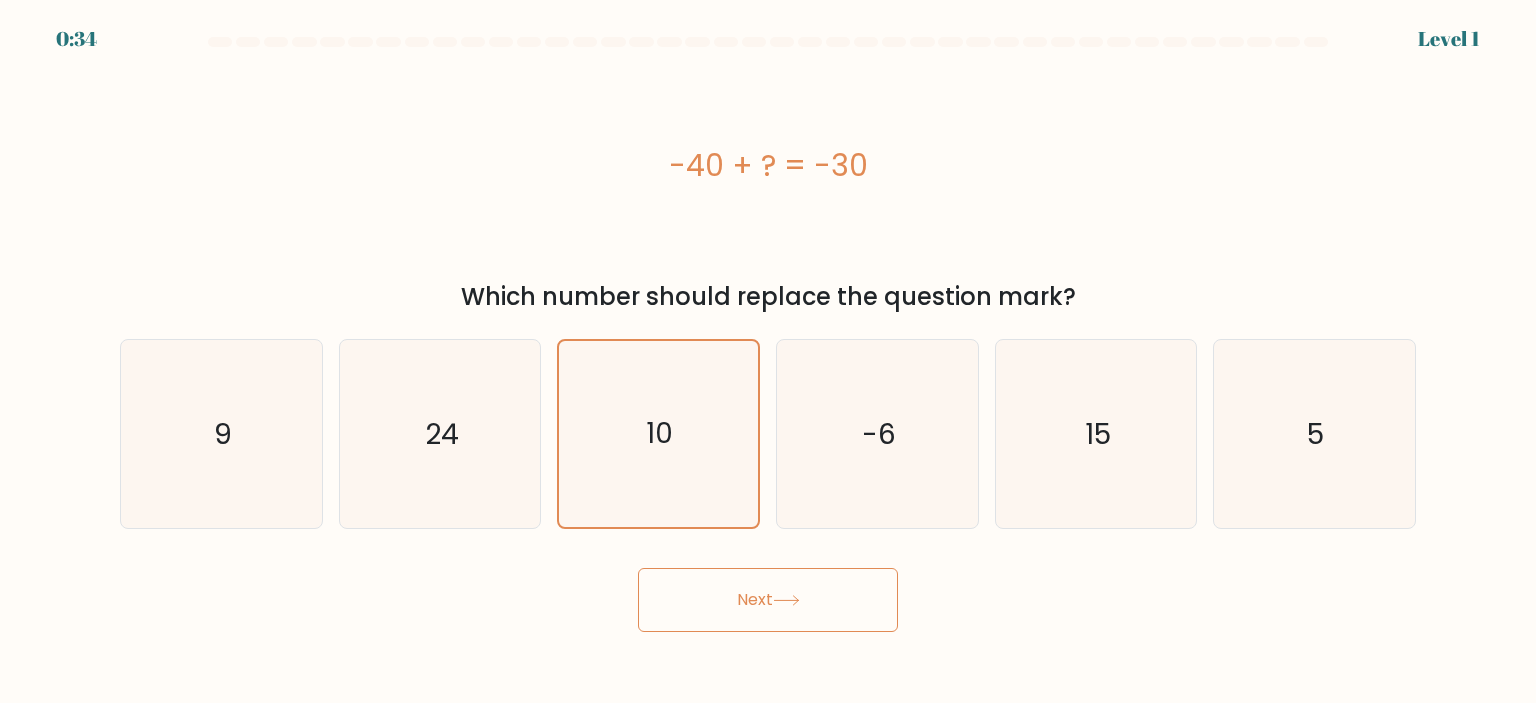 click on "Next" at bounding box center [768, 600] 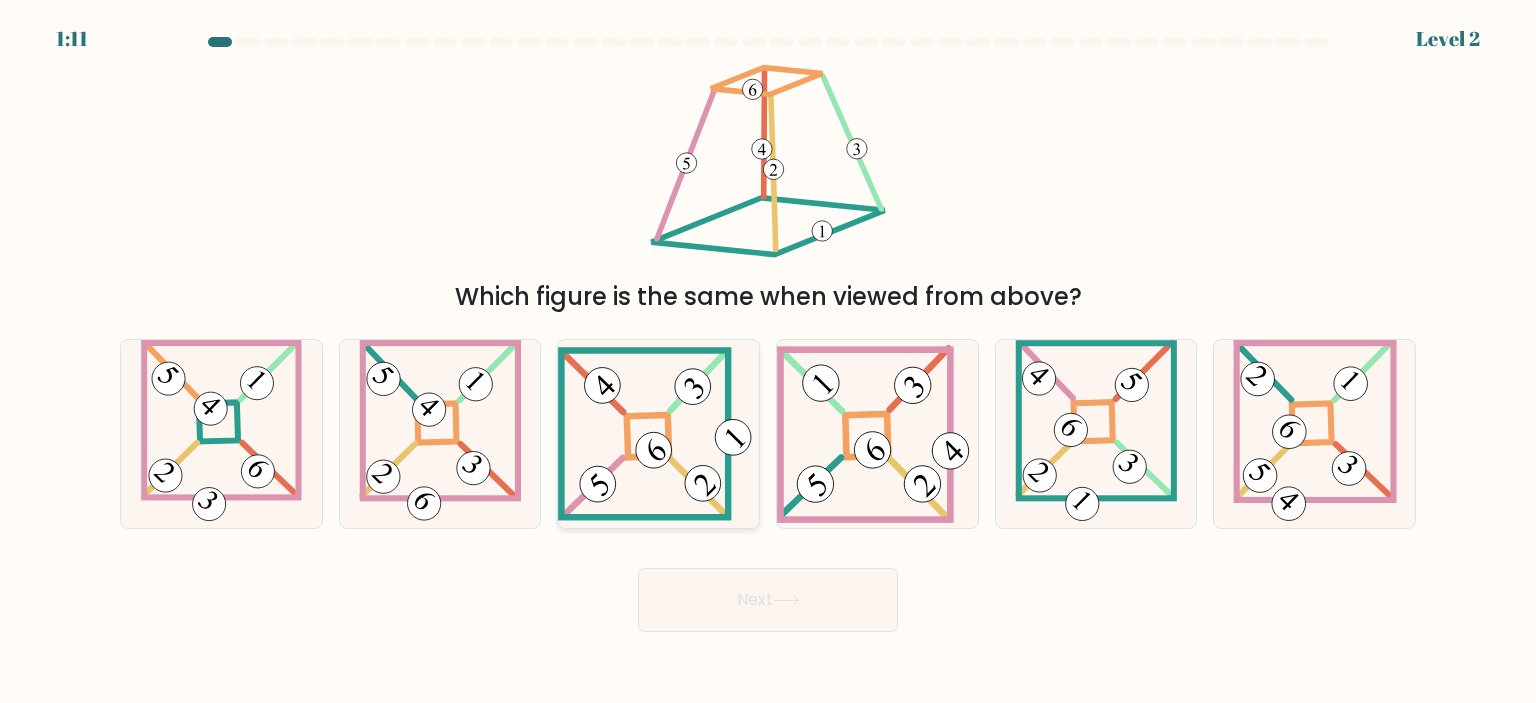 click 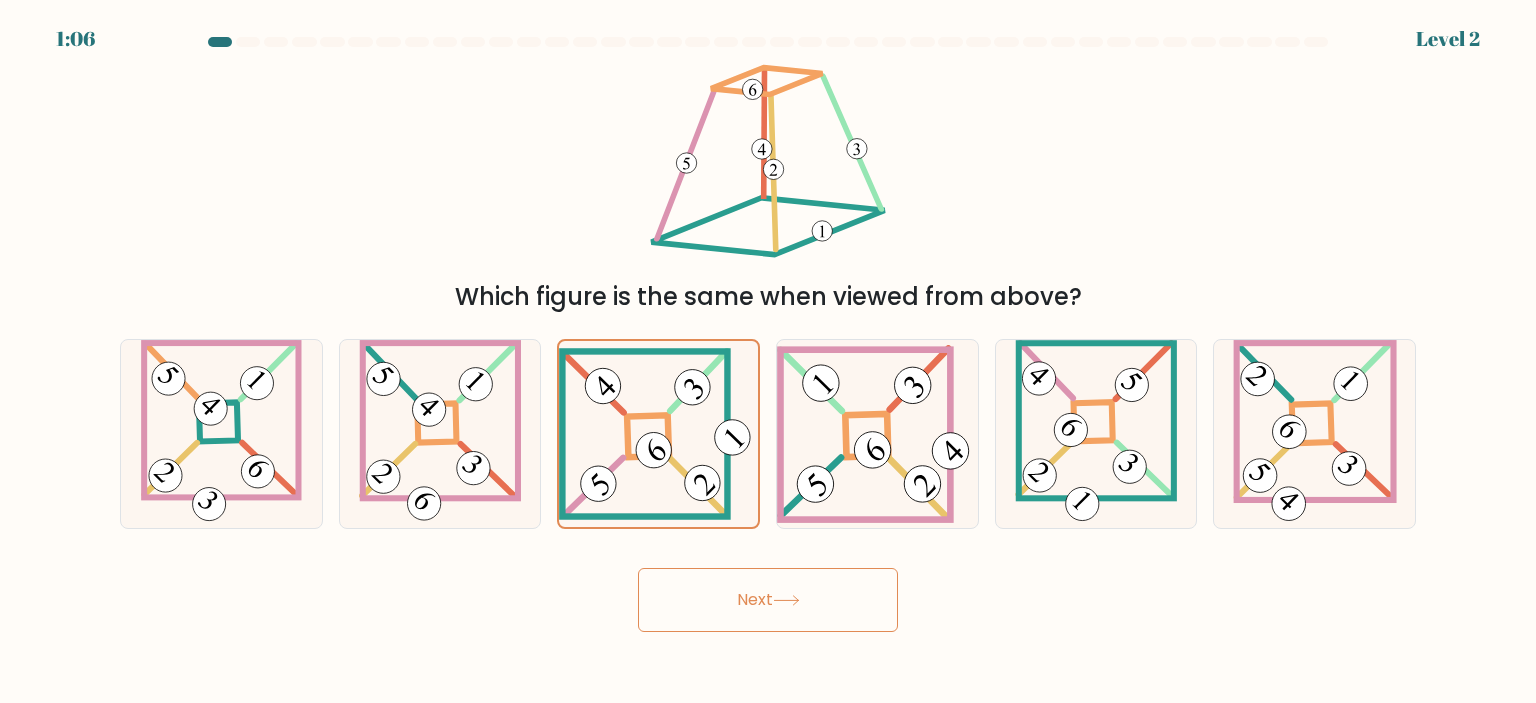 click on "Next" at bounding box center (768, 600) 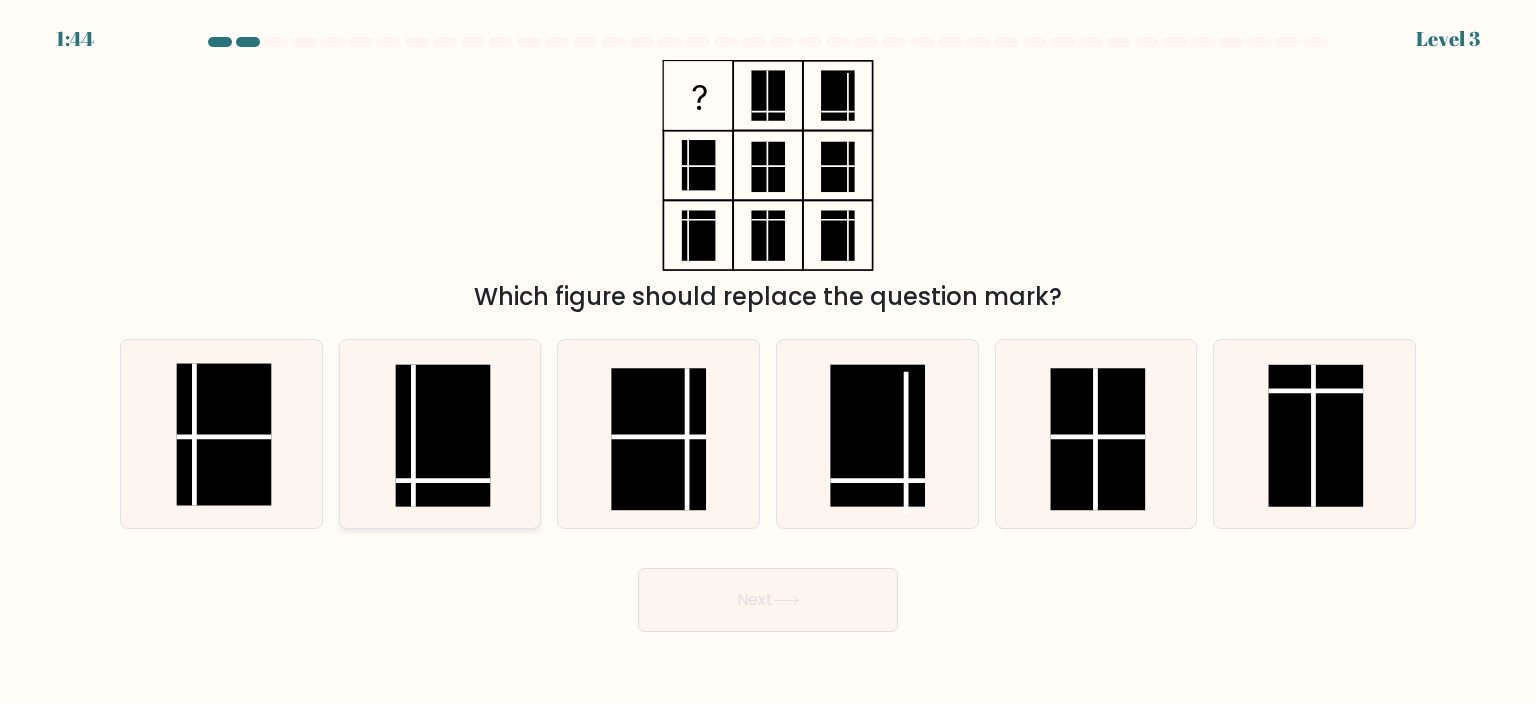 click 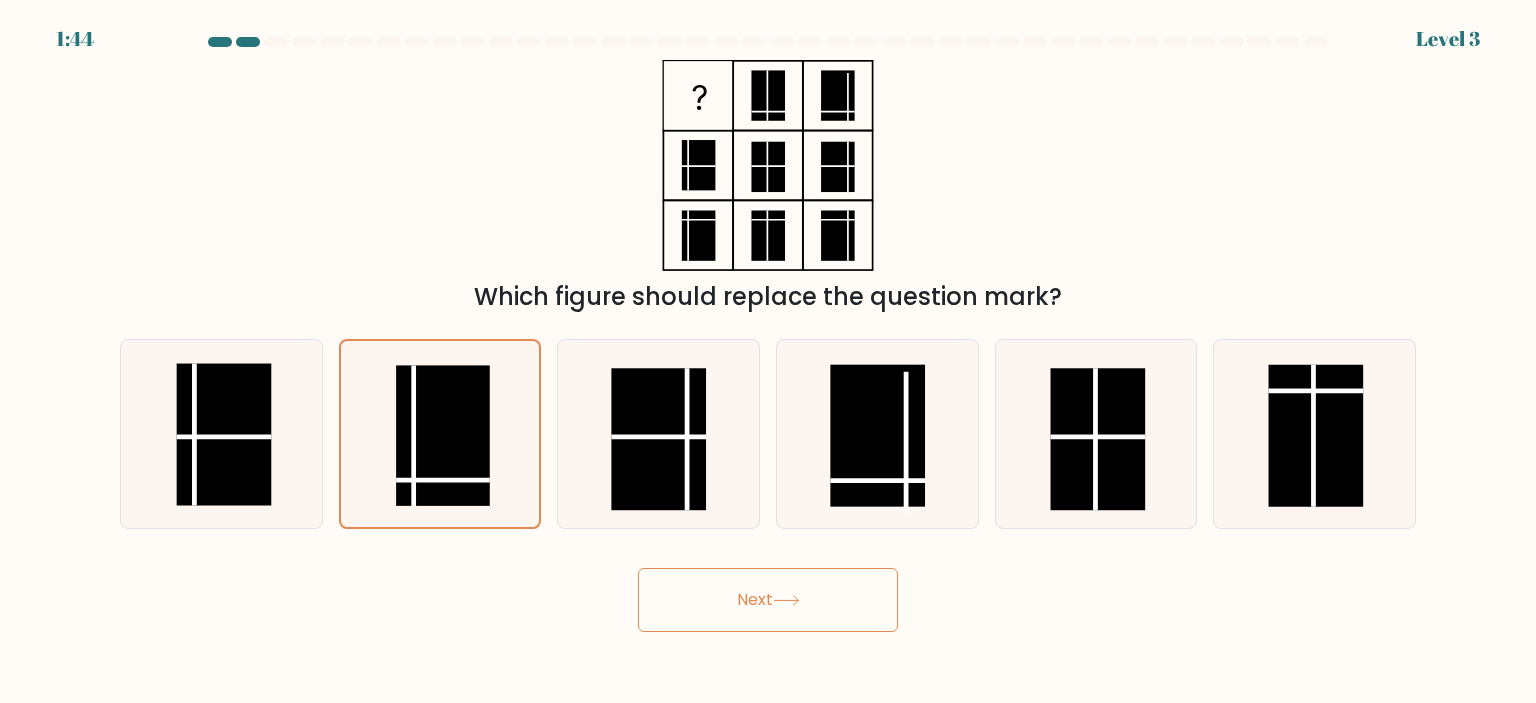 click on "Next" at bounding box center (768, 600) 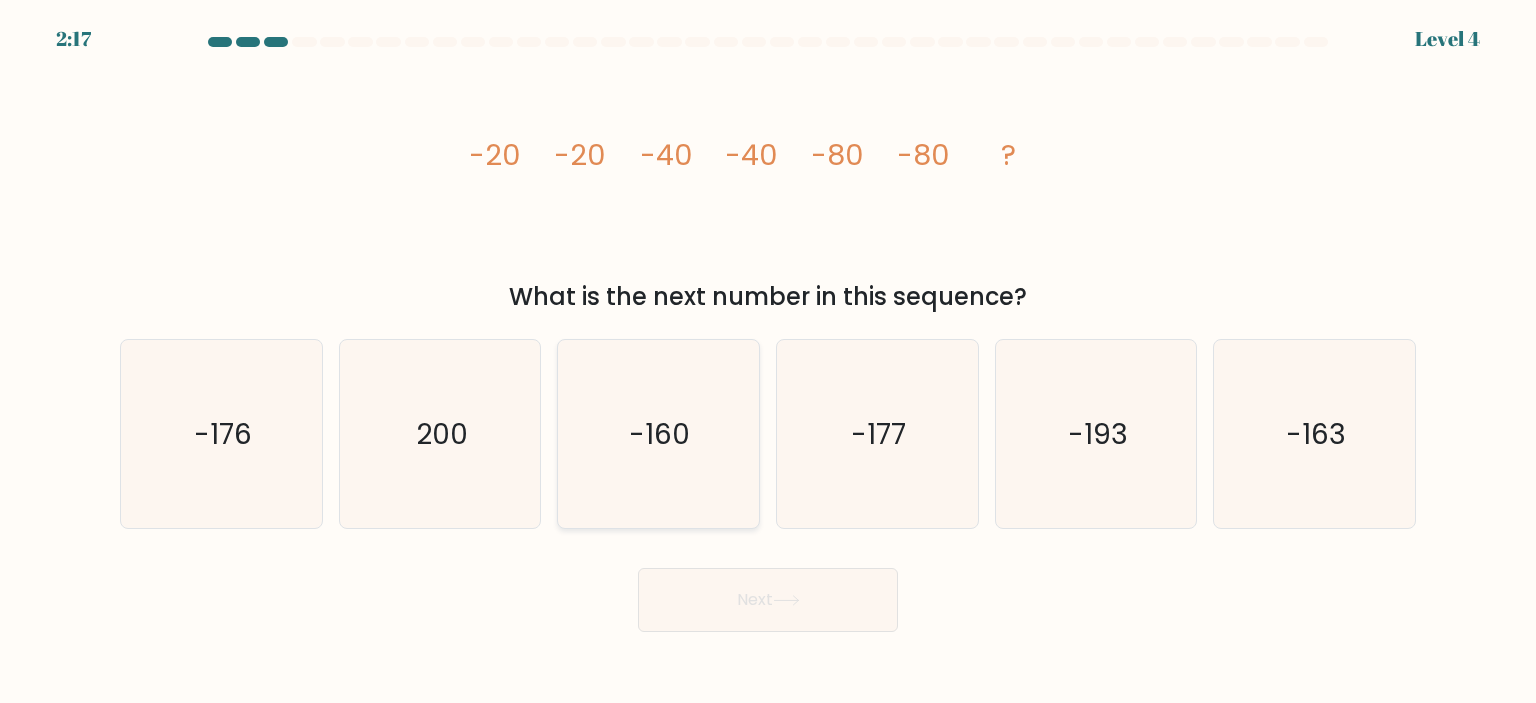 click on "-160" 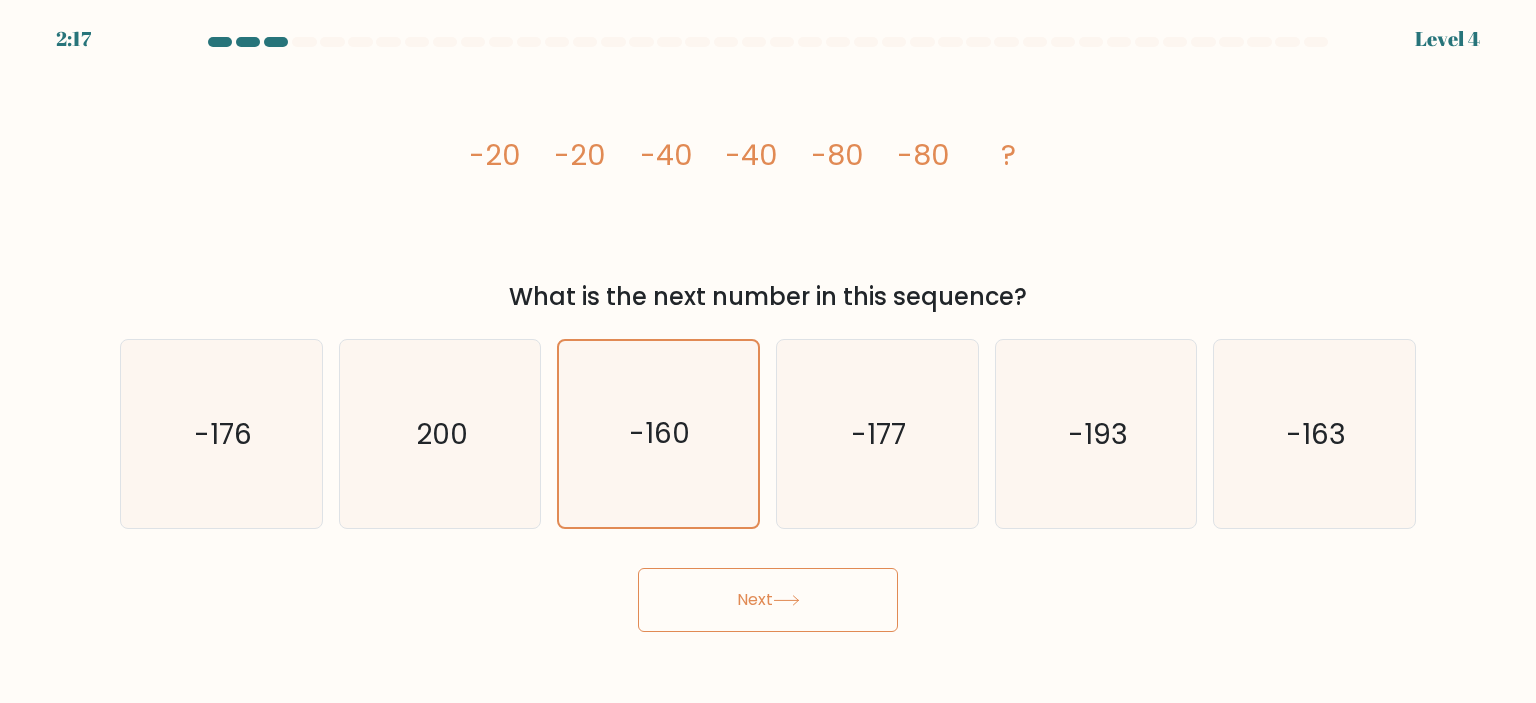 click on "Next" at bounding box center [768, 600] 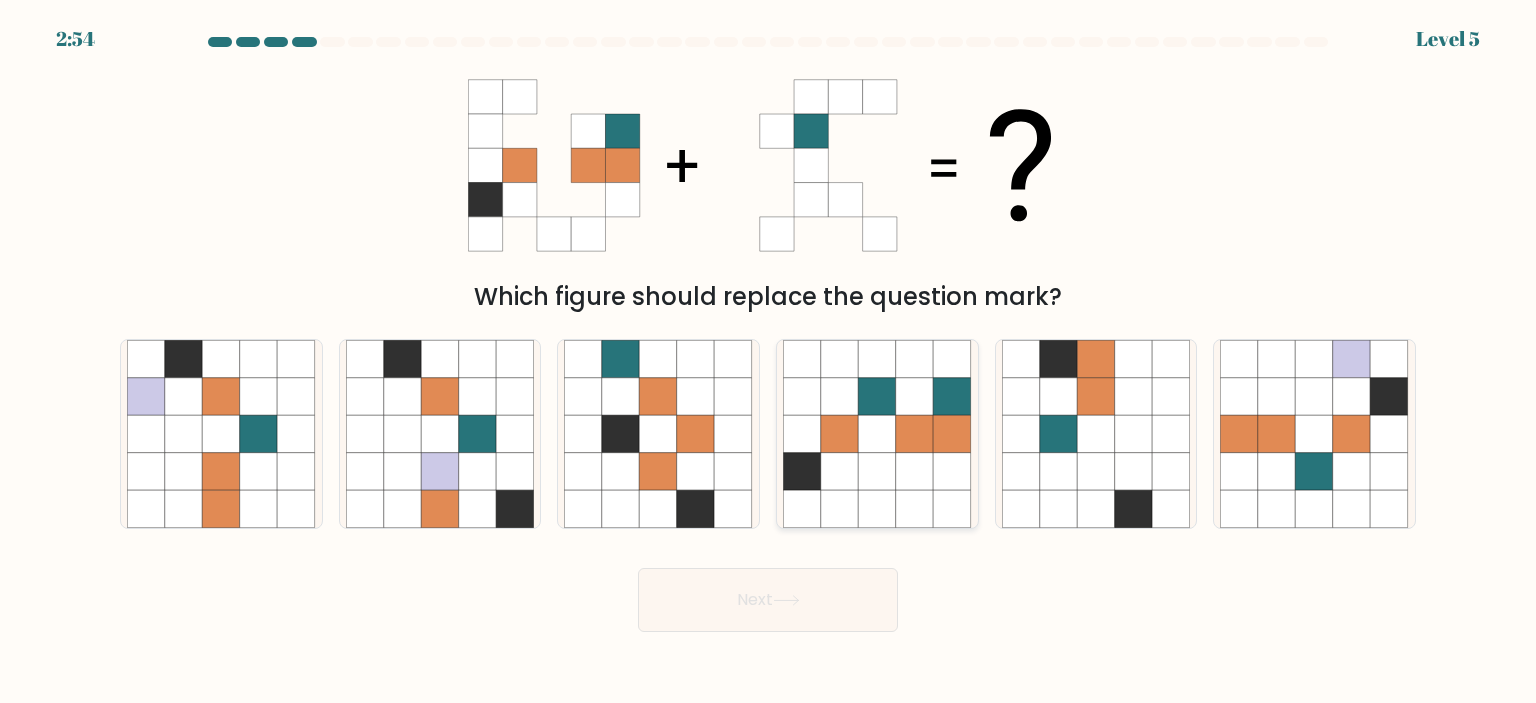 click 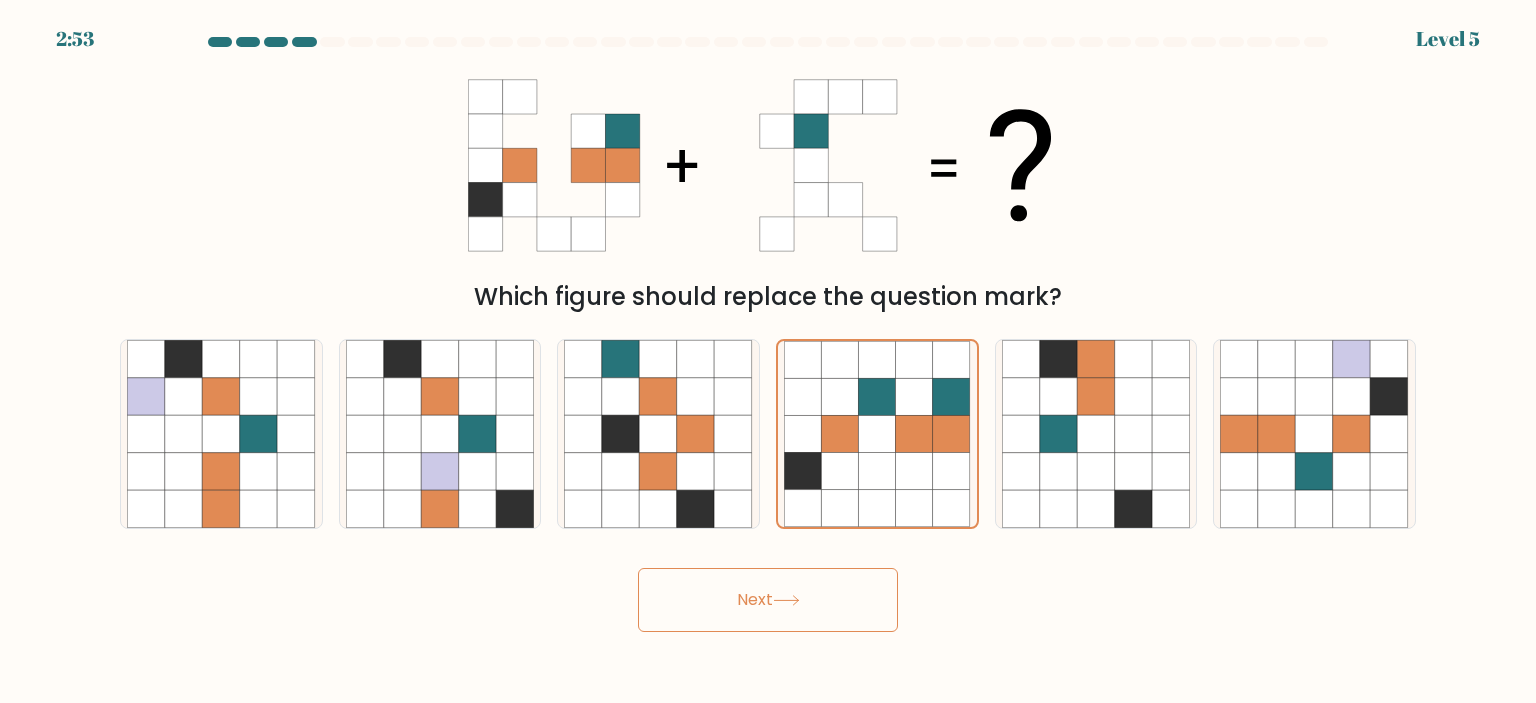 click 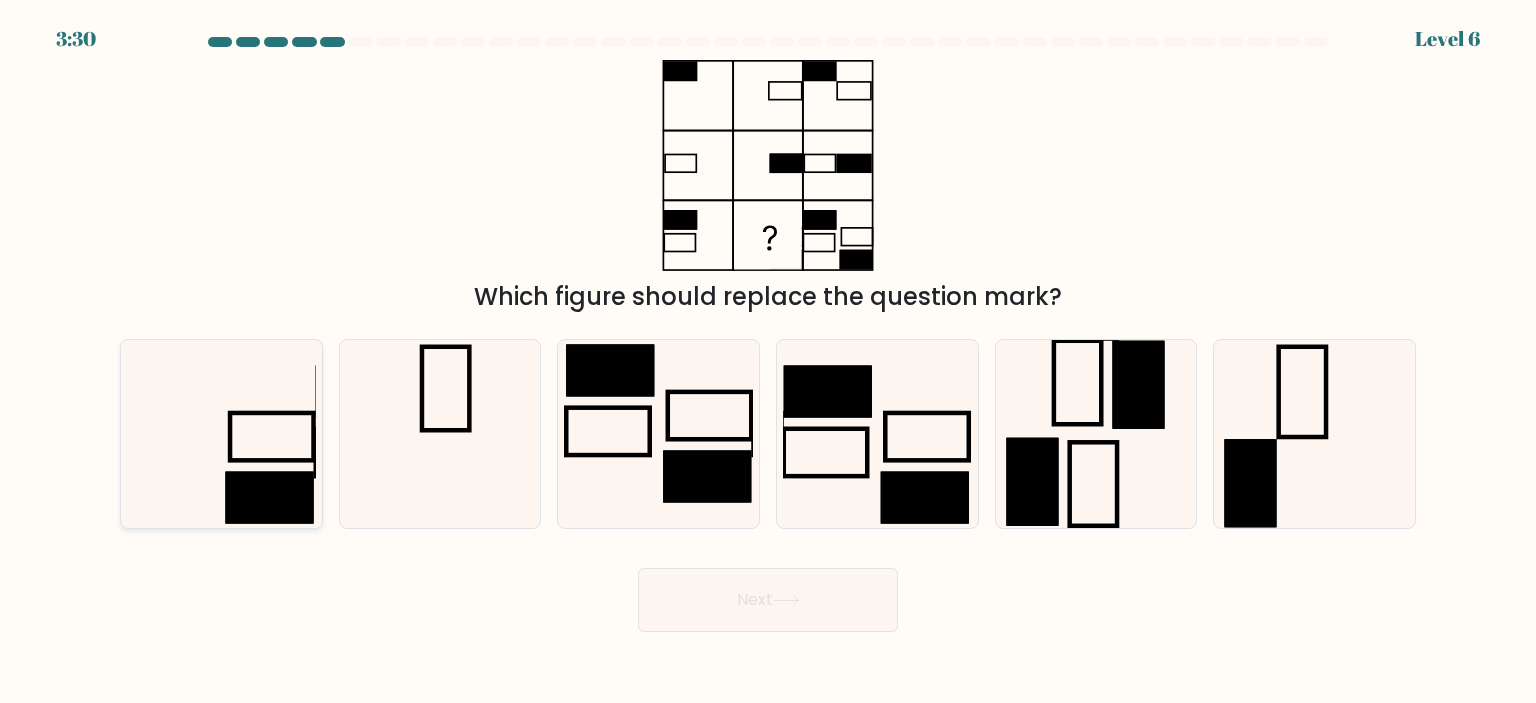 click 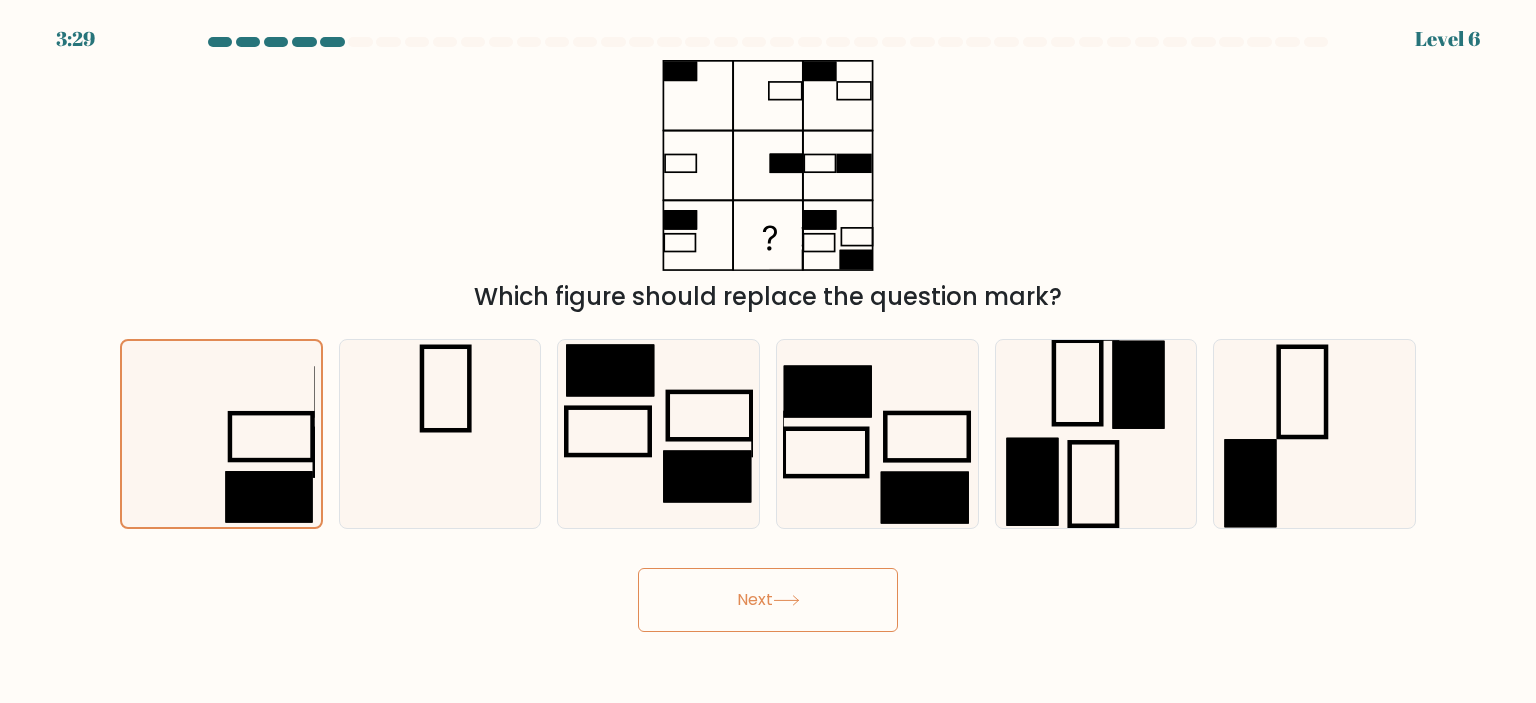 click on "Next" at bounding box center (768, 600) 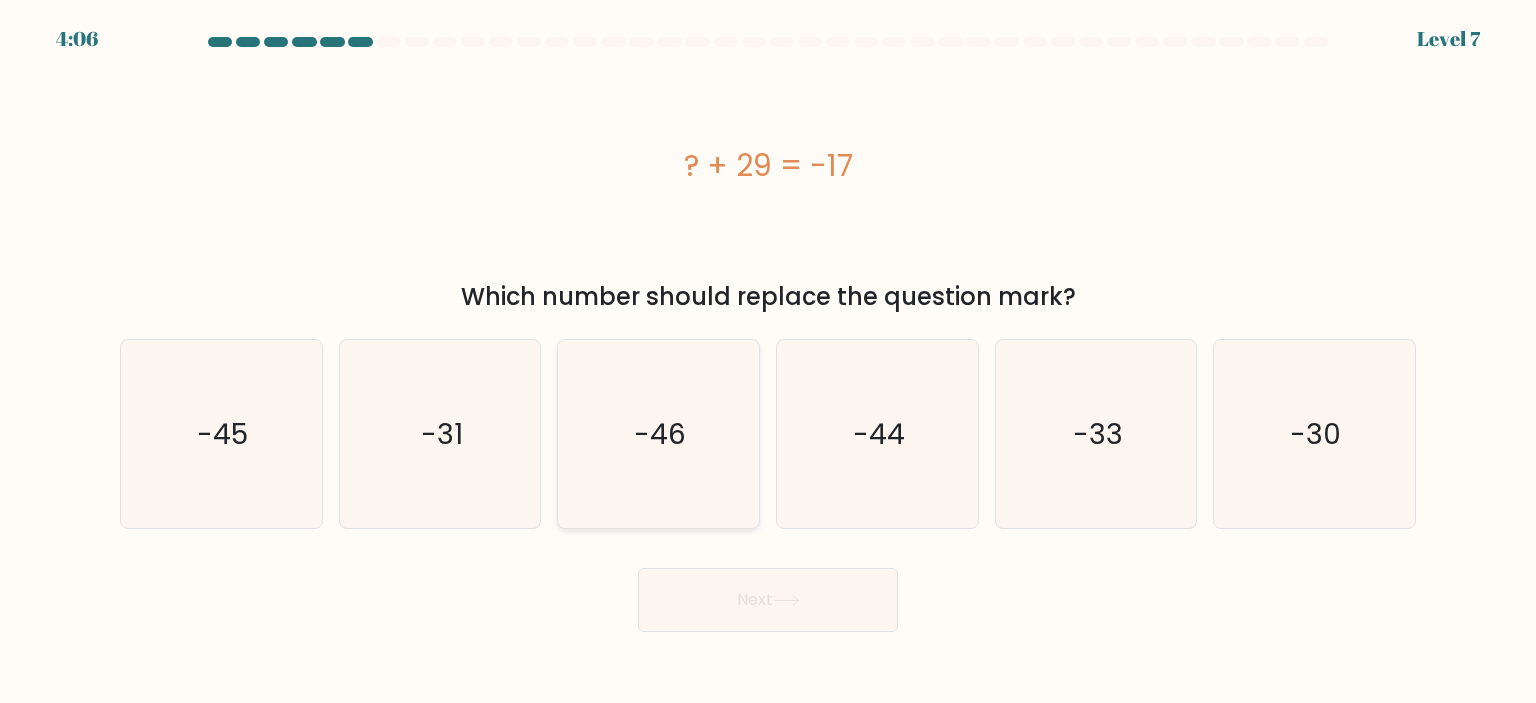 click on "-46" 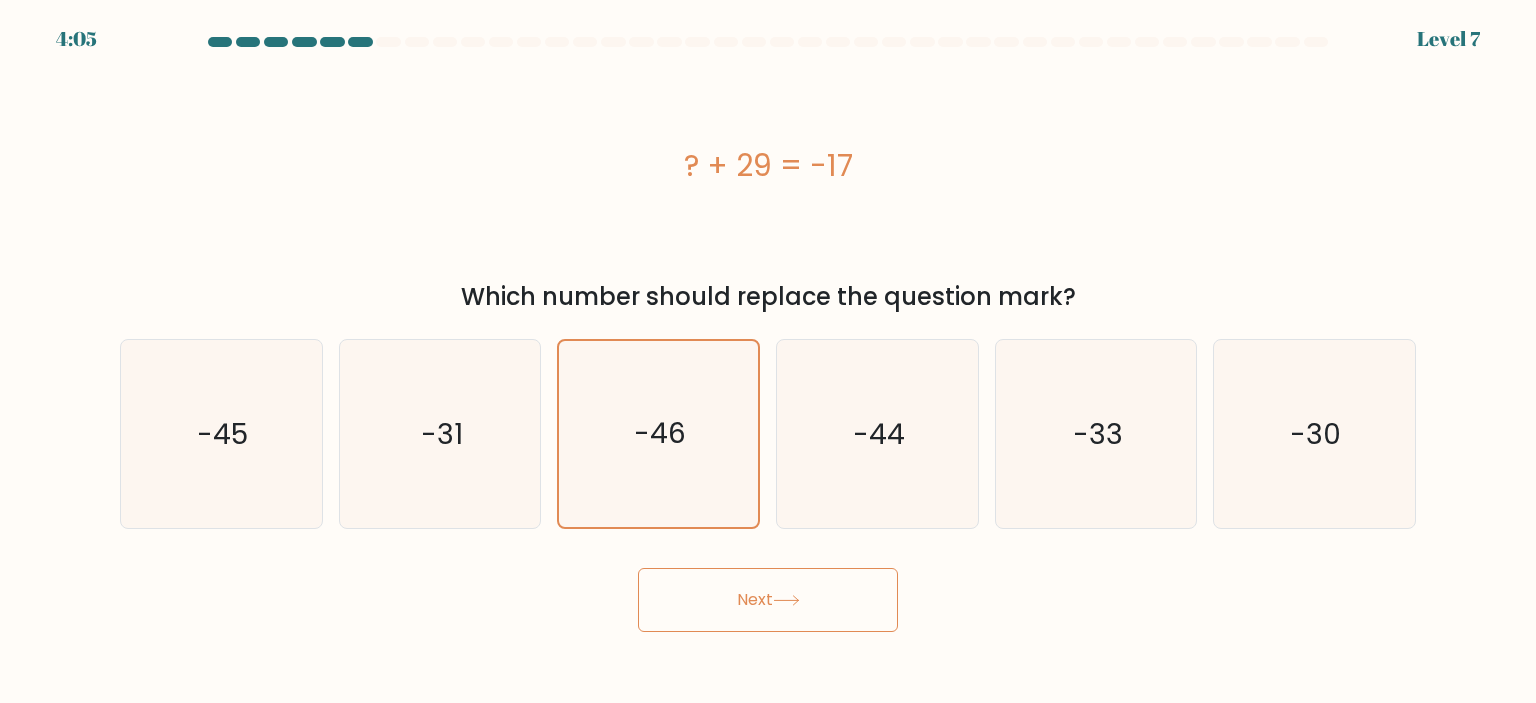 click on "Next" at bounding box center [768, 600] 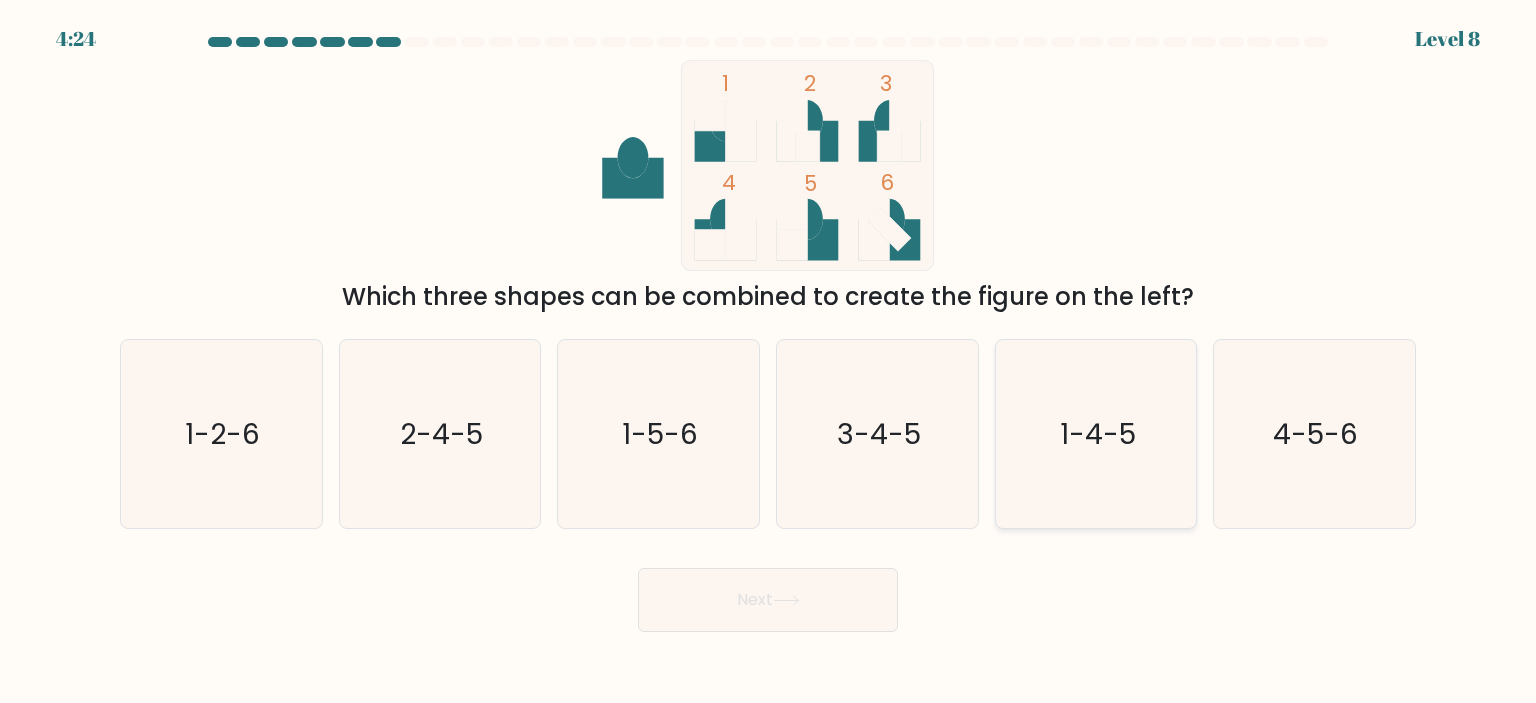 click on "1-4-5" 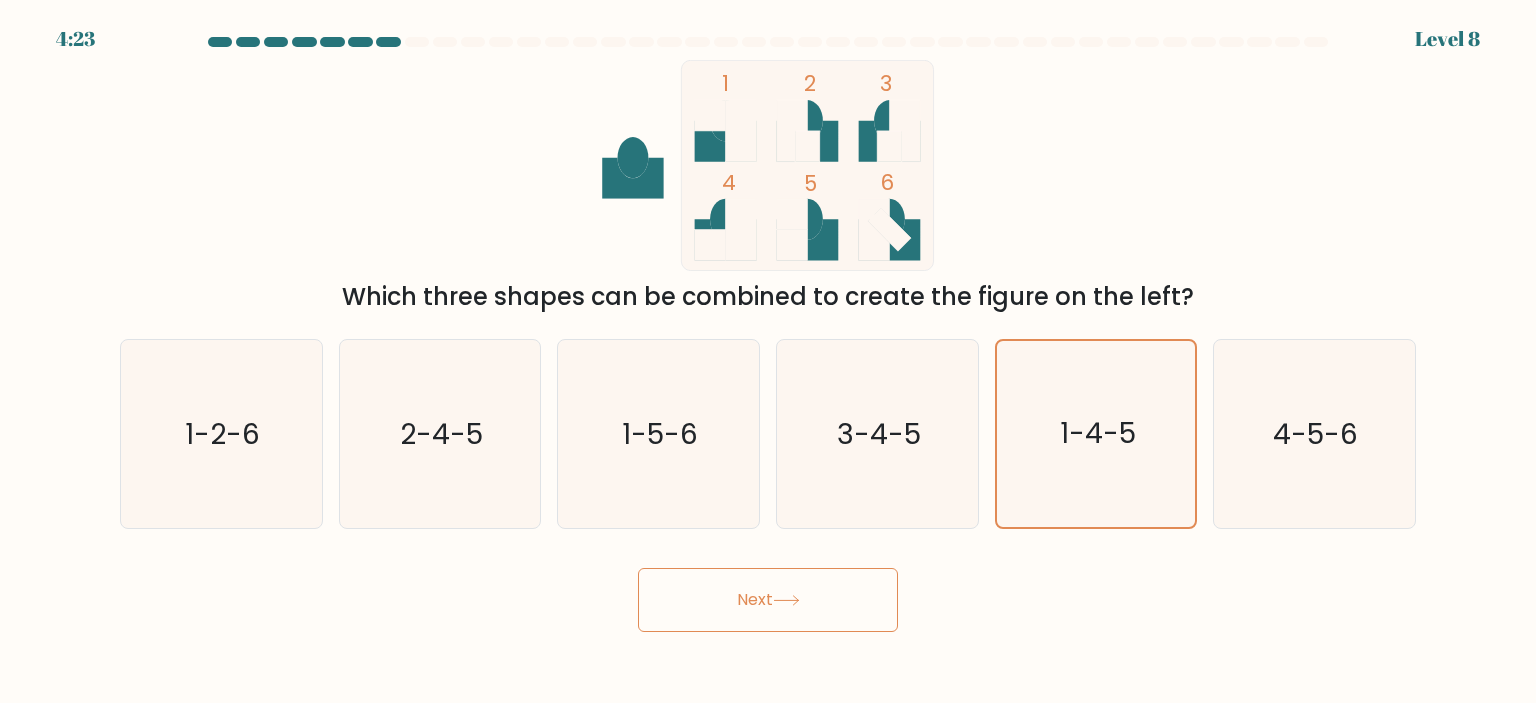 click on "Next" at bounding box center (768, 600) 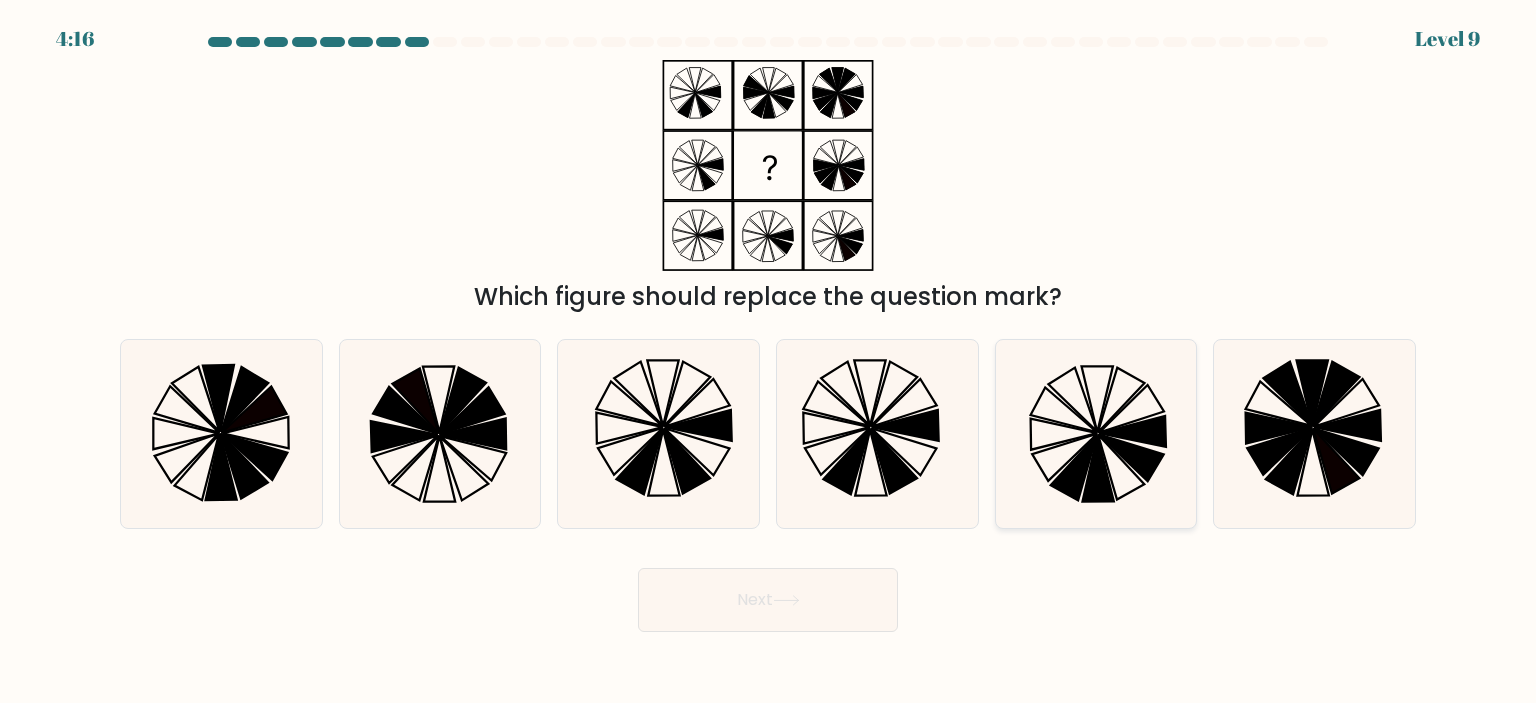 click 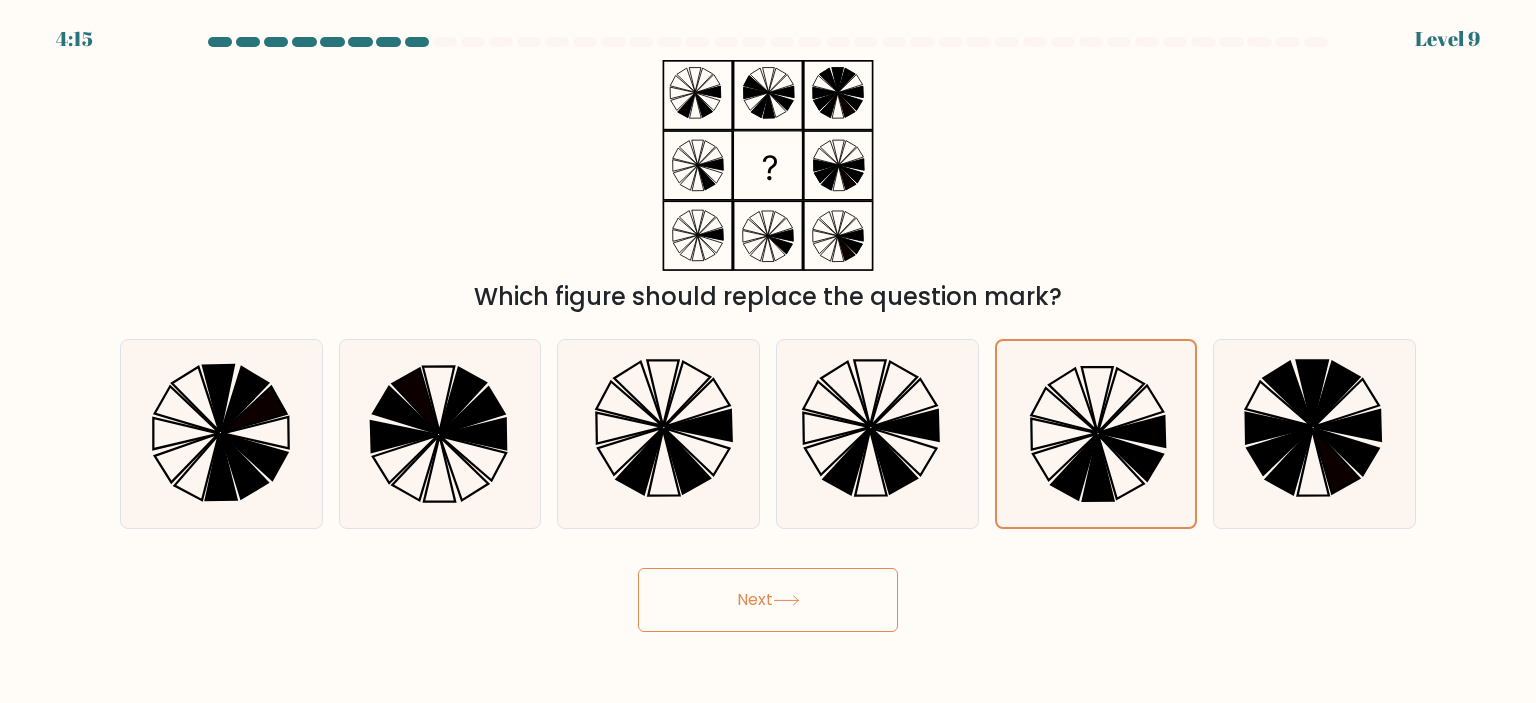 click on "Next" at bounding box center [768, 600] 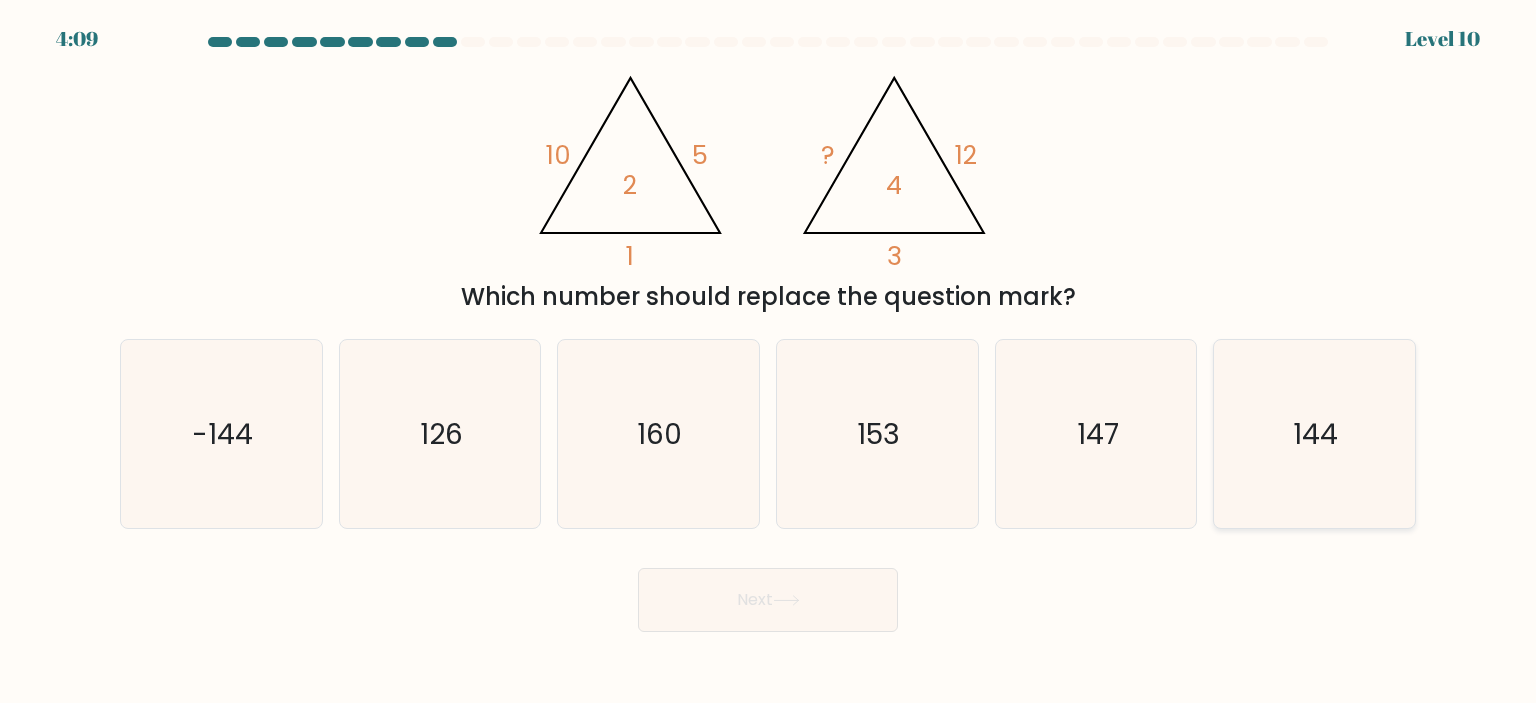 click on "144" 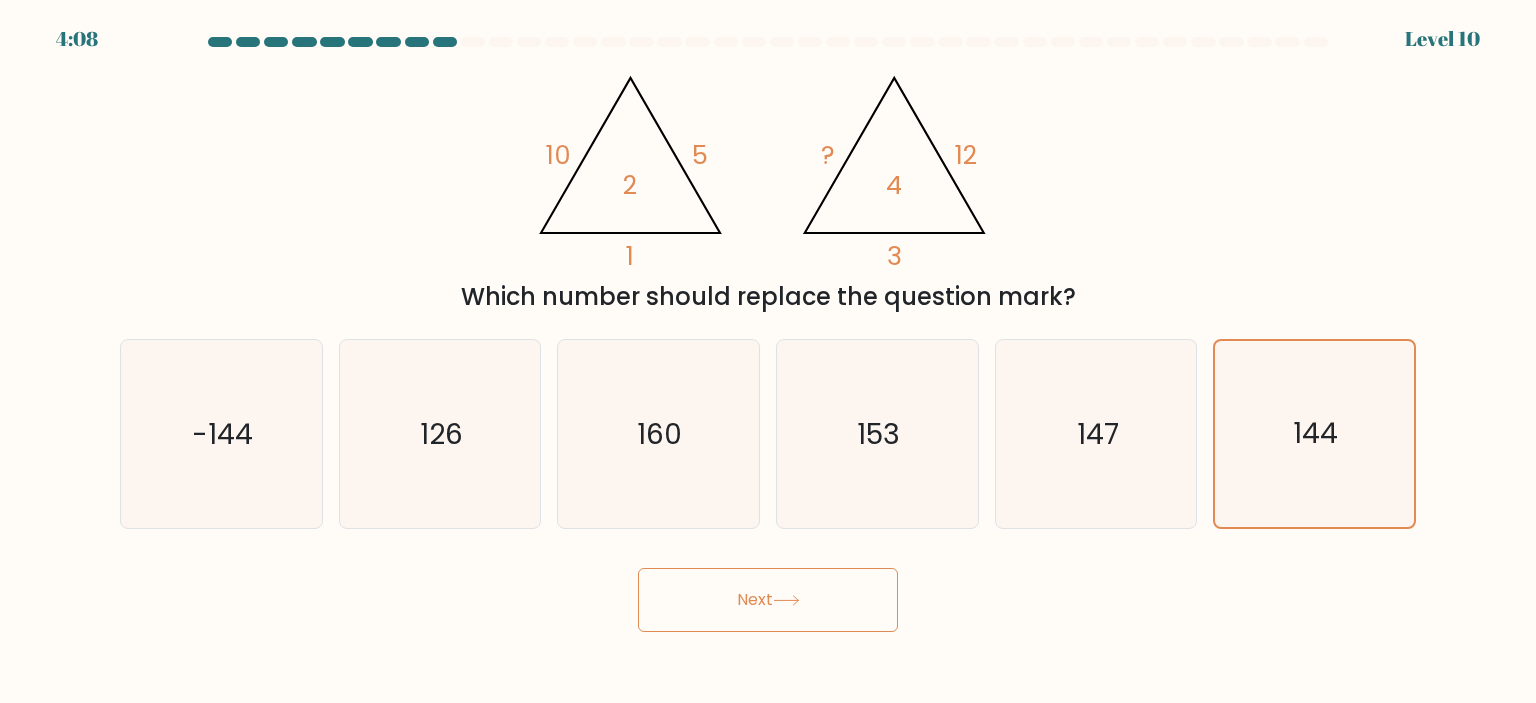 click on "Next" at bounding box center [768, 600] 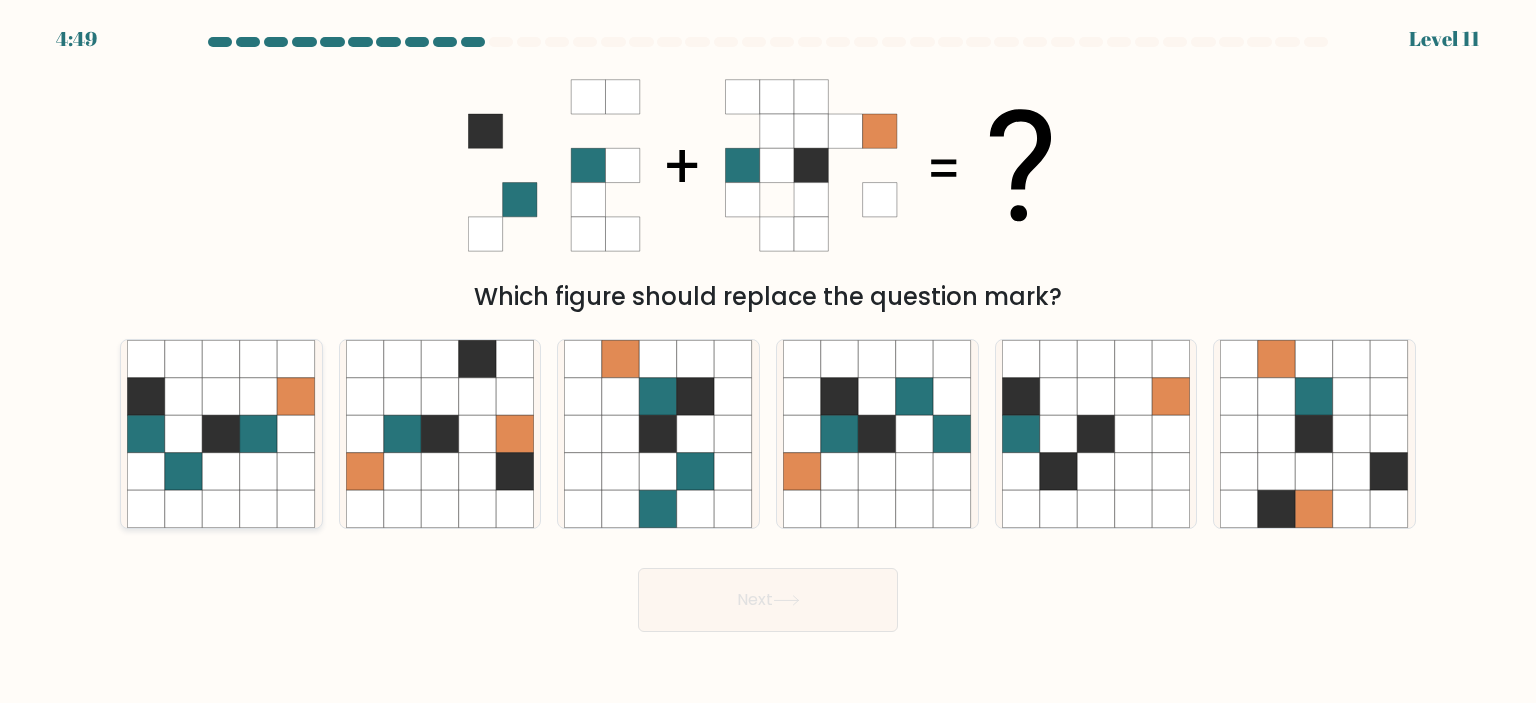click 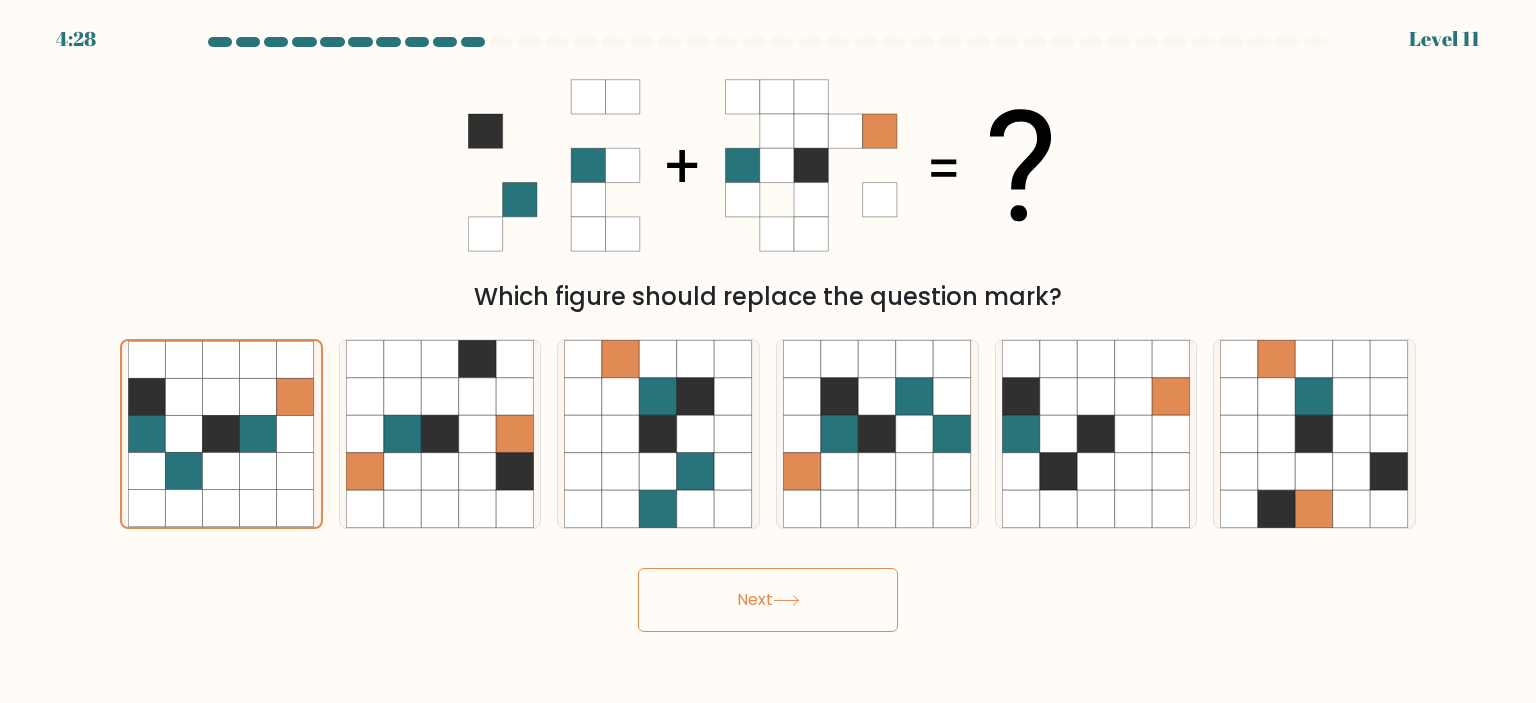 click on "Next" at bounding box center [768, 600] 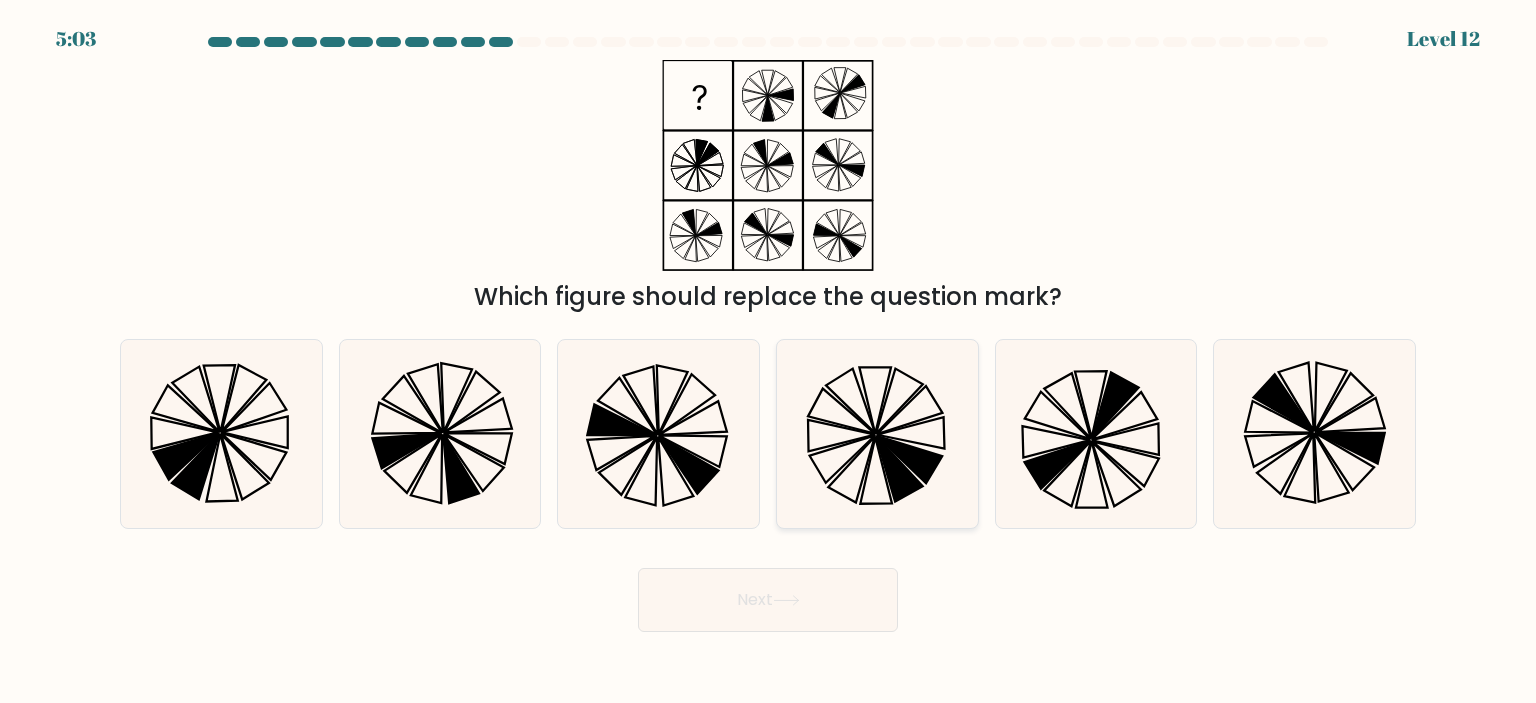 click 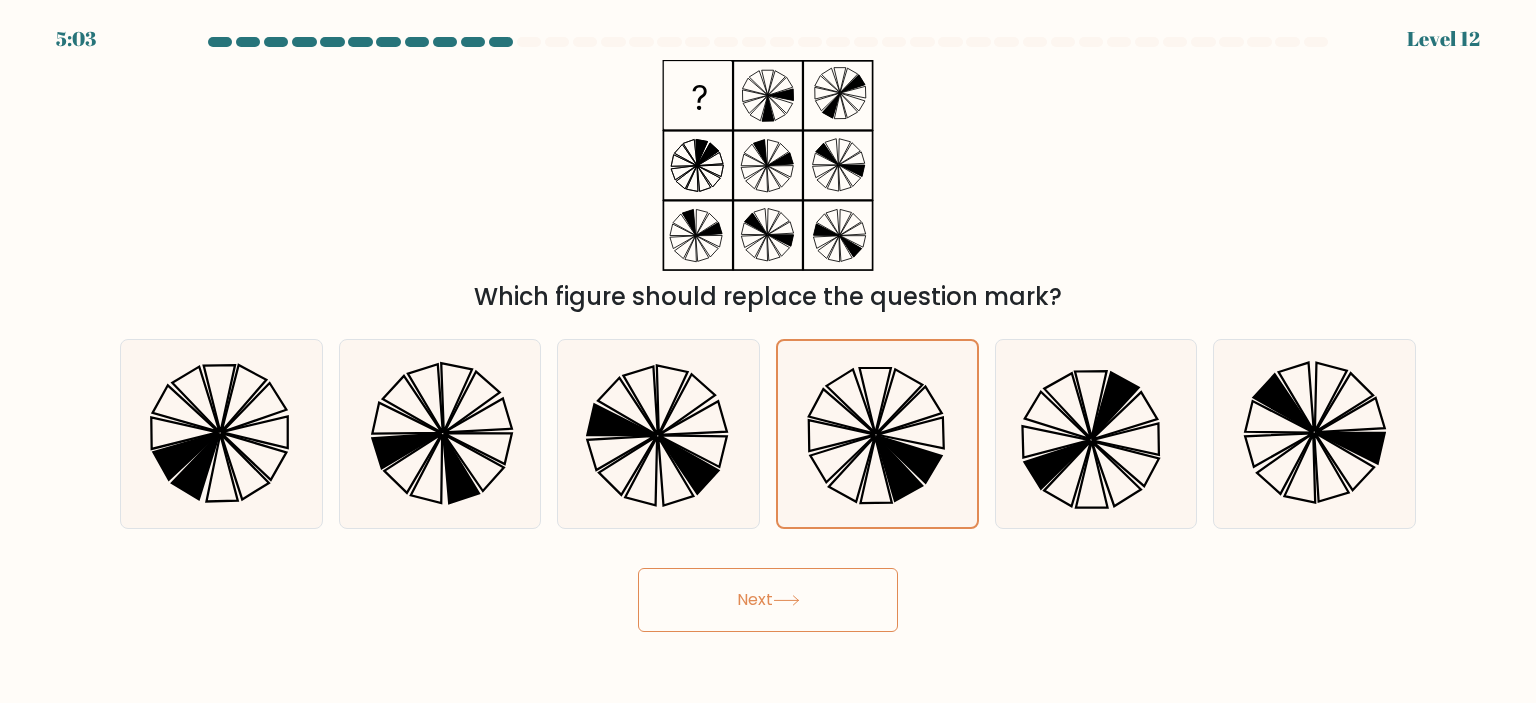click on "Next" at bounding box center (768, 600) 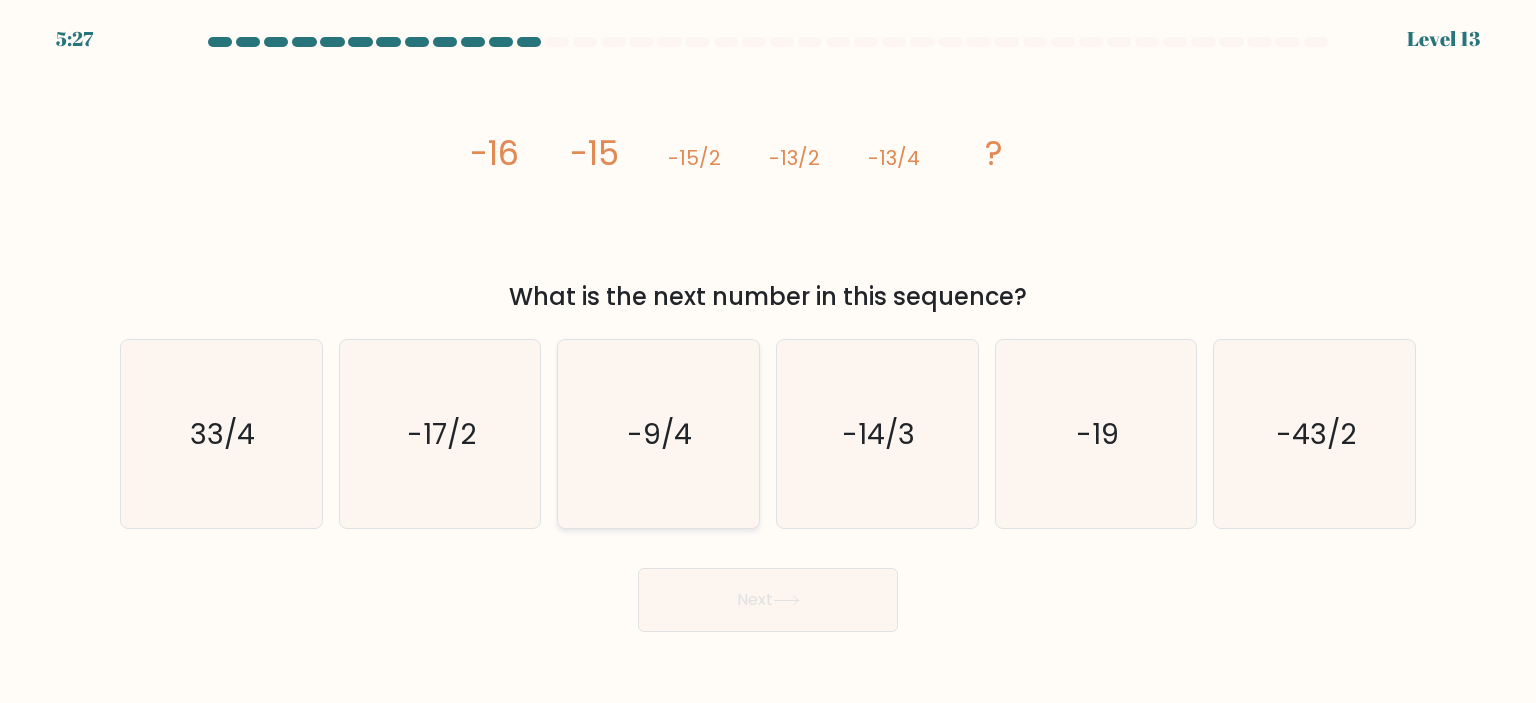 click on "-9/4" 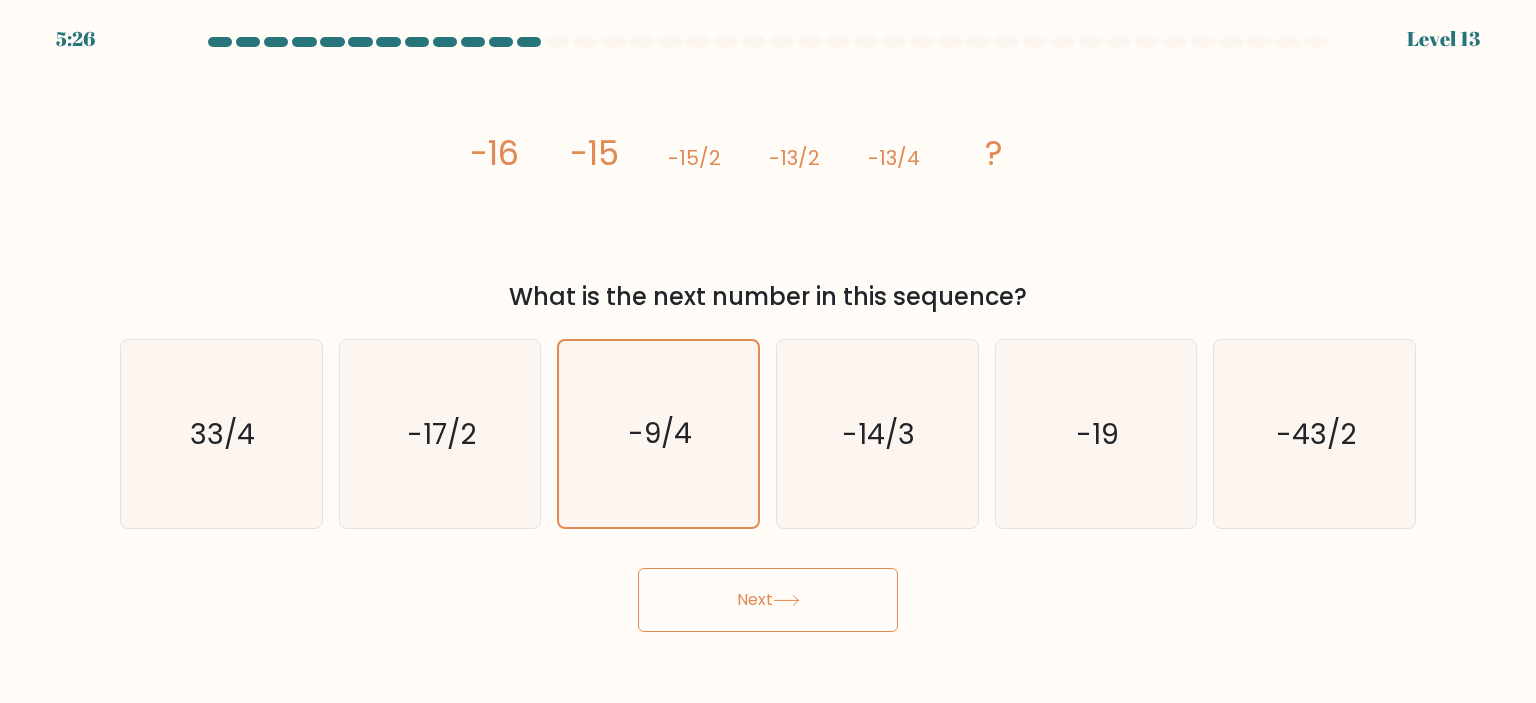 click on "Next" at bounding box center (768, 600) 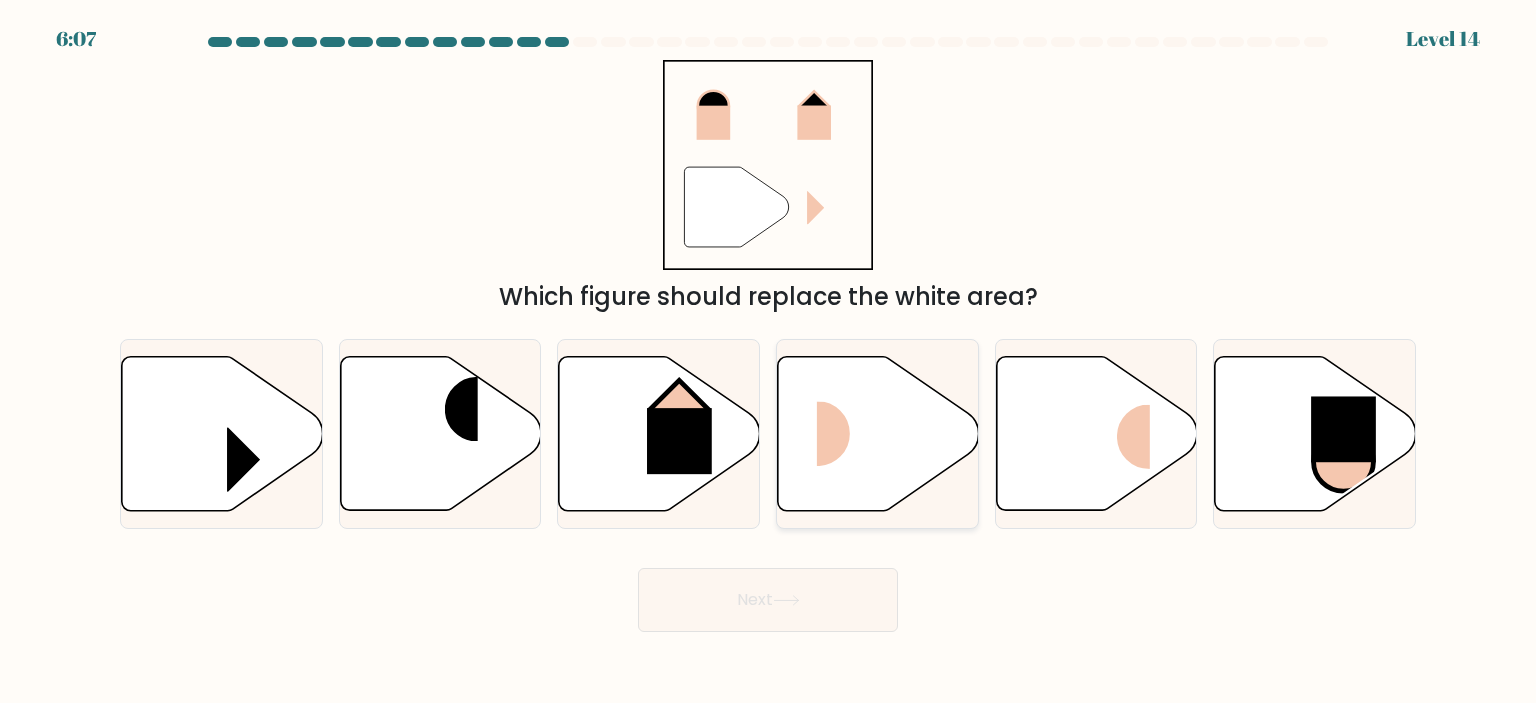 click 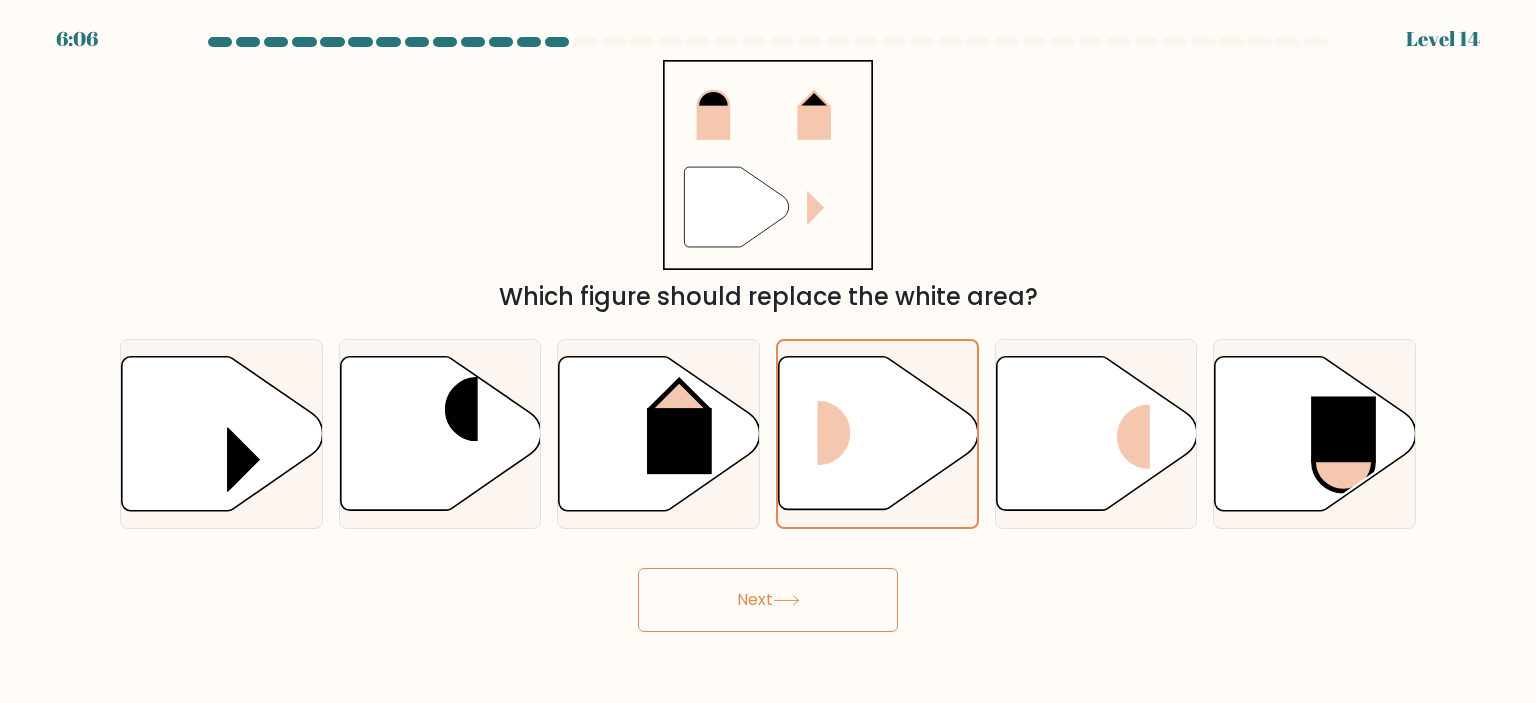 click on "Next" at bounding box center (768, 600) 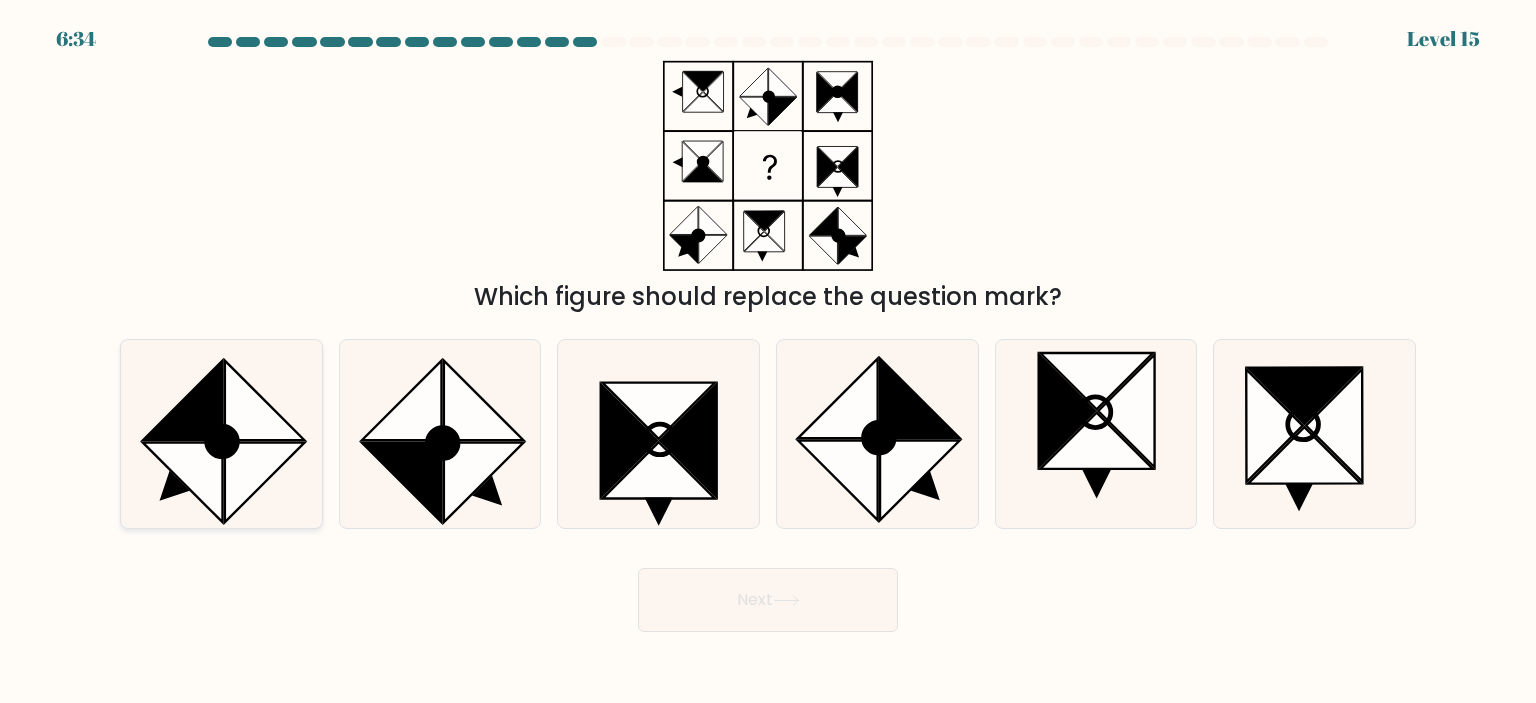 click 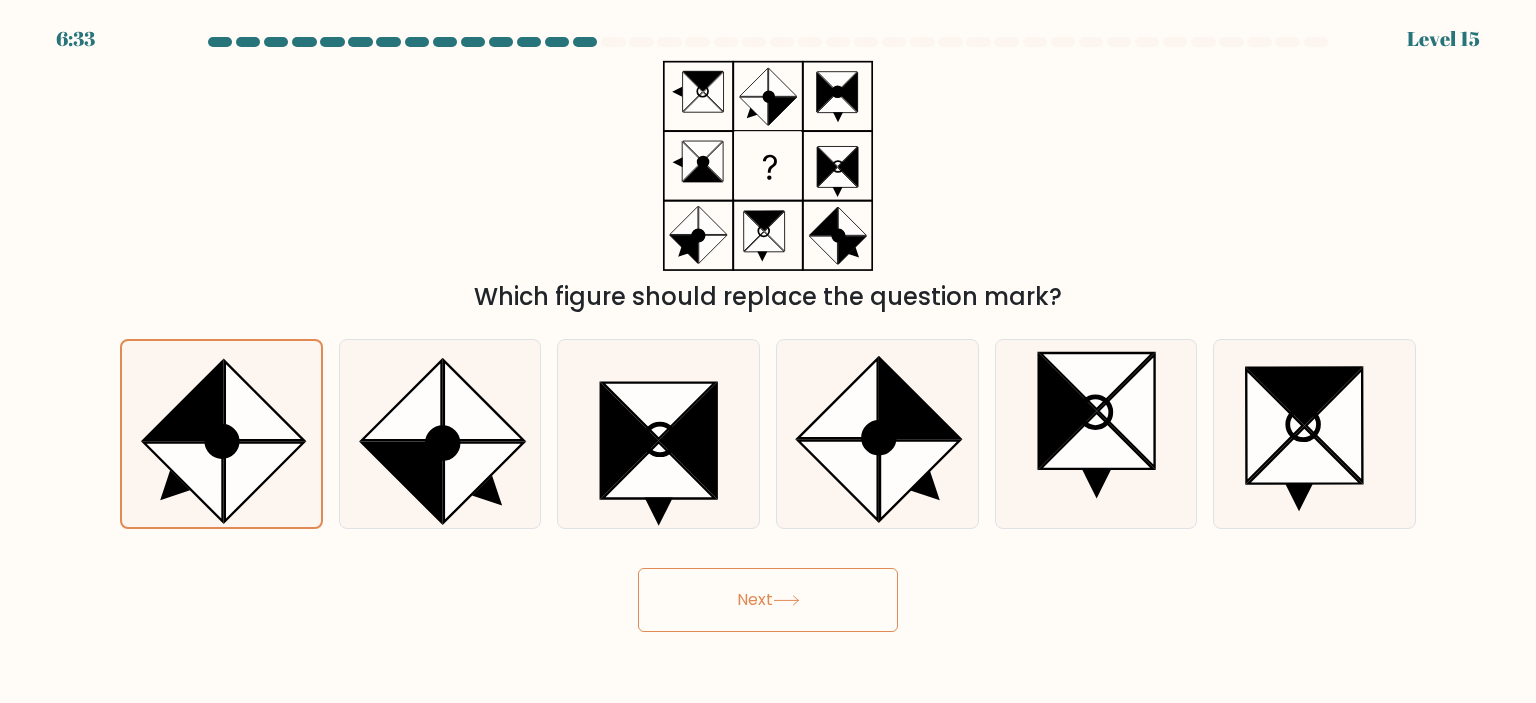 click on "Next" at bounding box center (768, 600) 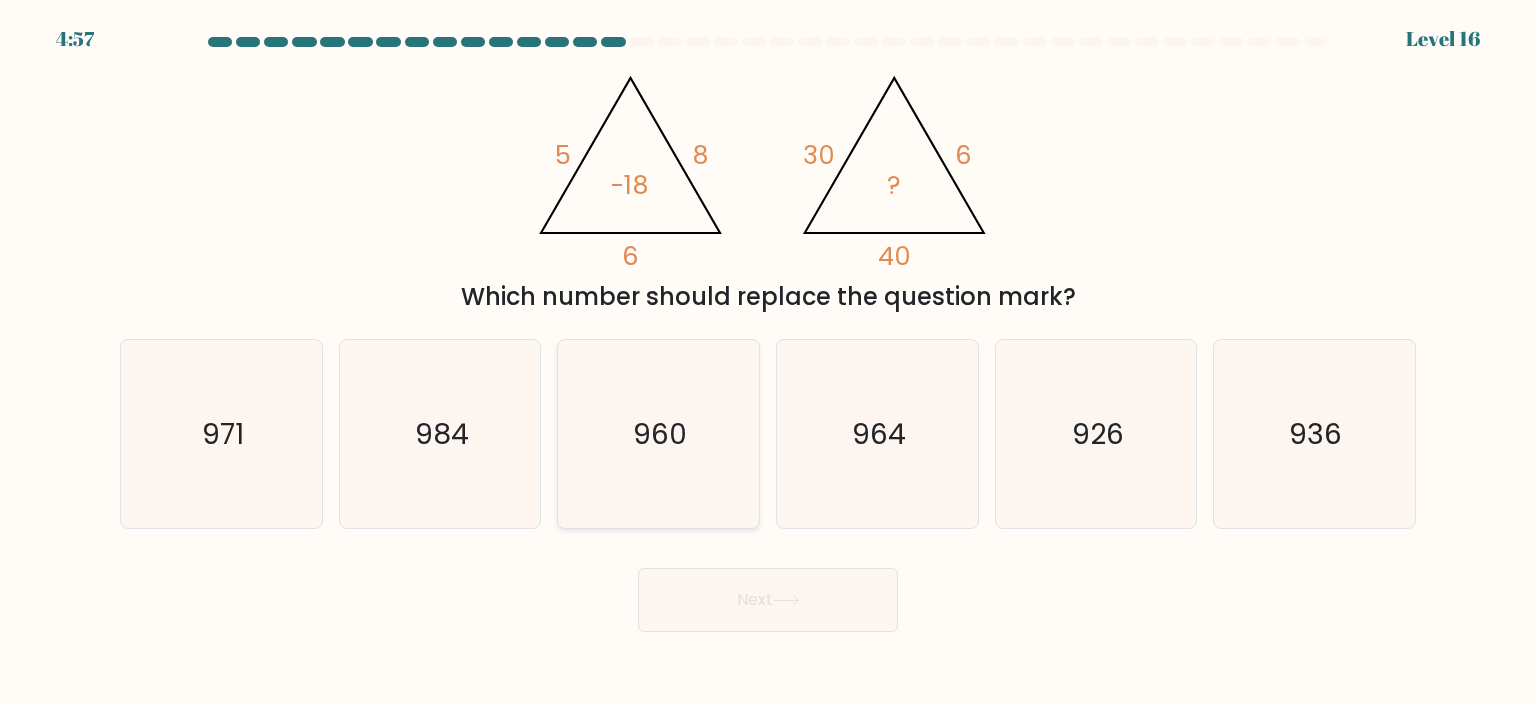 click on "960" 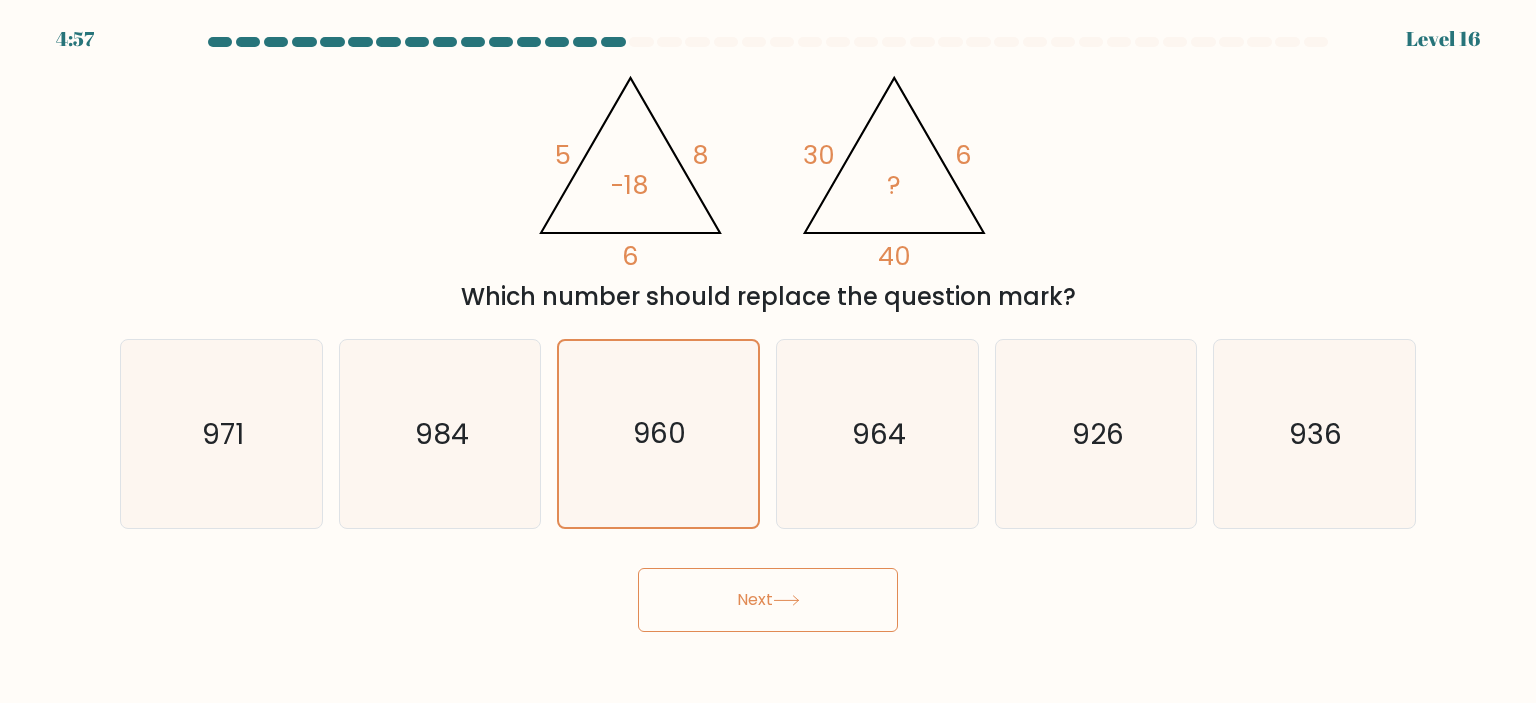 click 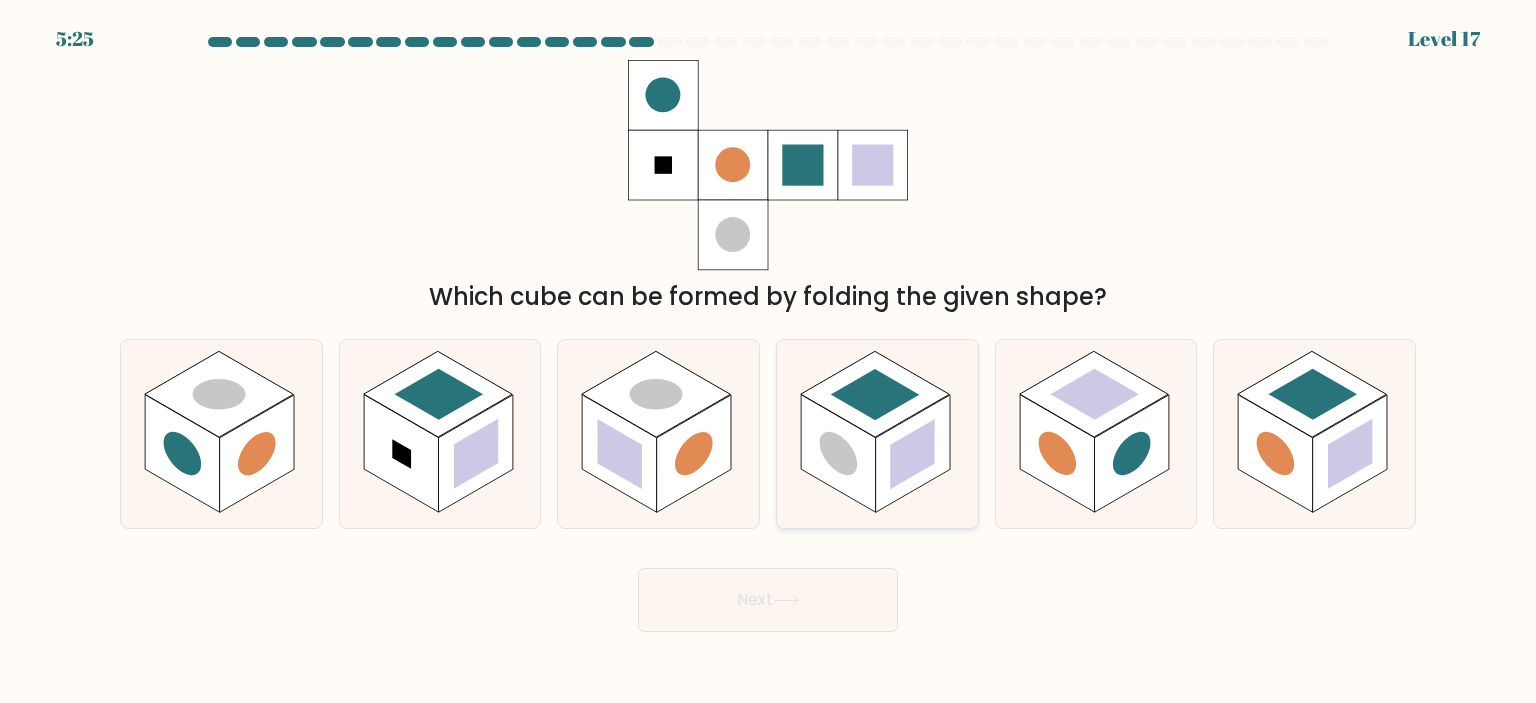 click 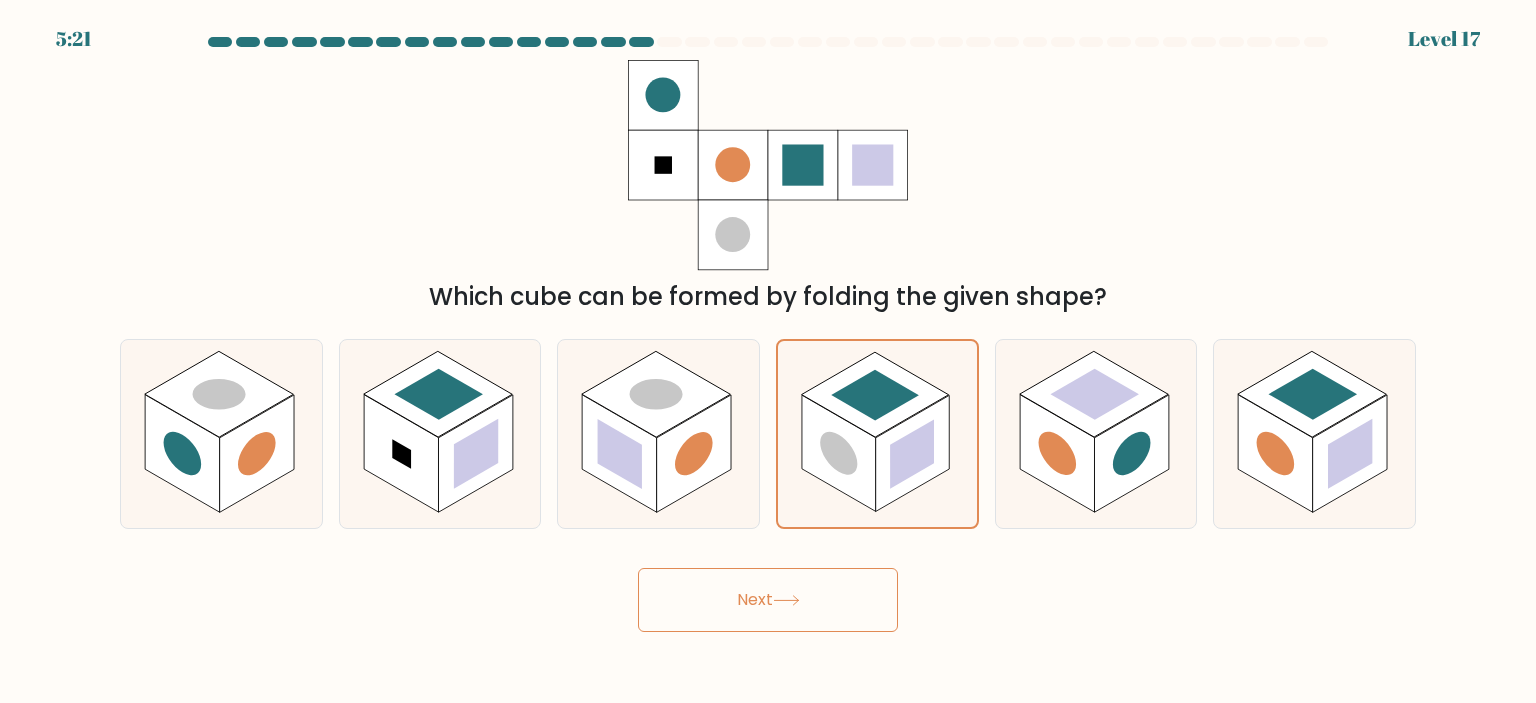 click on "Next" at bounding box center [768, 600] 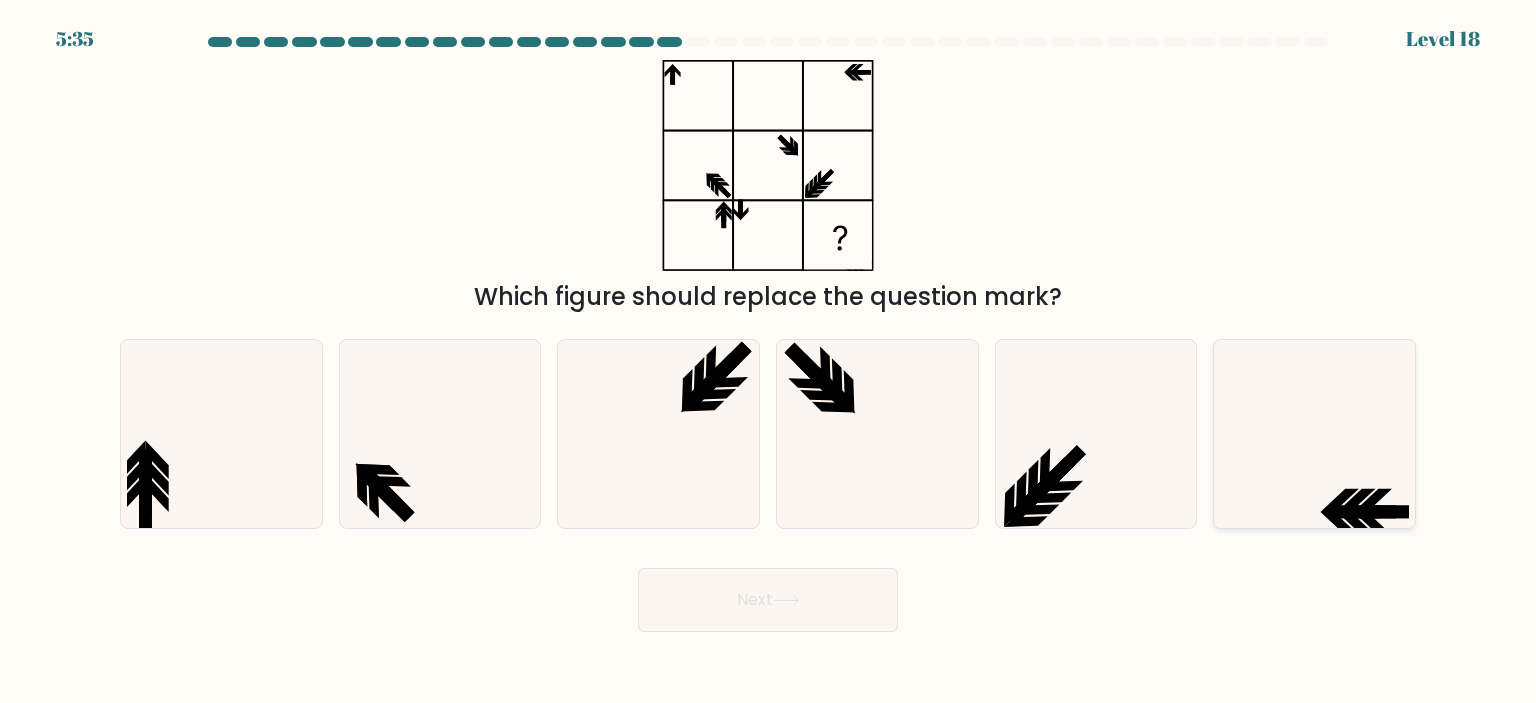 click 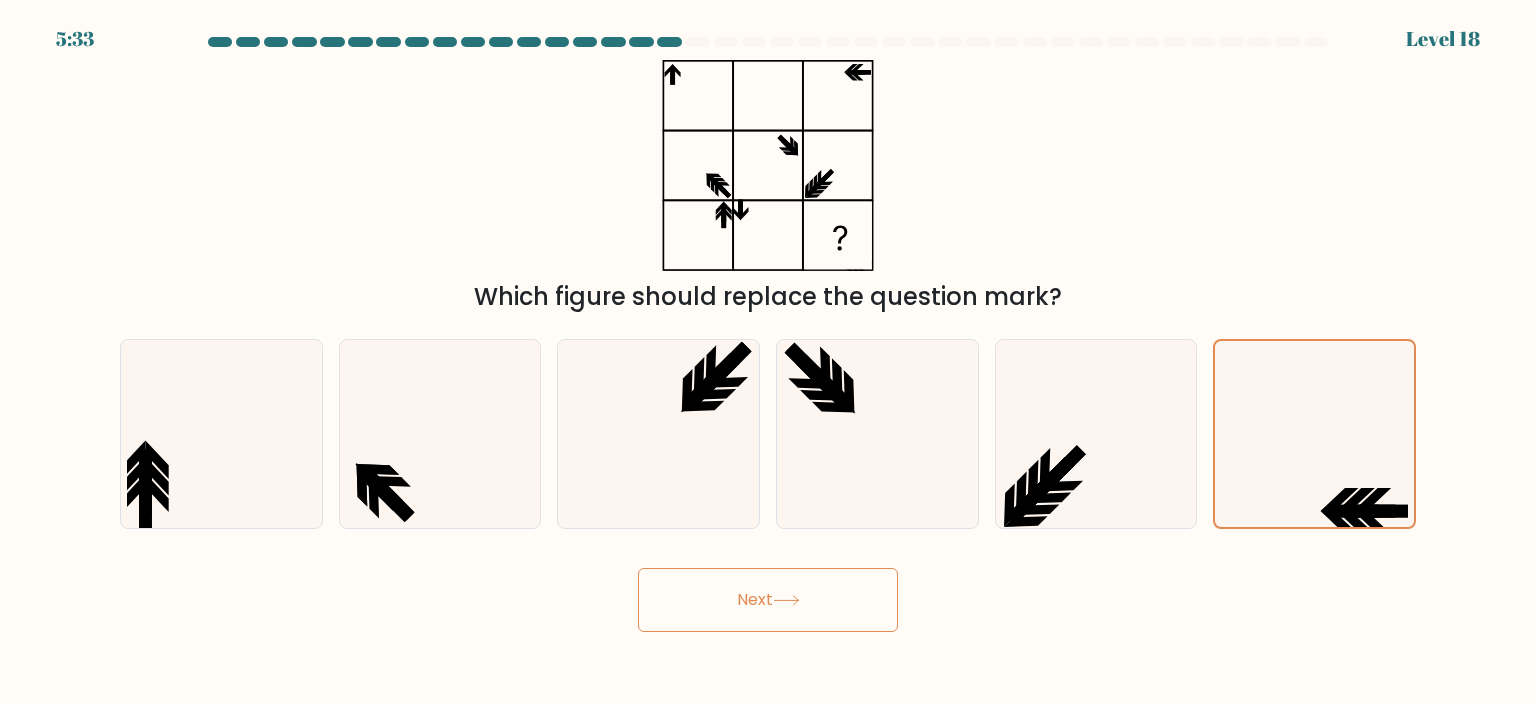 click on "Next" at bounding box center (768, 600) 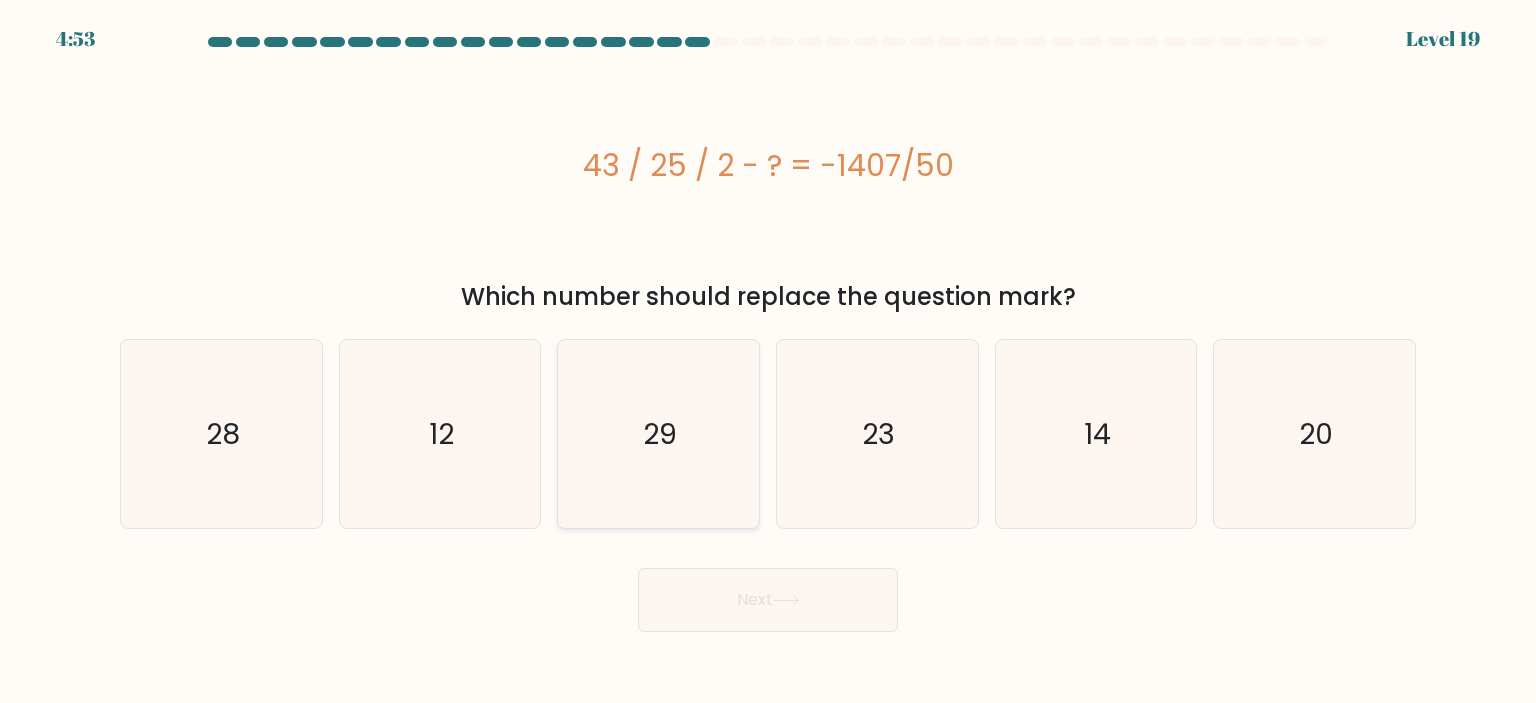 click on "29" 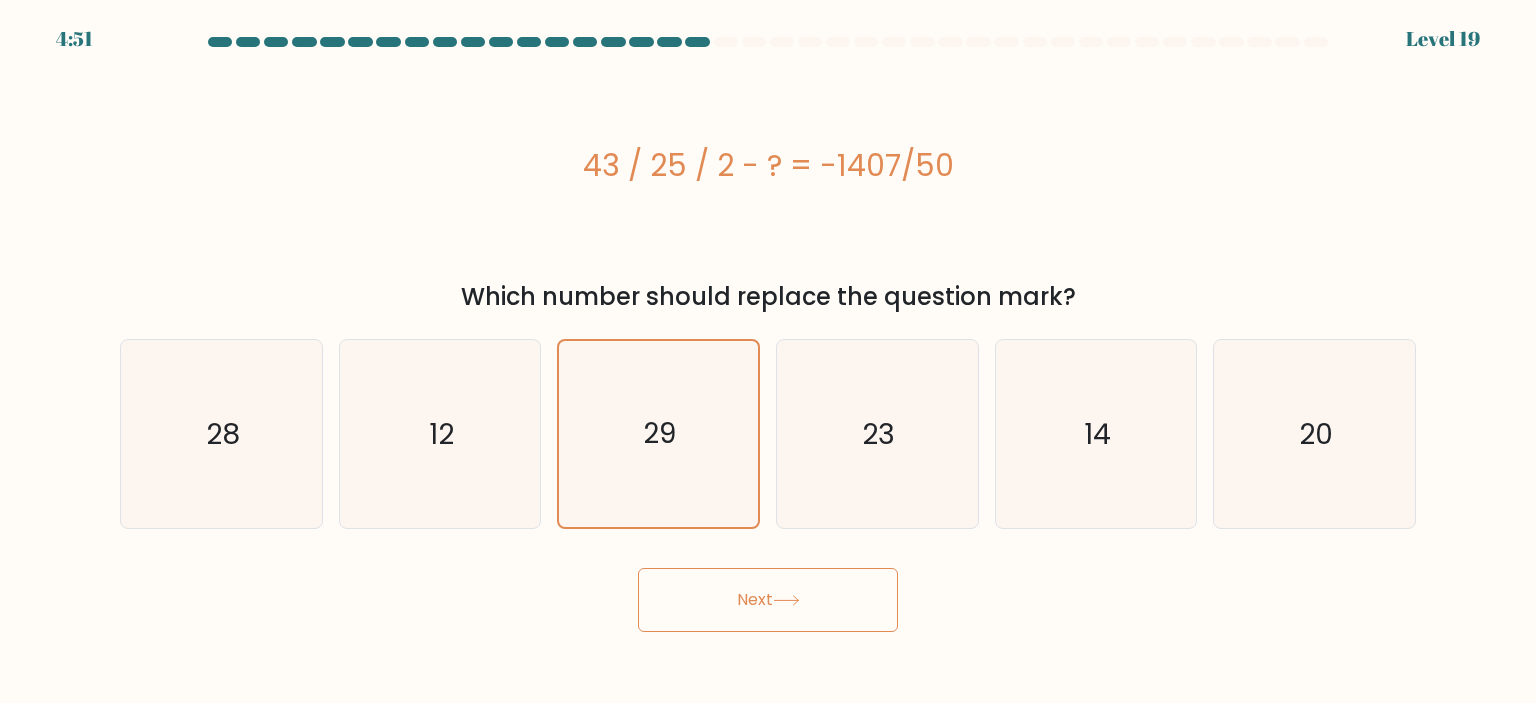 click on "Next" at bounding box center (768, 600) 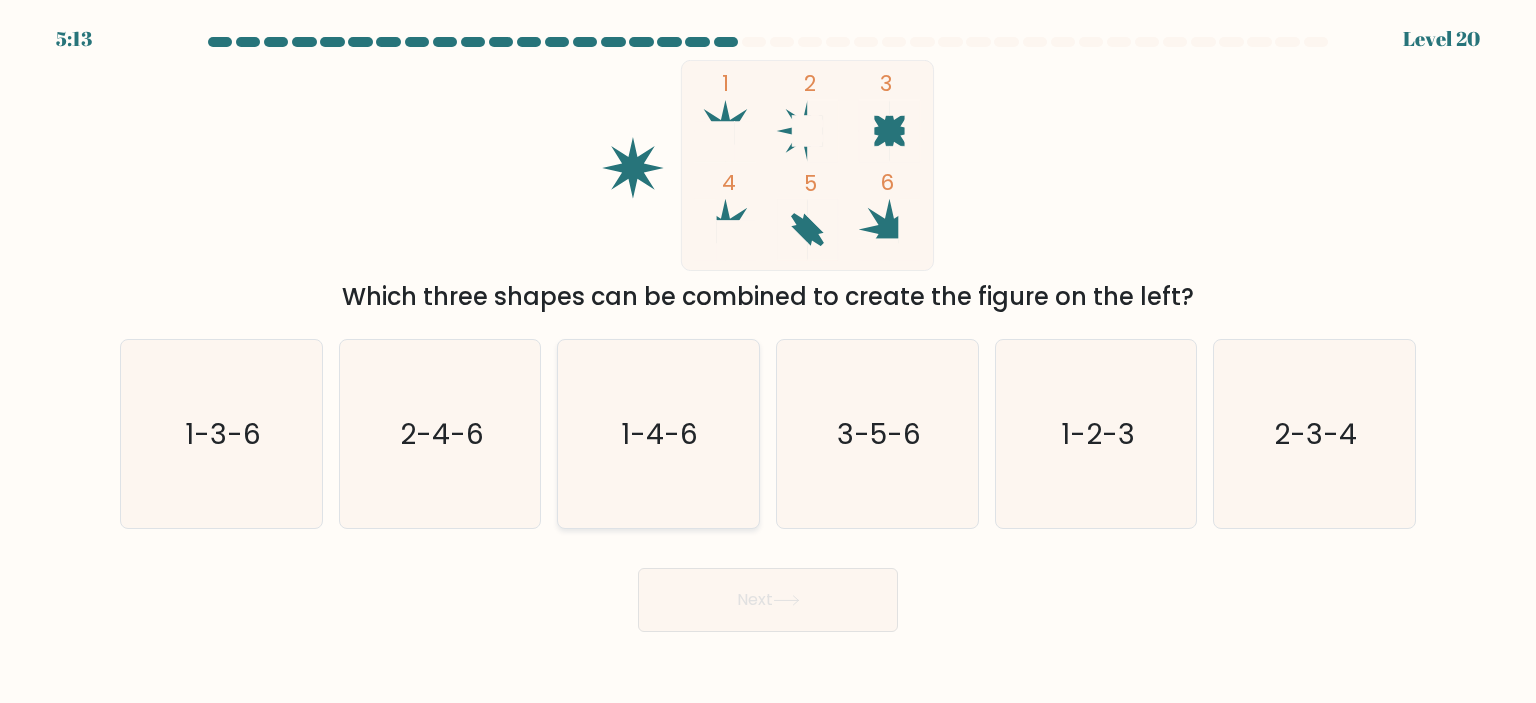 click on "1-4-6" 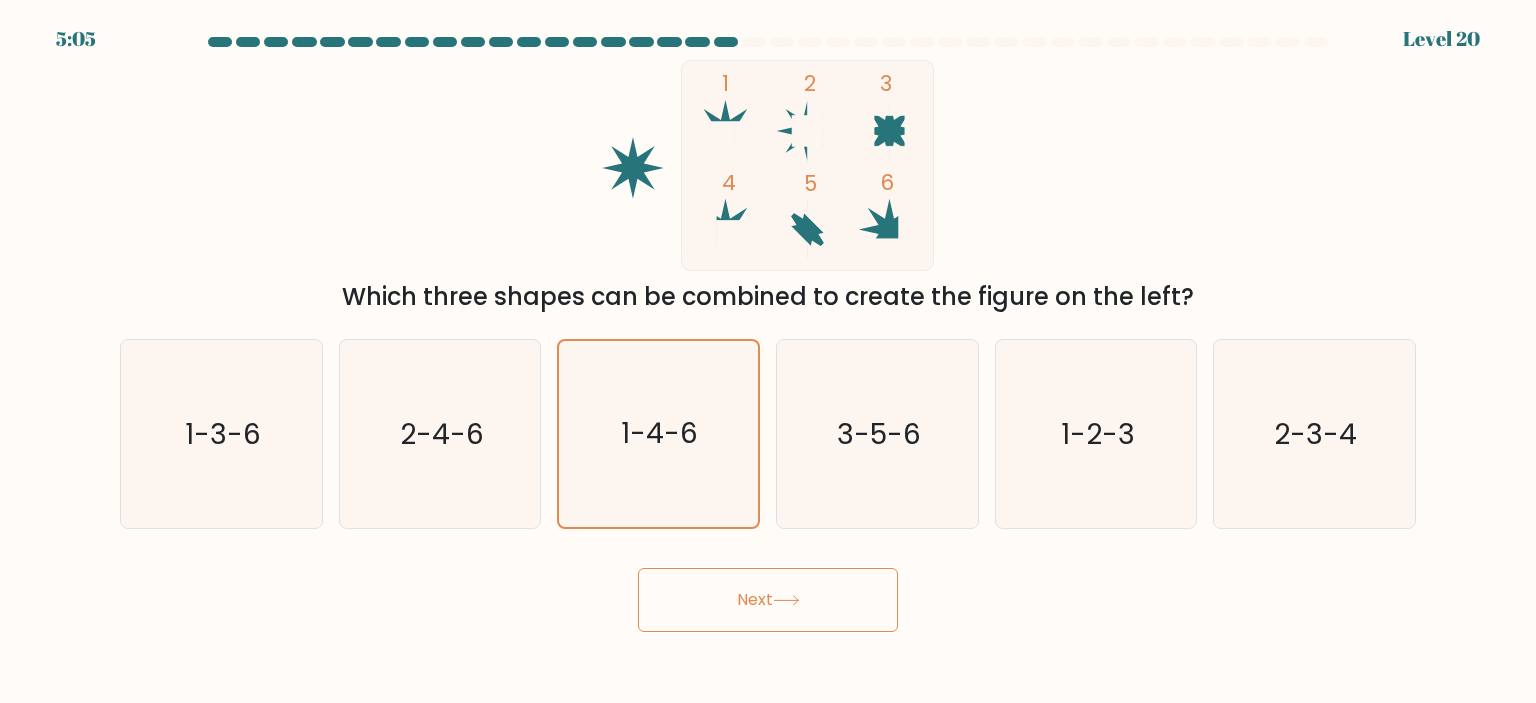 click on "Next" at bounding box center (768, 600) 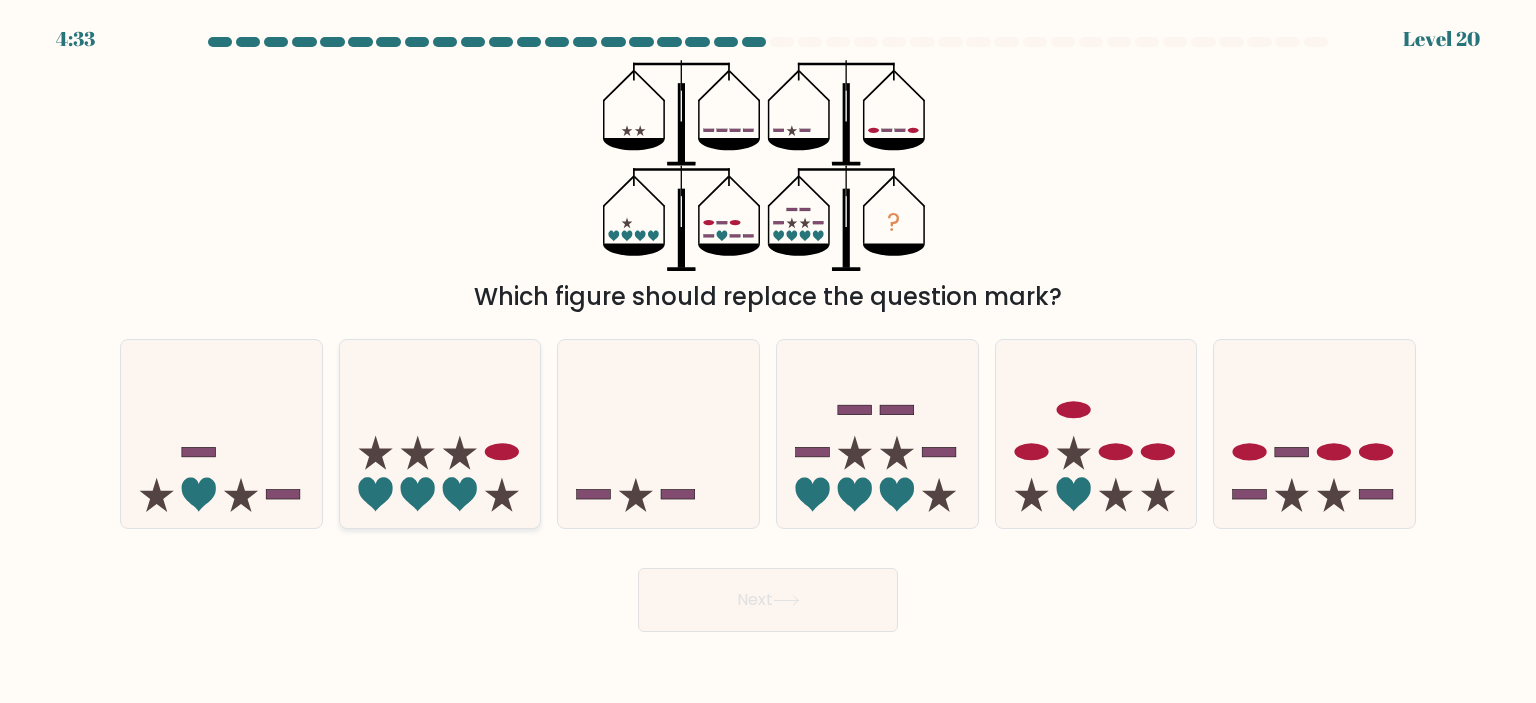 click 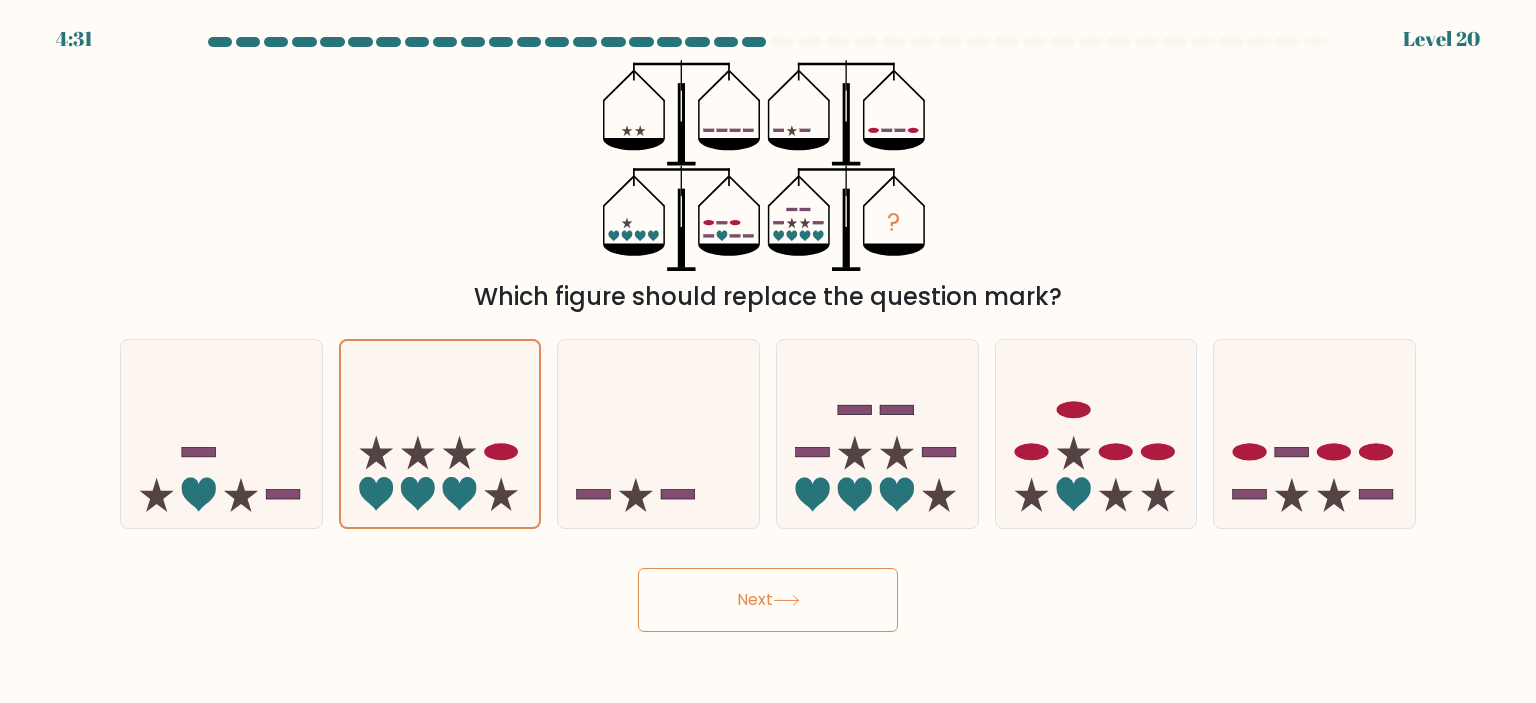 click on "Next" at bounding box center (768, 600) 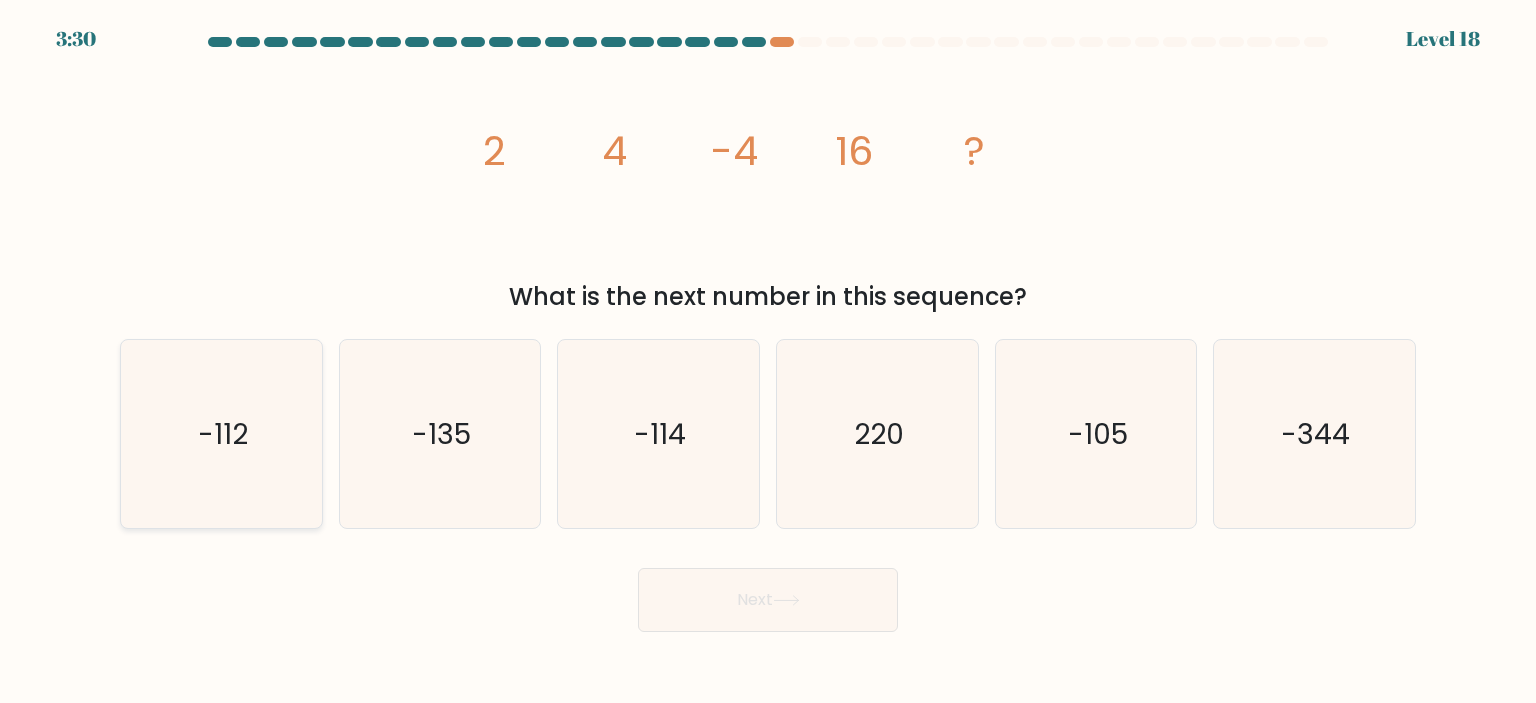 click on "-112" 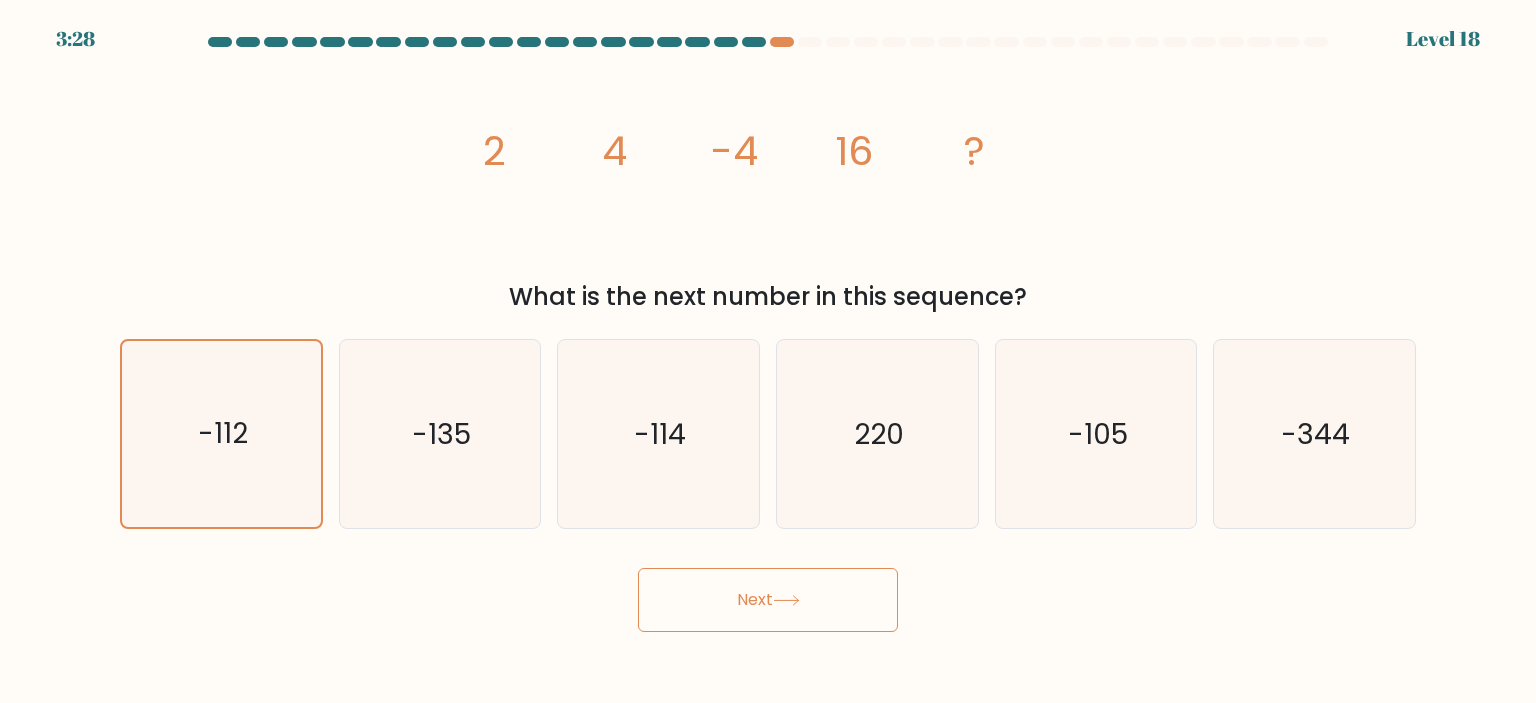 click 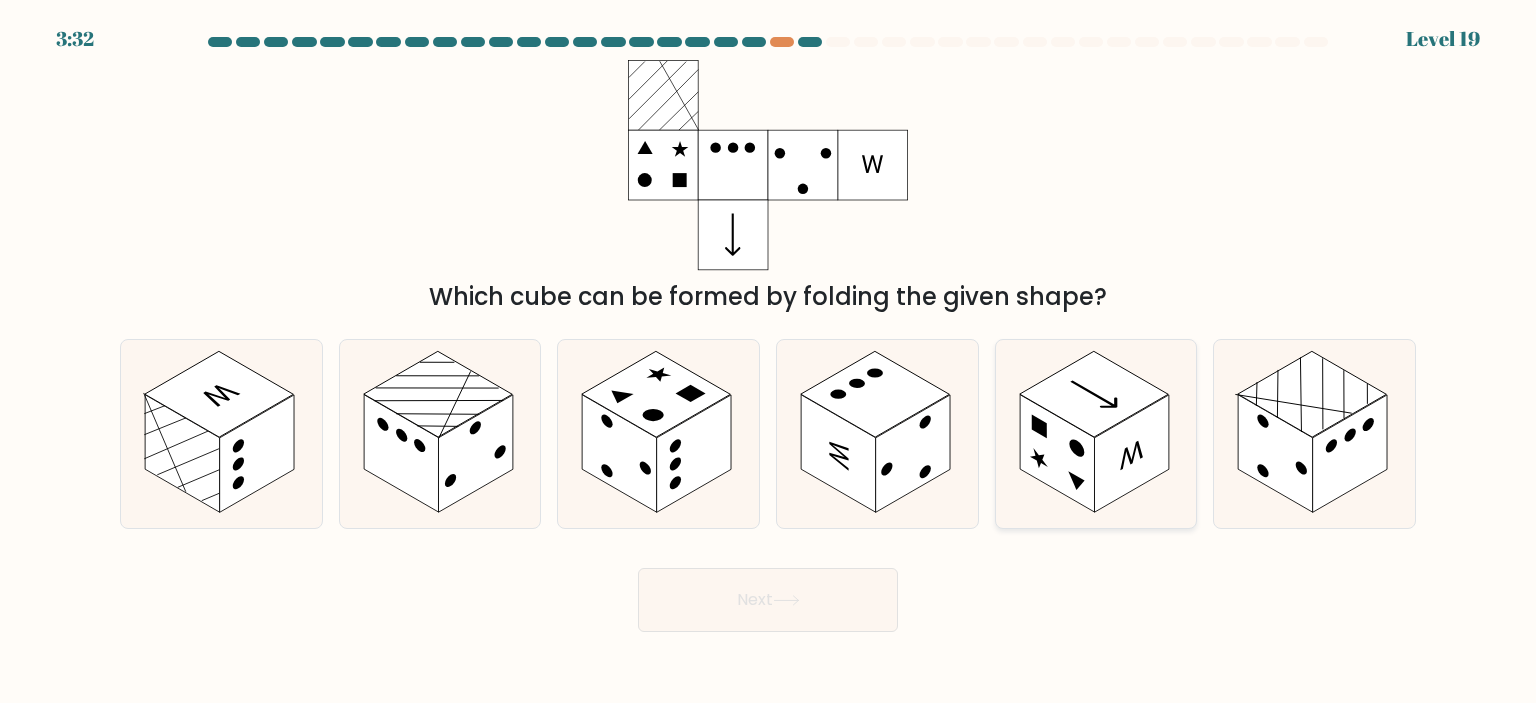 click 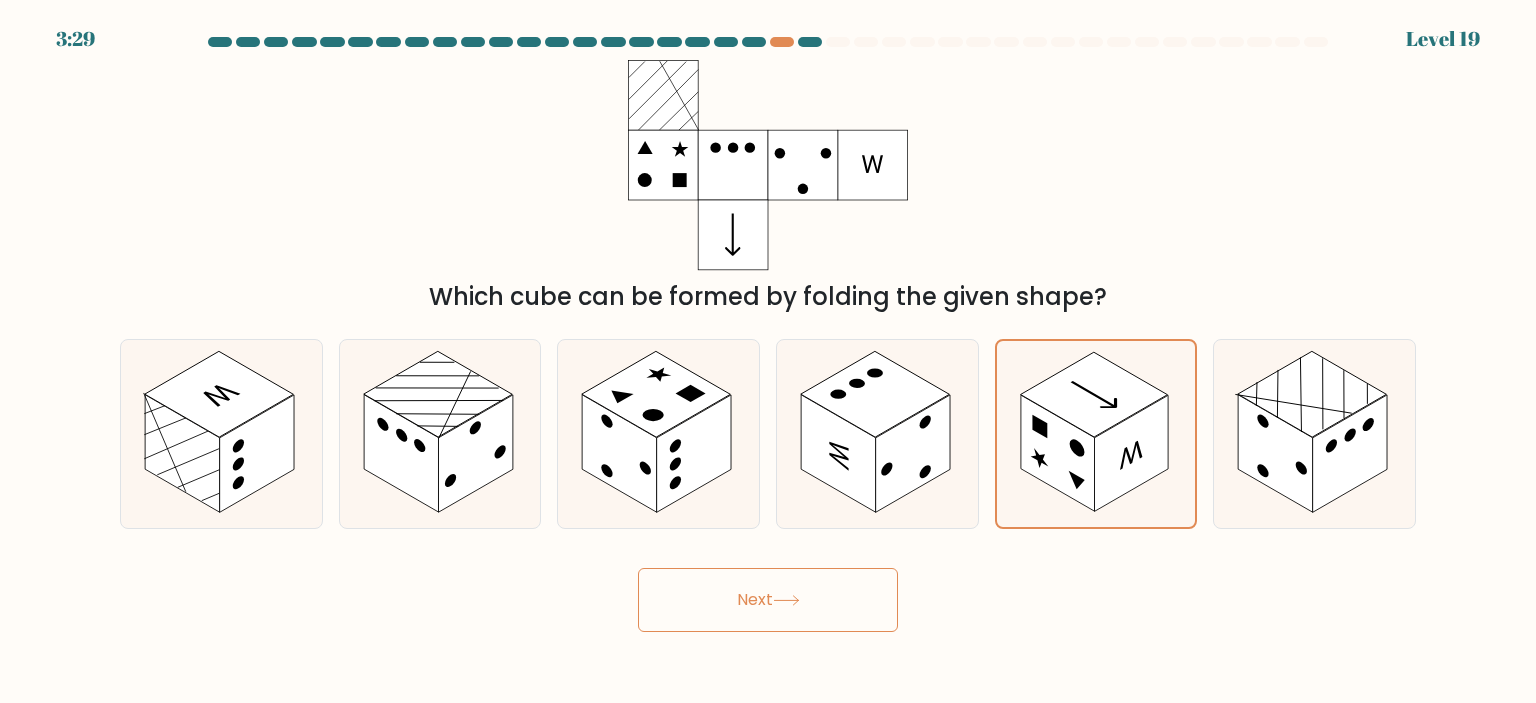 click on "Next" at bounding box center [768, 600] 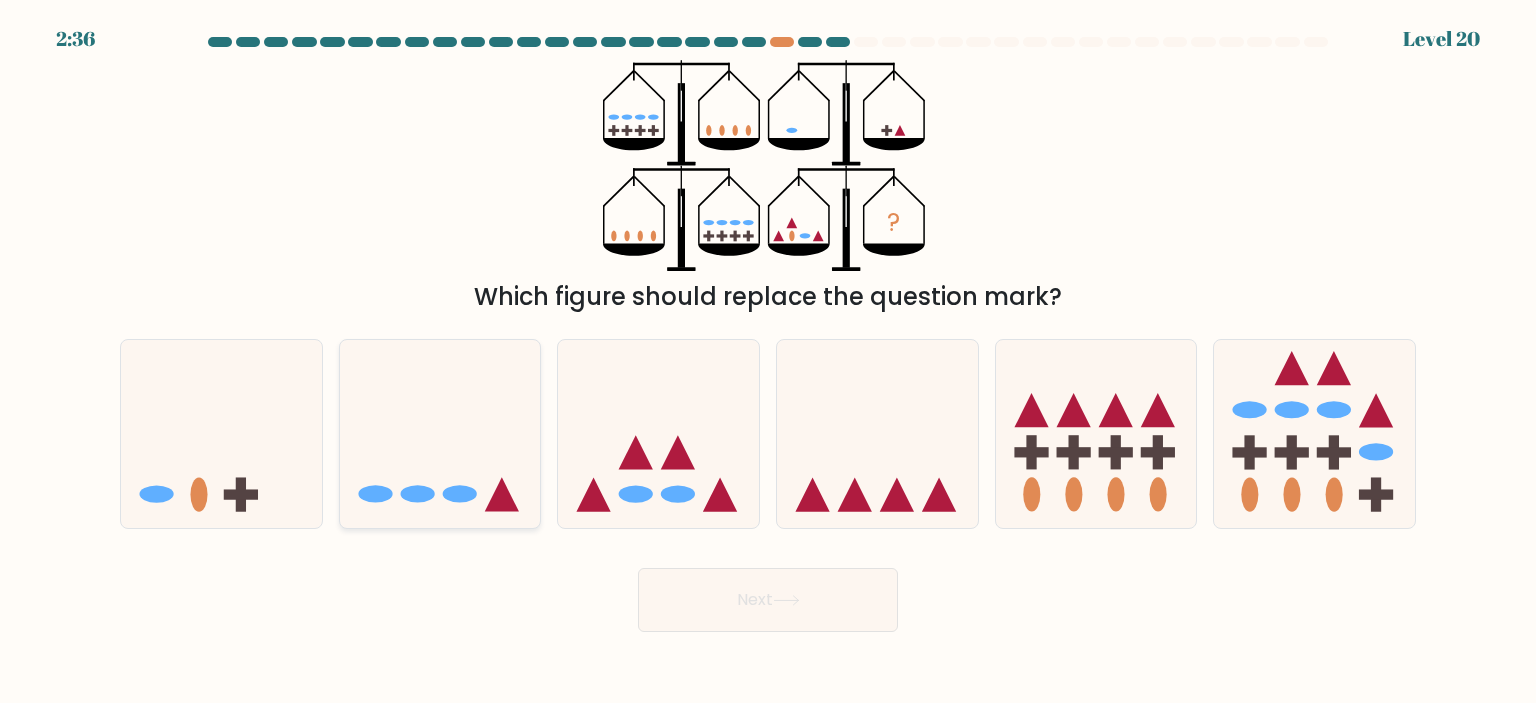 click 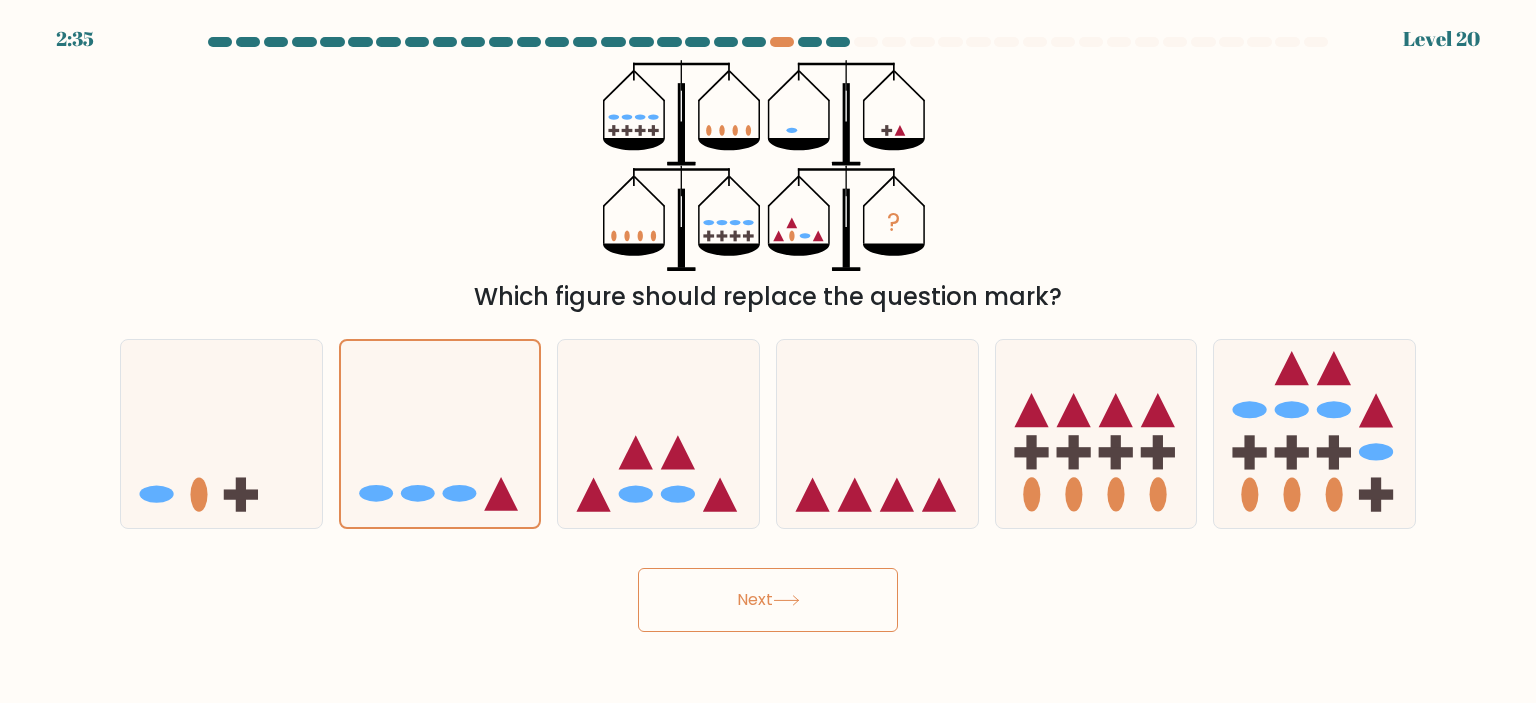 click on "Next" at bounding box center [768, 600] 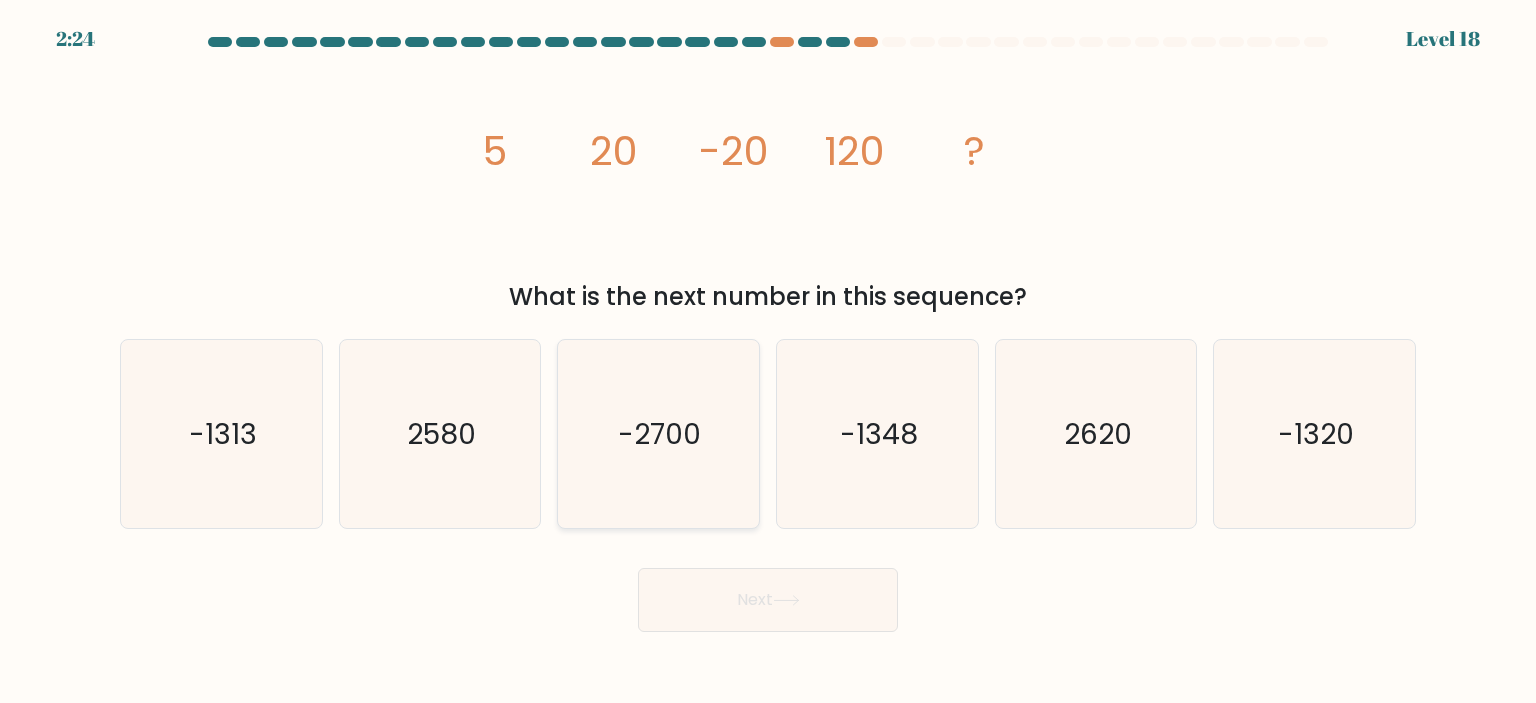 click on "-2700" 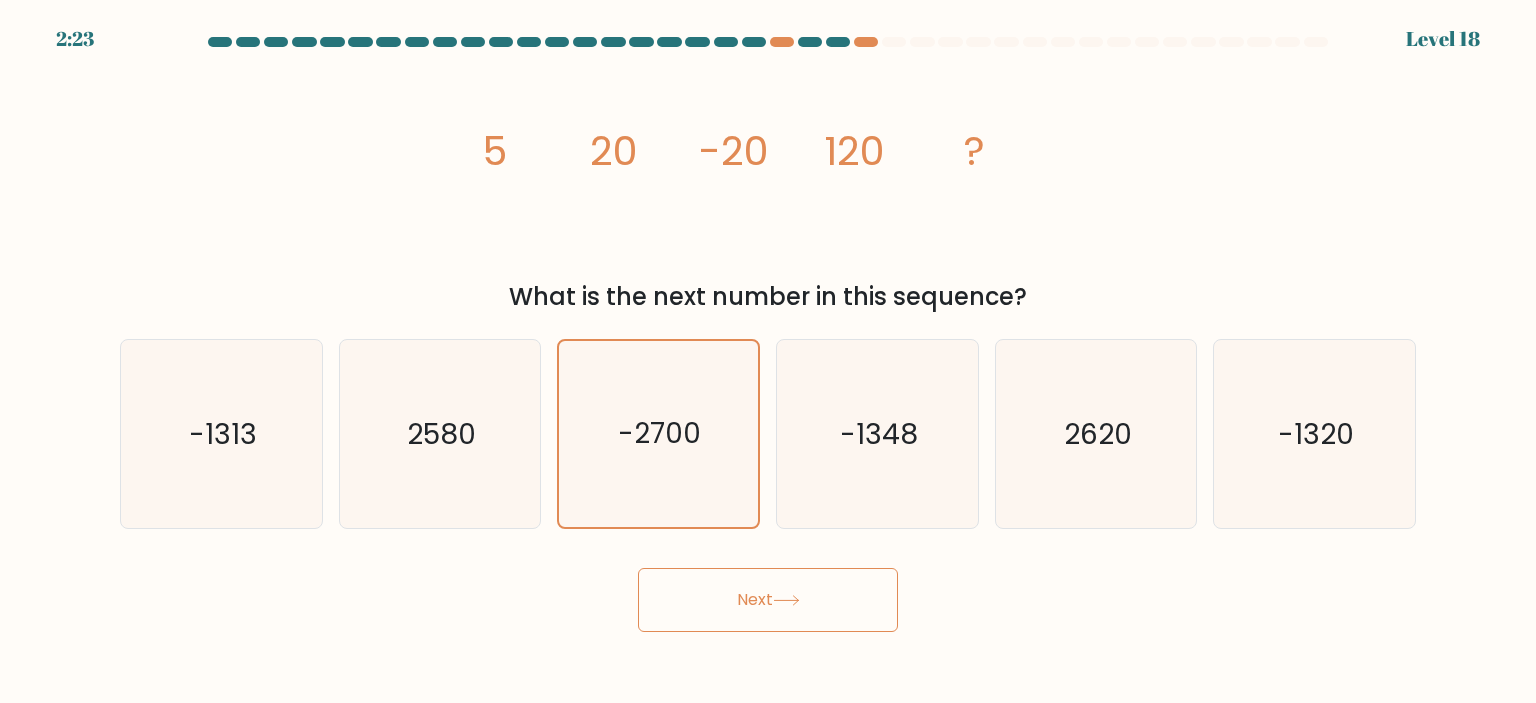 click on "Next" at bounding box center (768, 600) 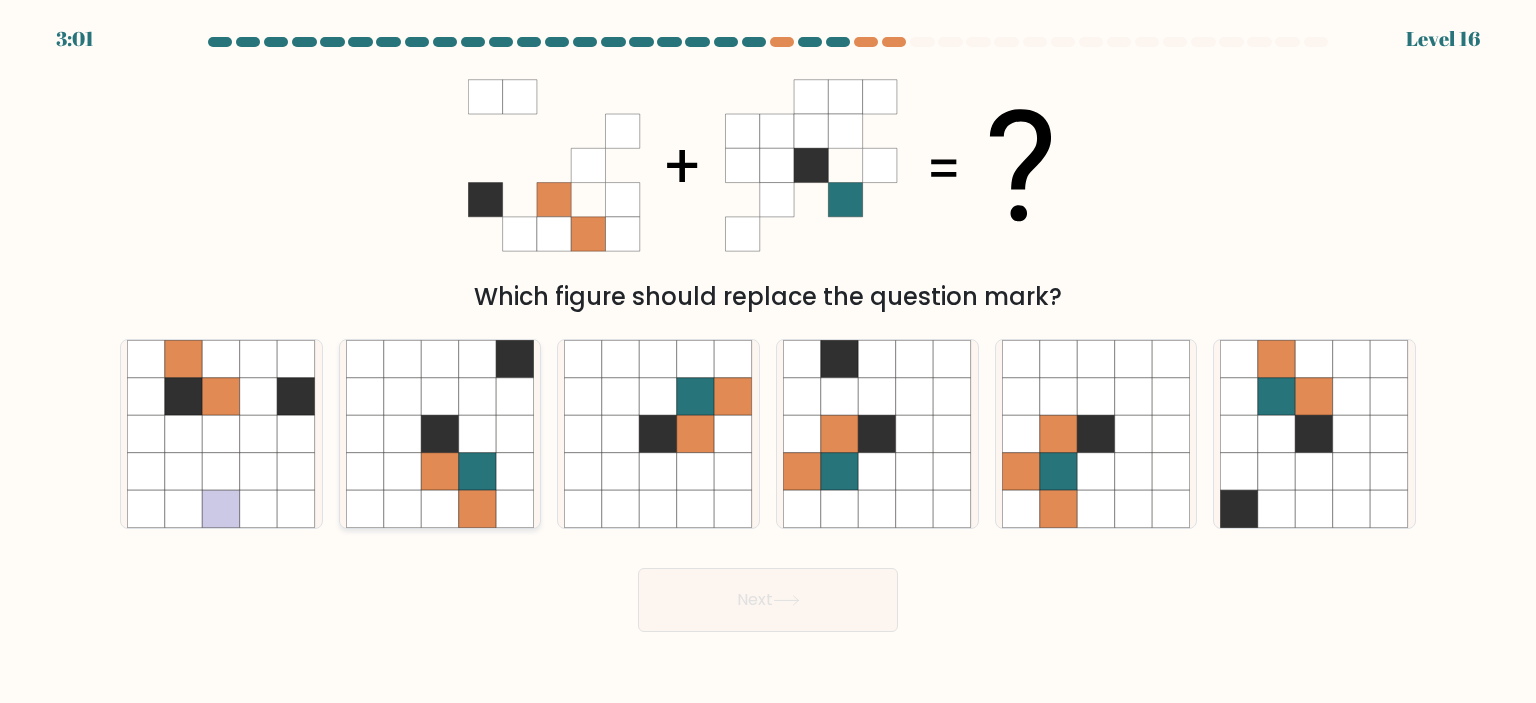 click 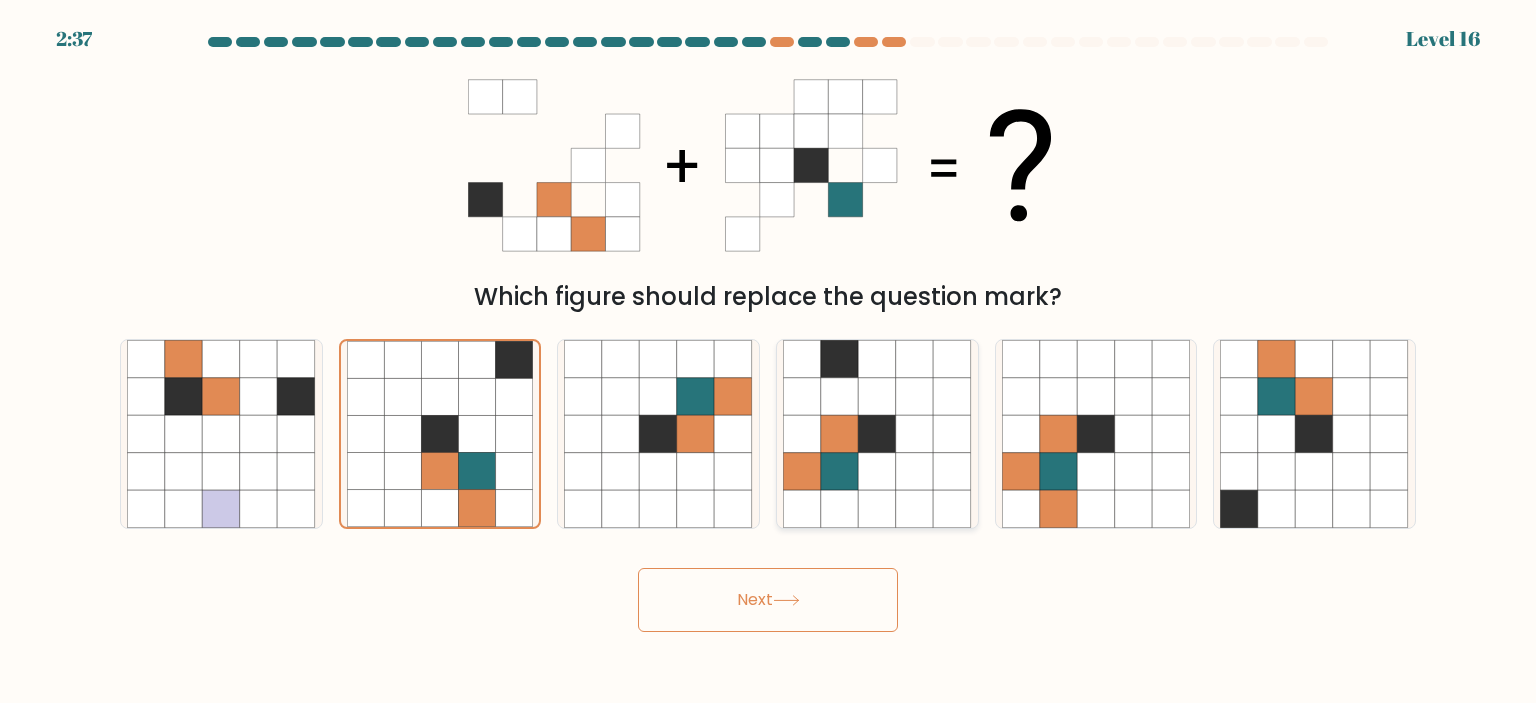 click 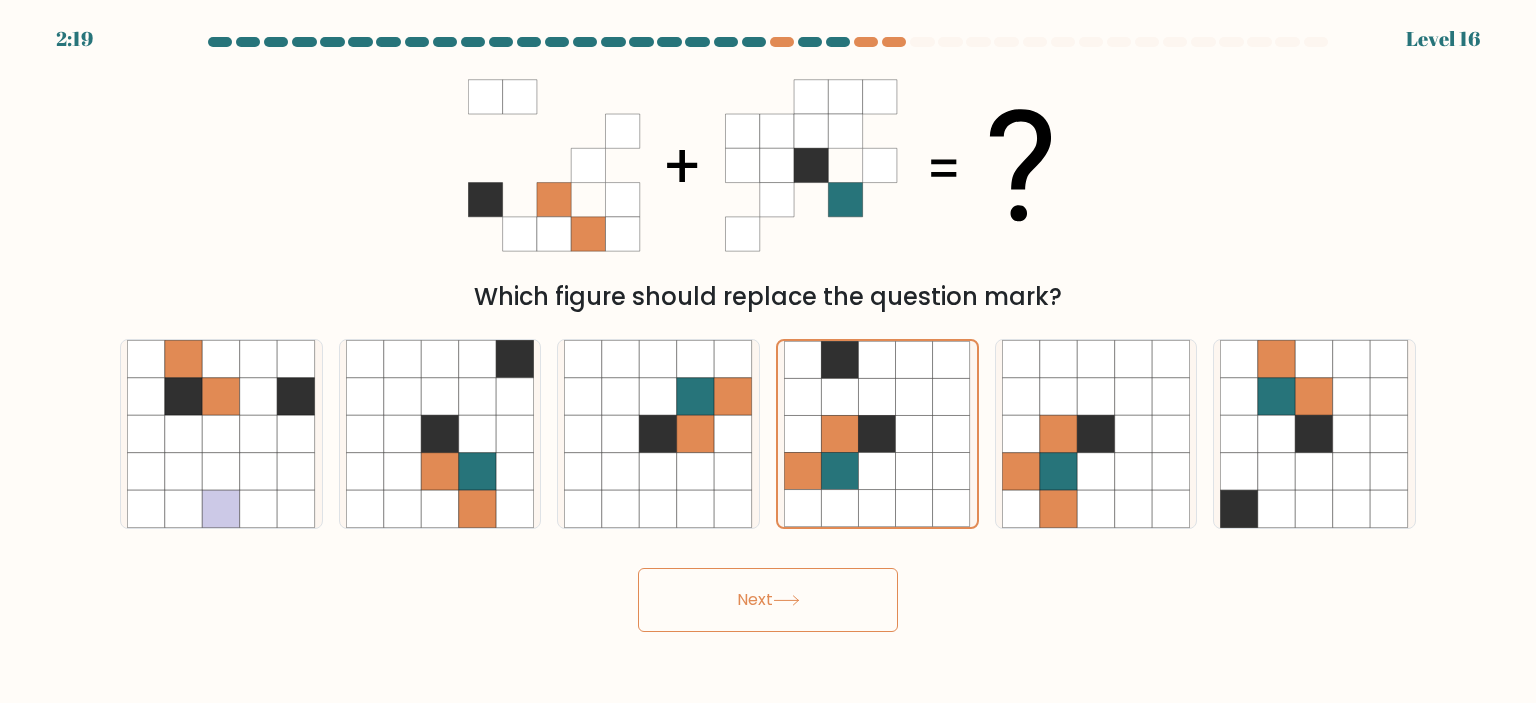 click on "Next" at bounding box center (768, 600) 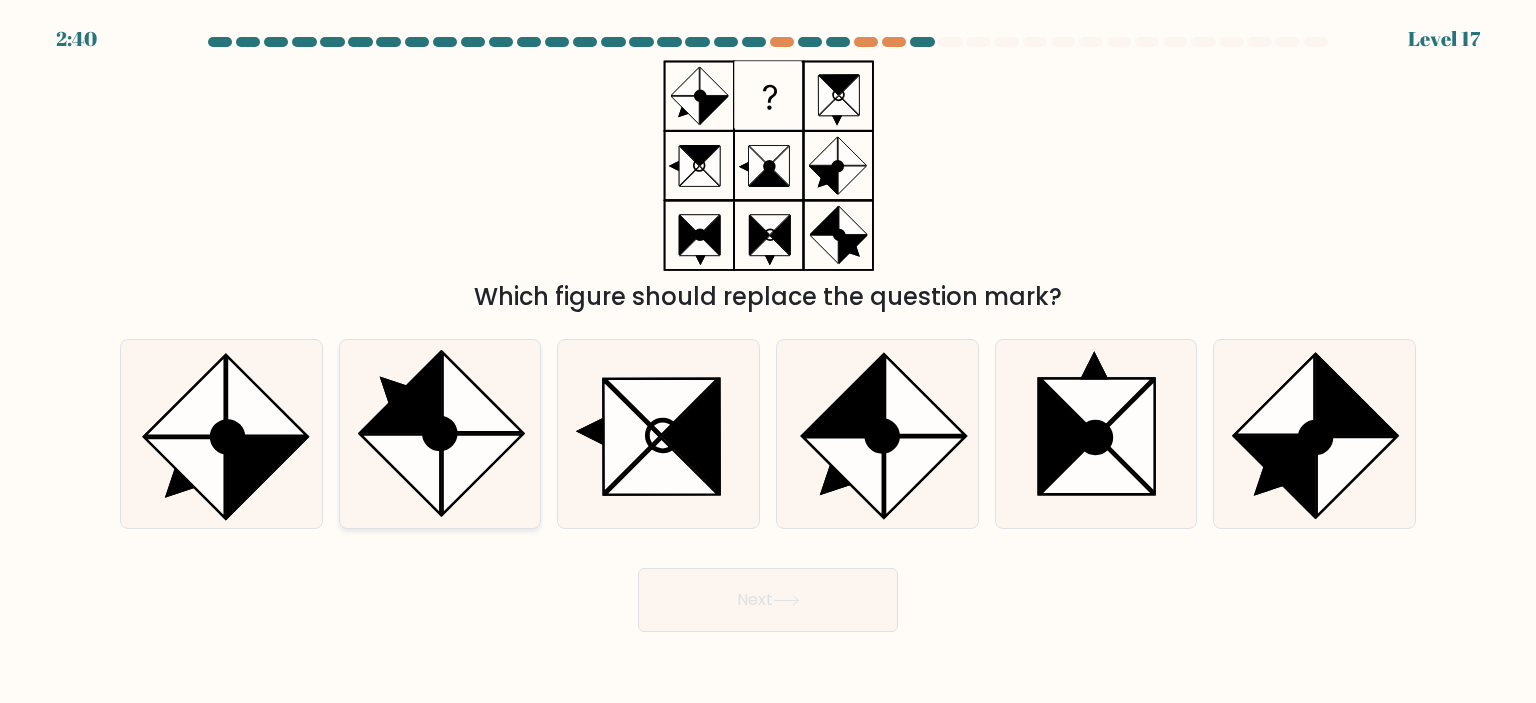 click 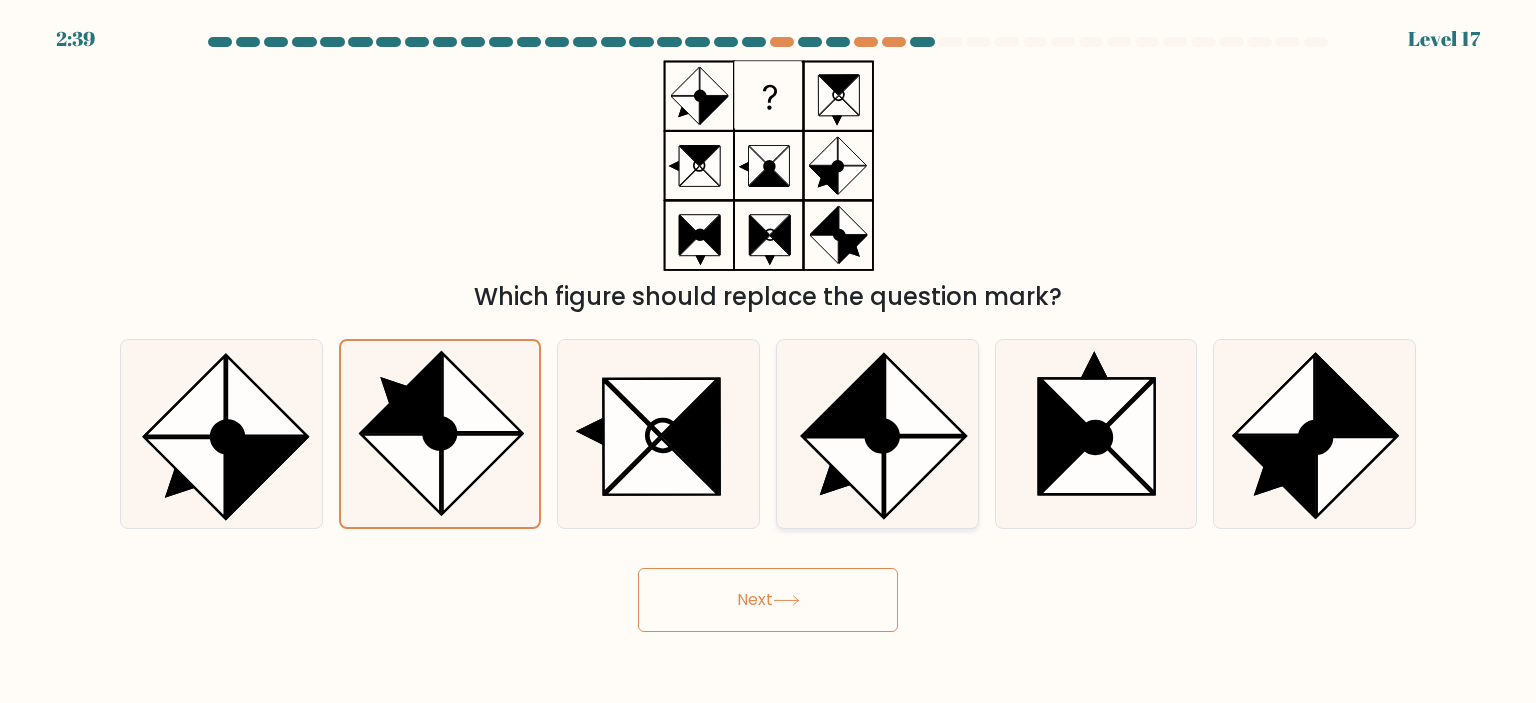 click 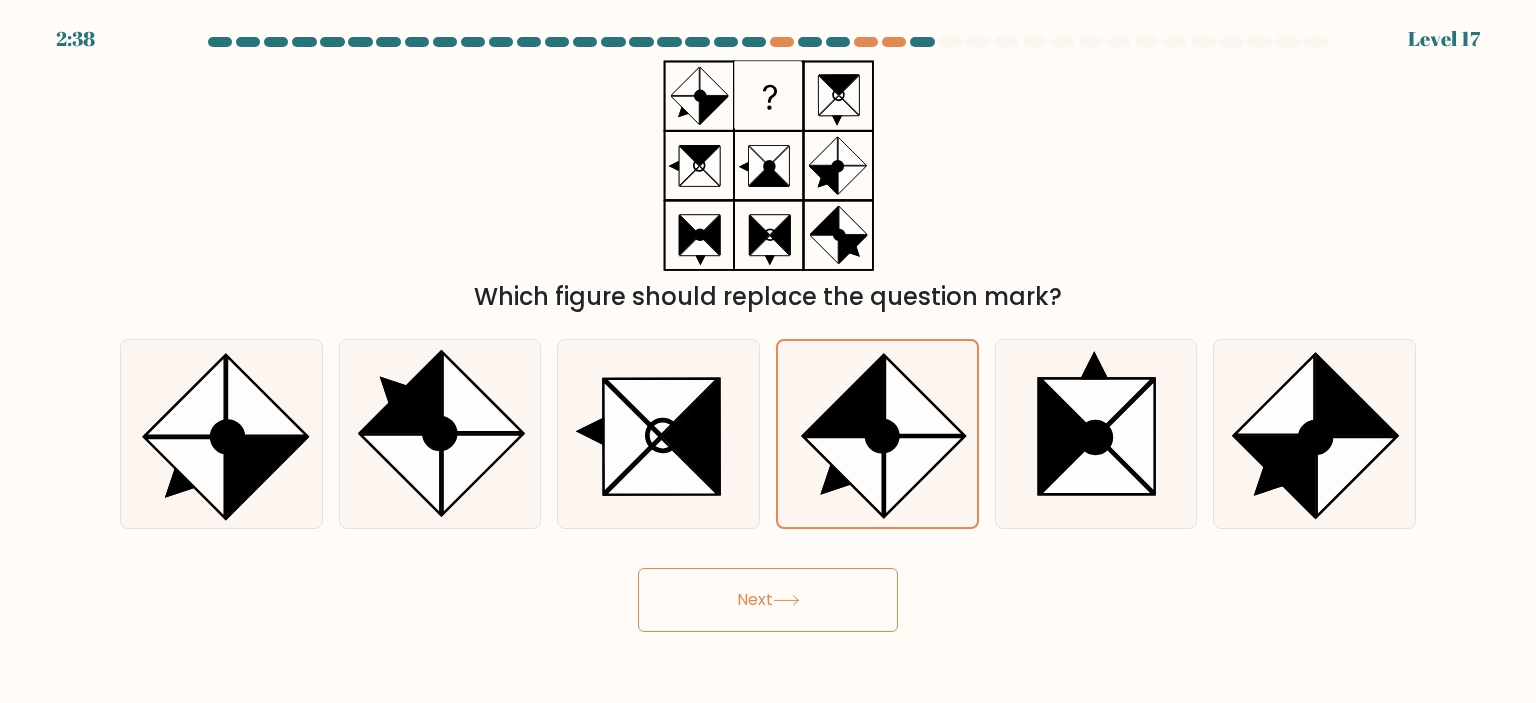 click on "Next" at bounding box center [768, 600] 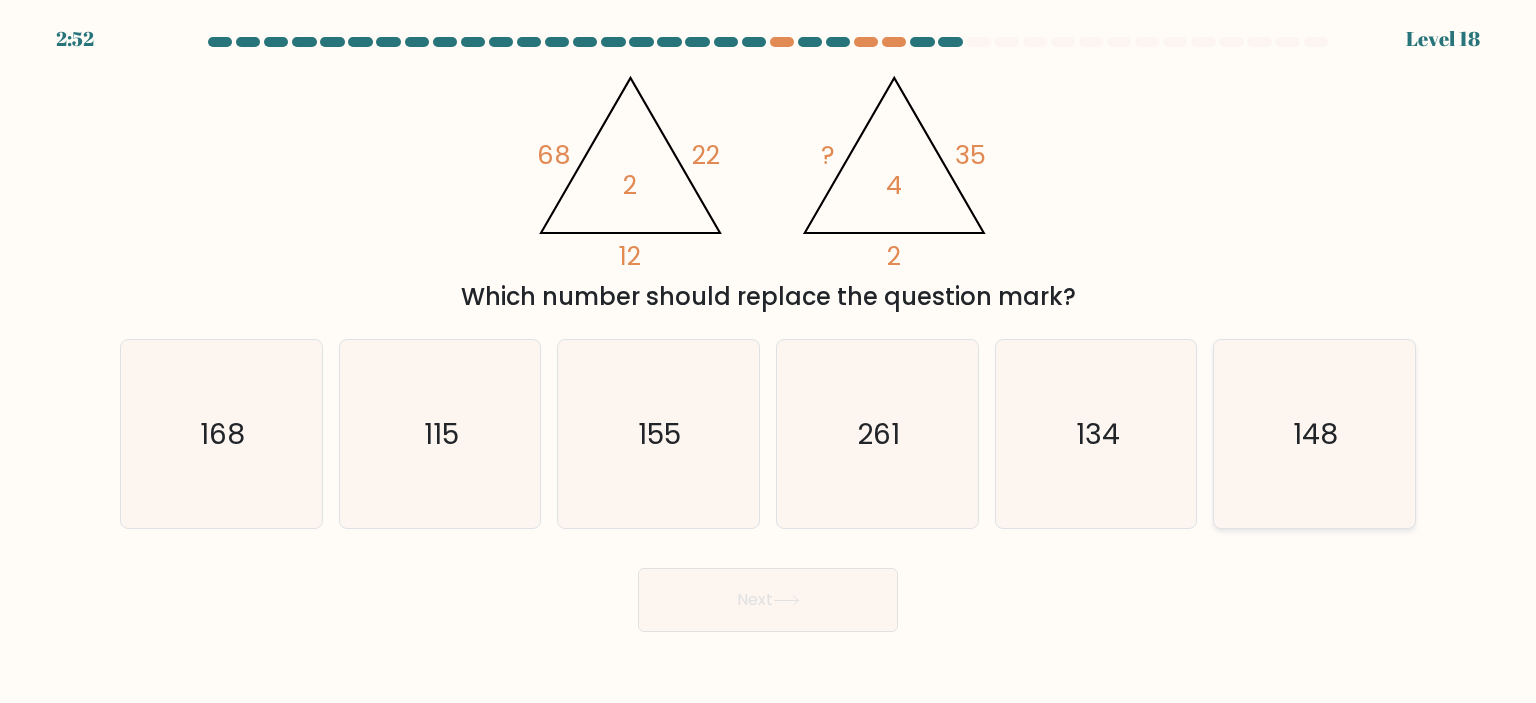click on "148" 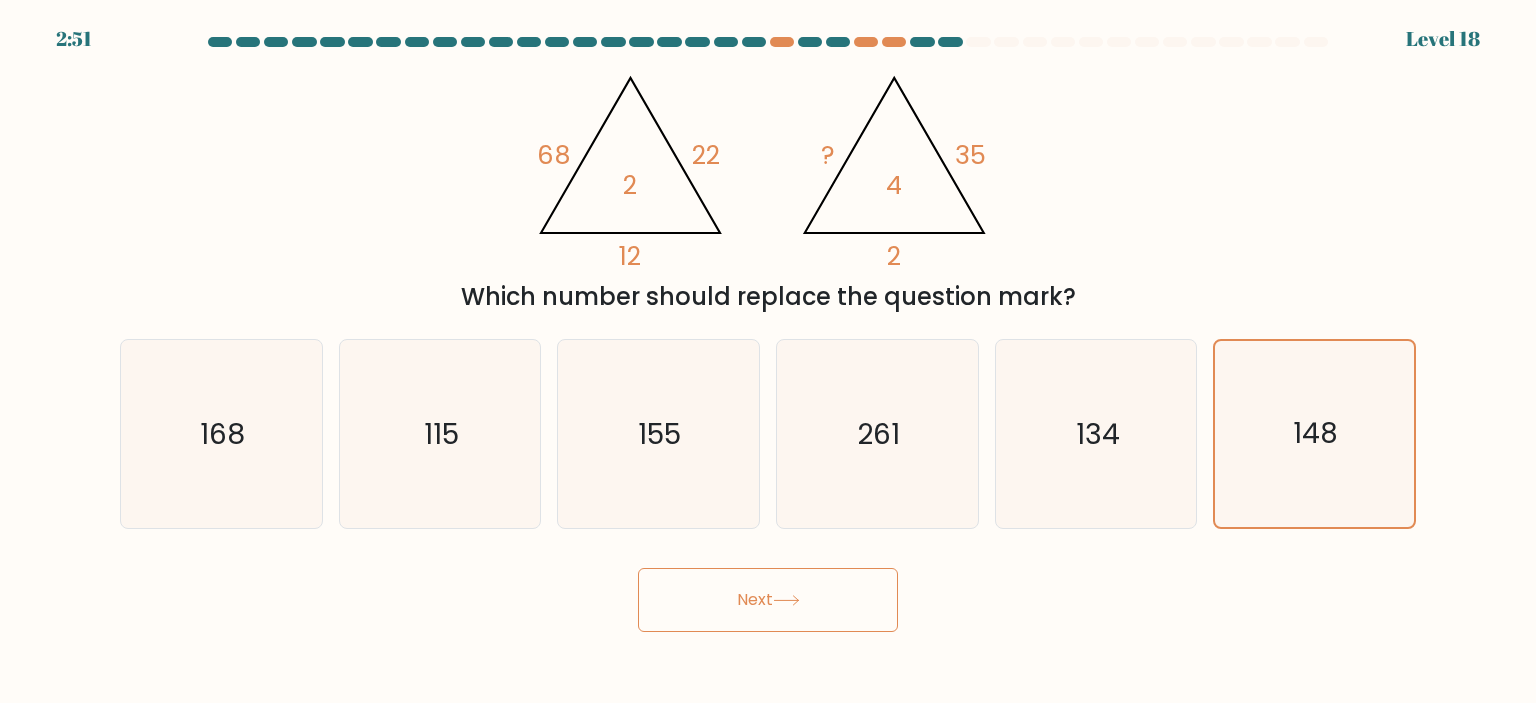 click on "Next" at bounding box center (768, 600) 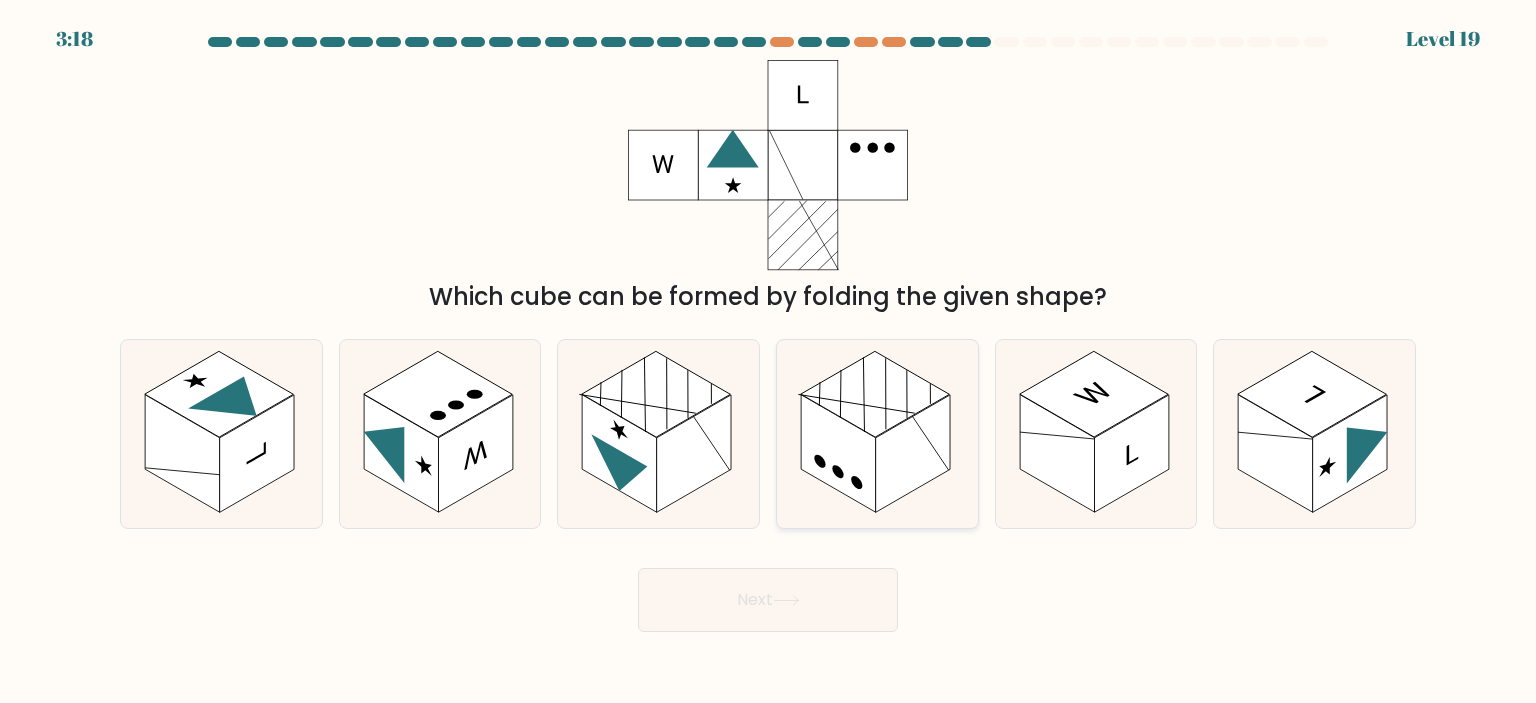 click 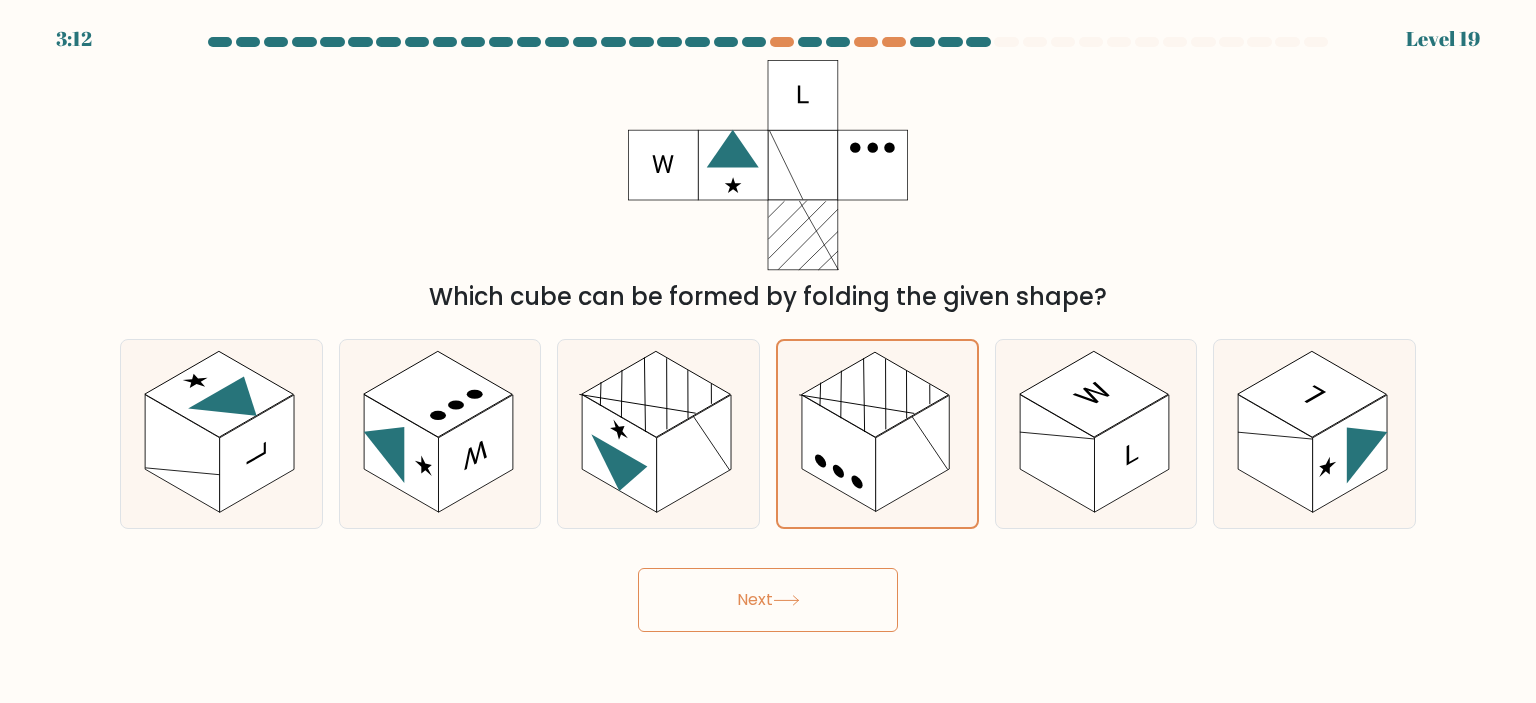 click on "Next" at bounding box center [768, 600] 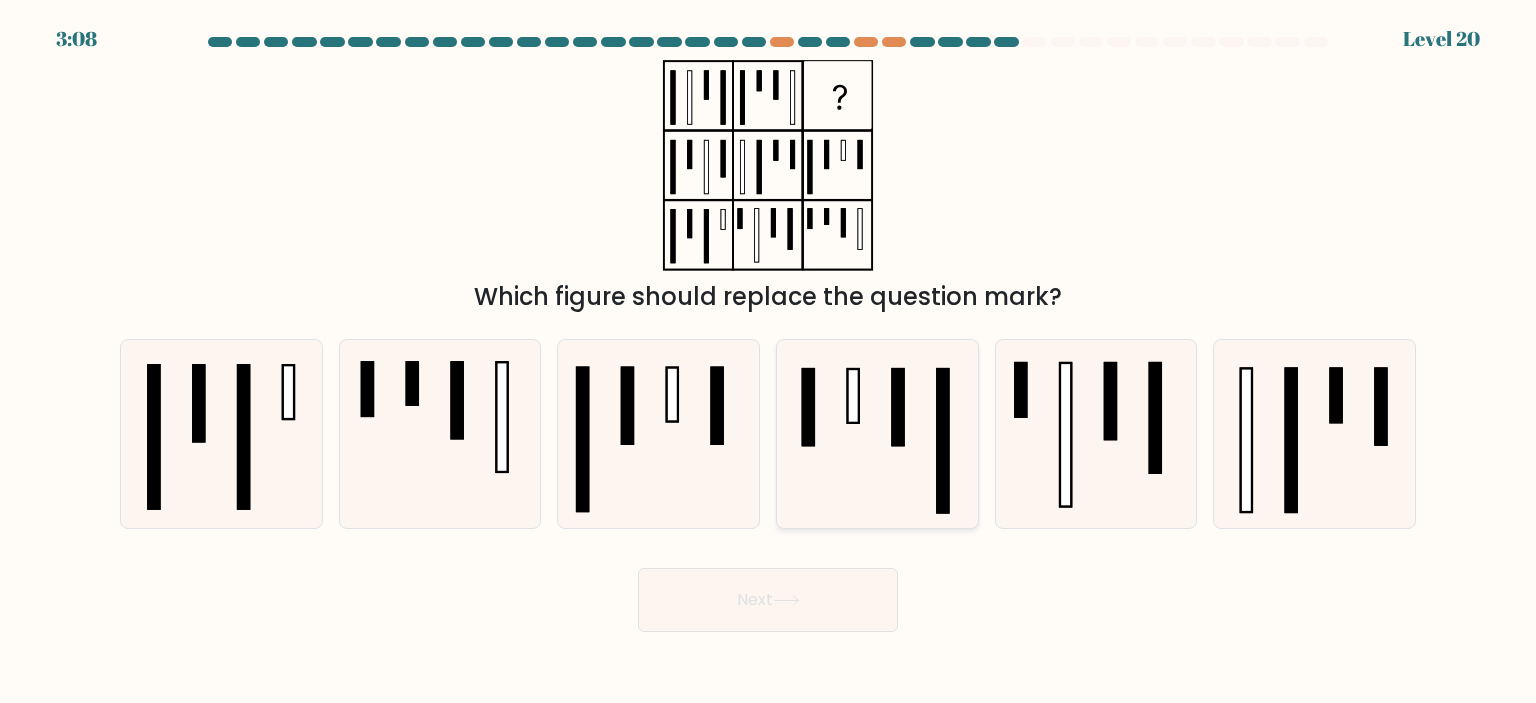 click 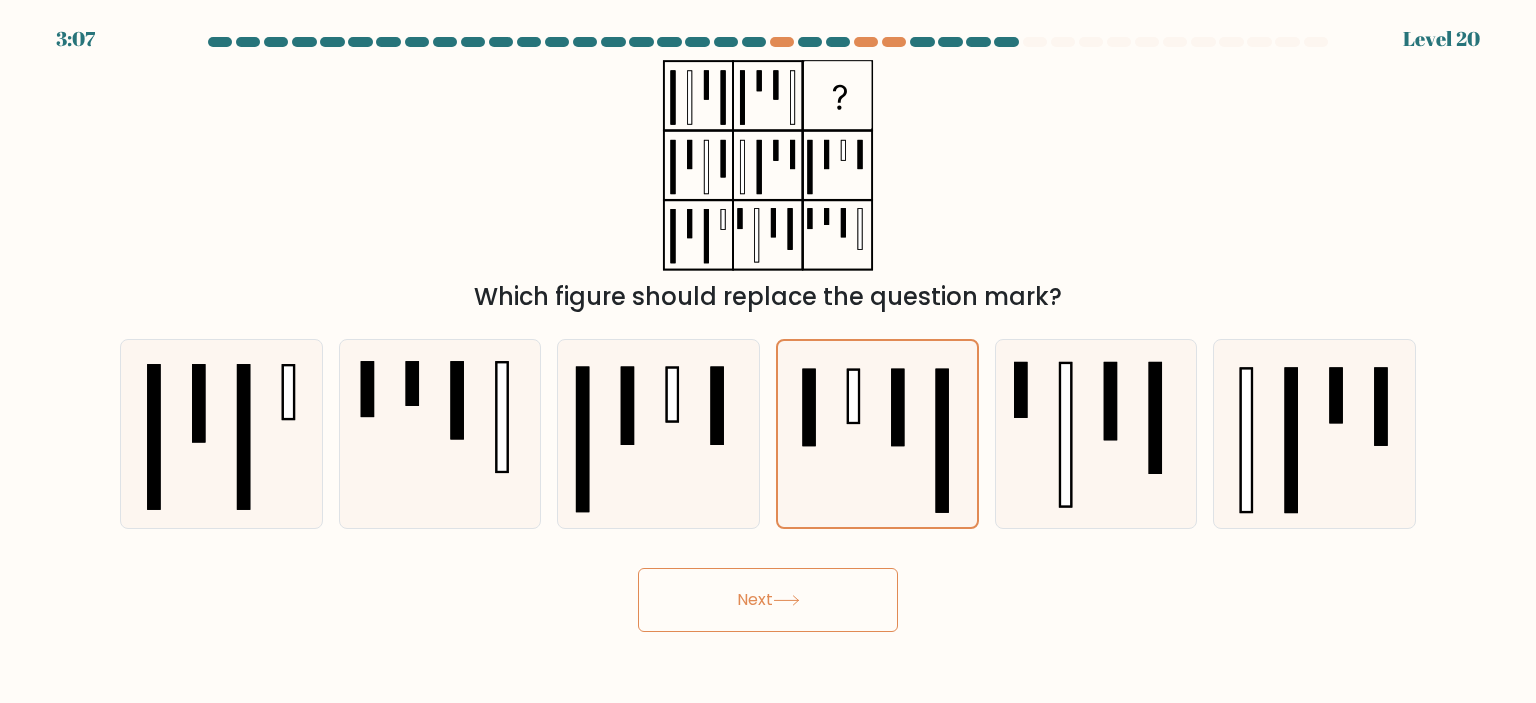 click on "Next" at bounding box center (768, 600) 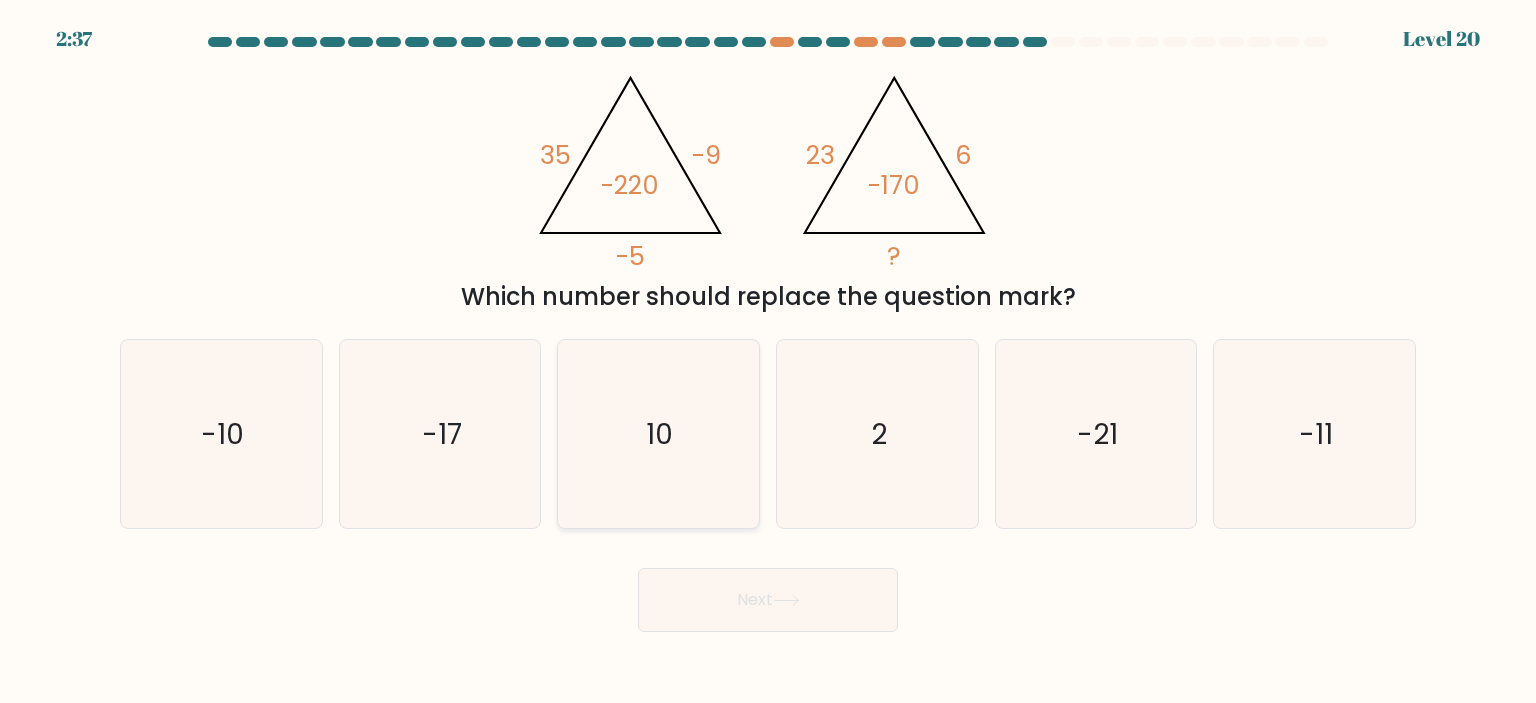 click on "10" 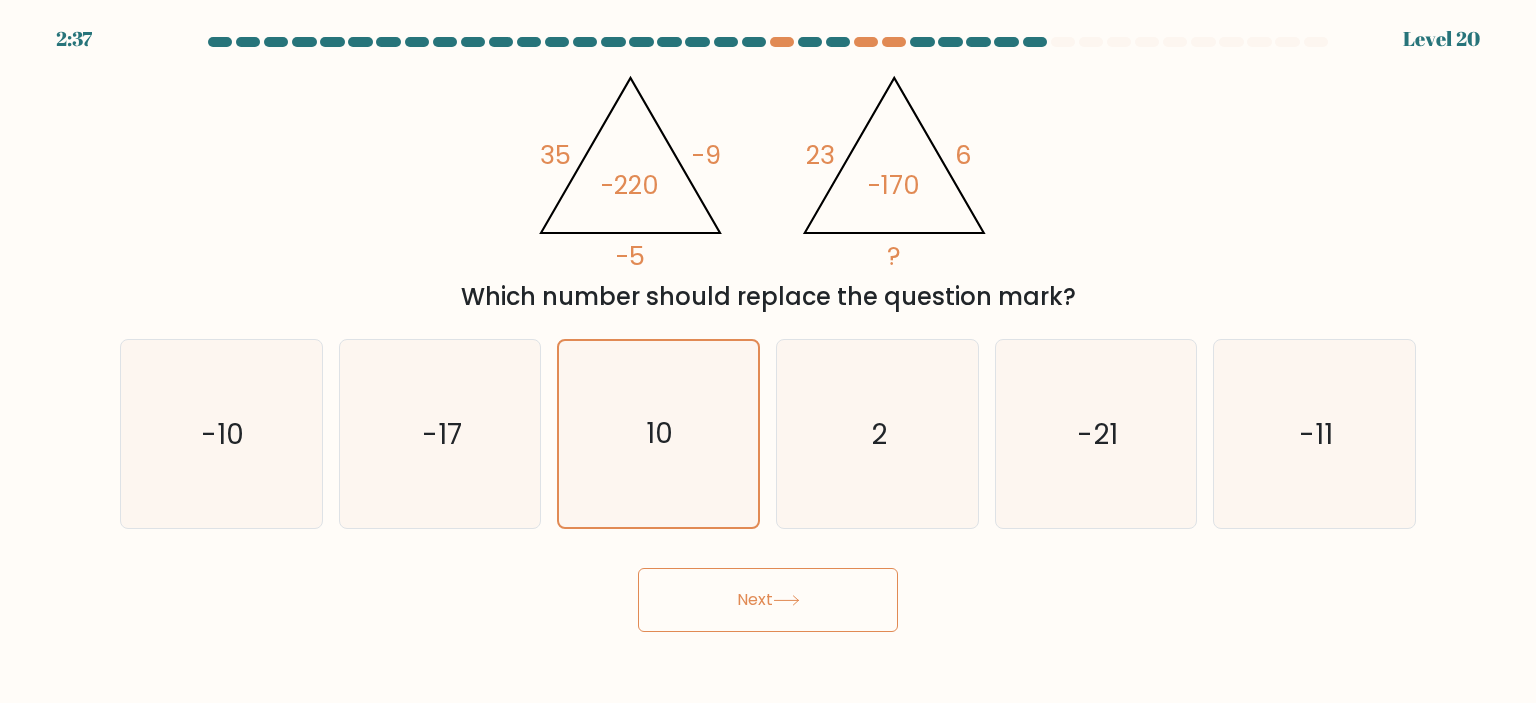click on "Next" at bounding box center [768, 600] 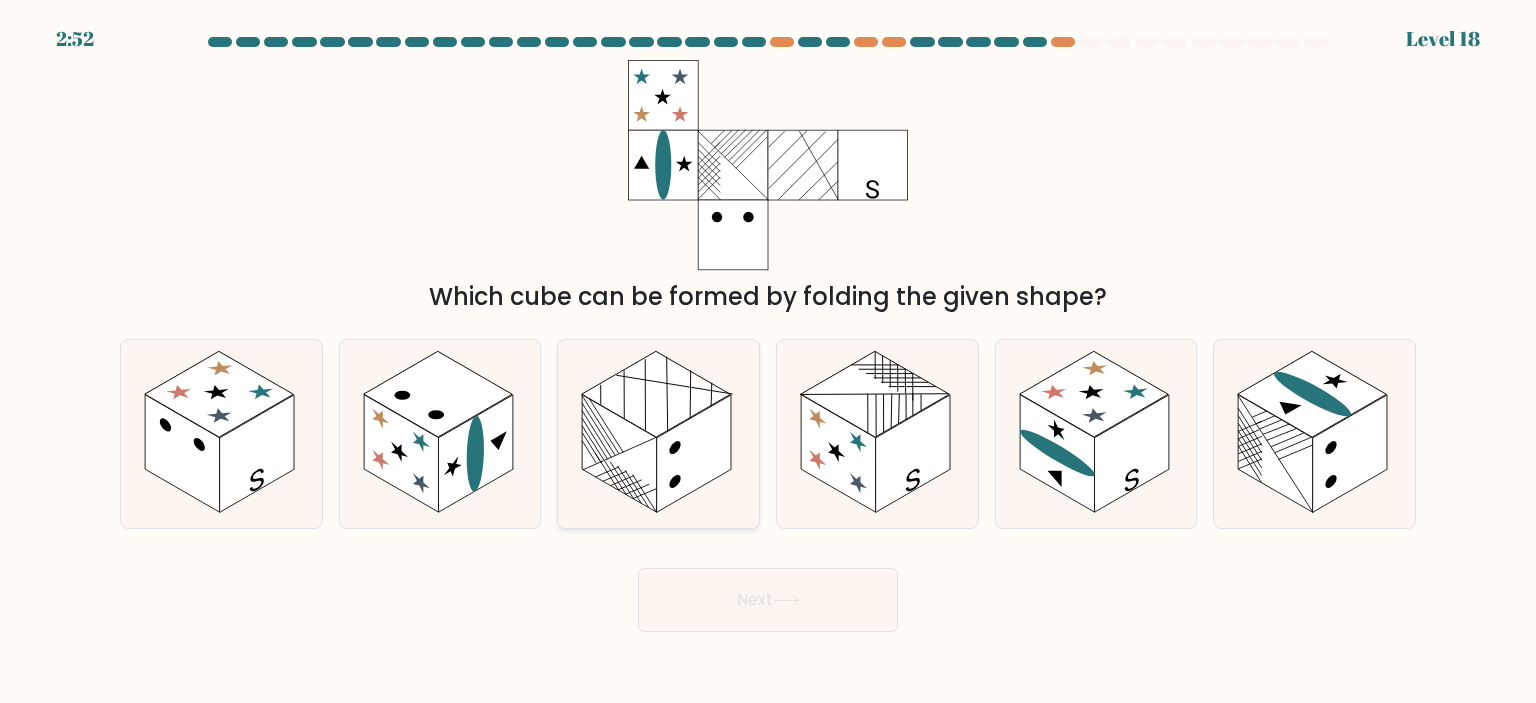 click 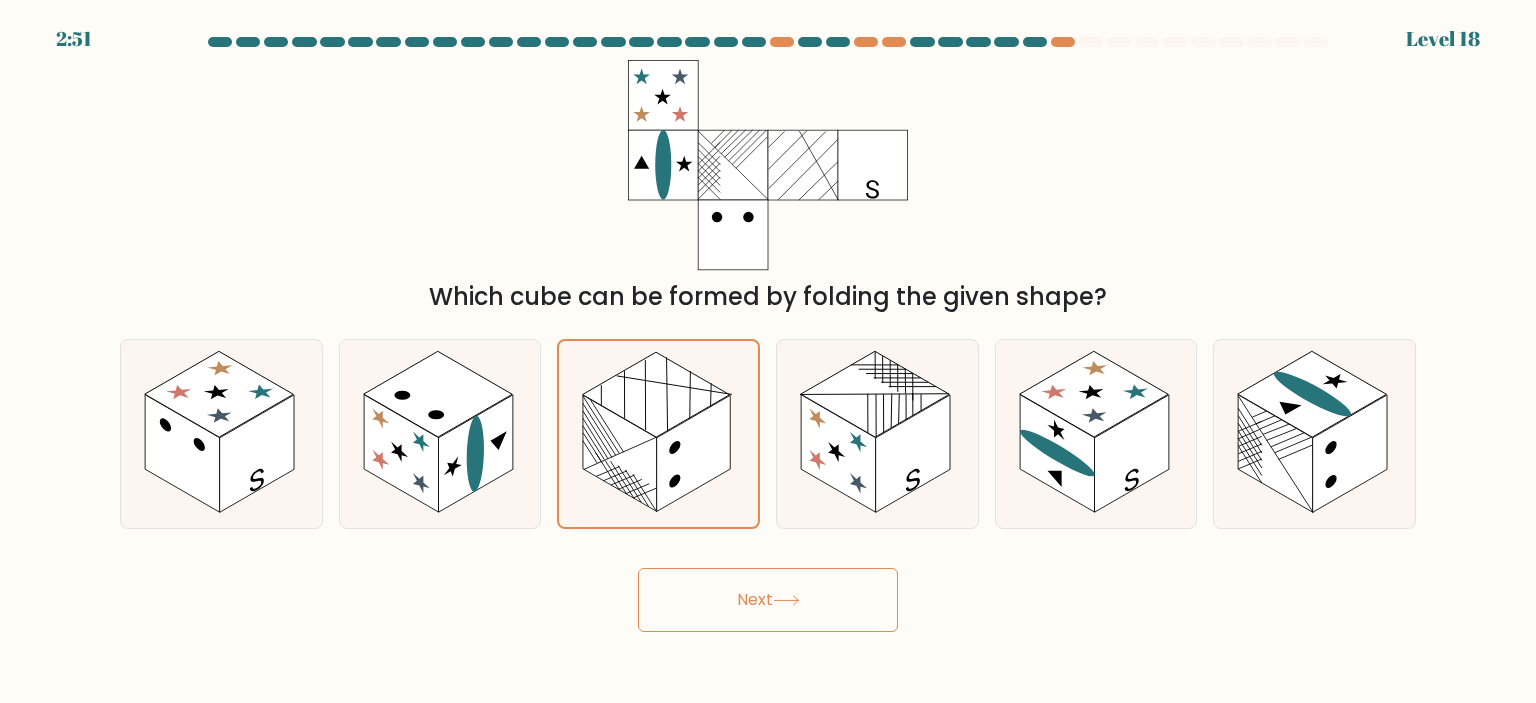 click on "Next" at bounding box center [768, 600] 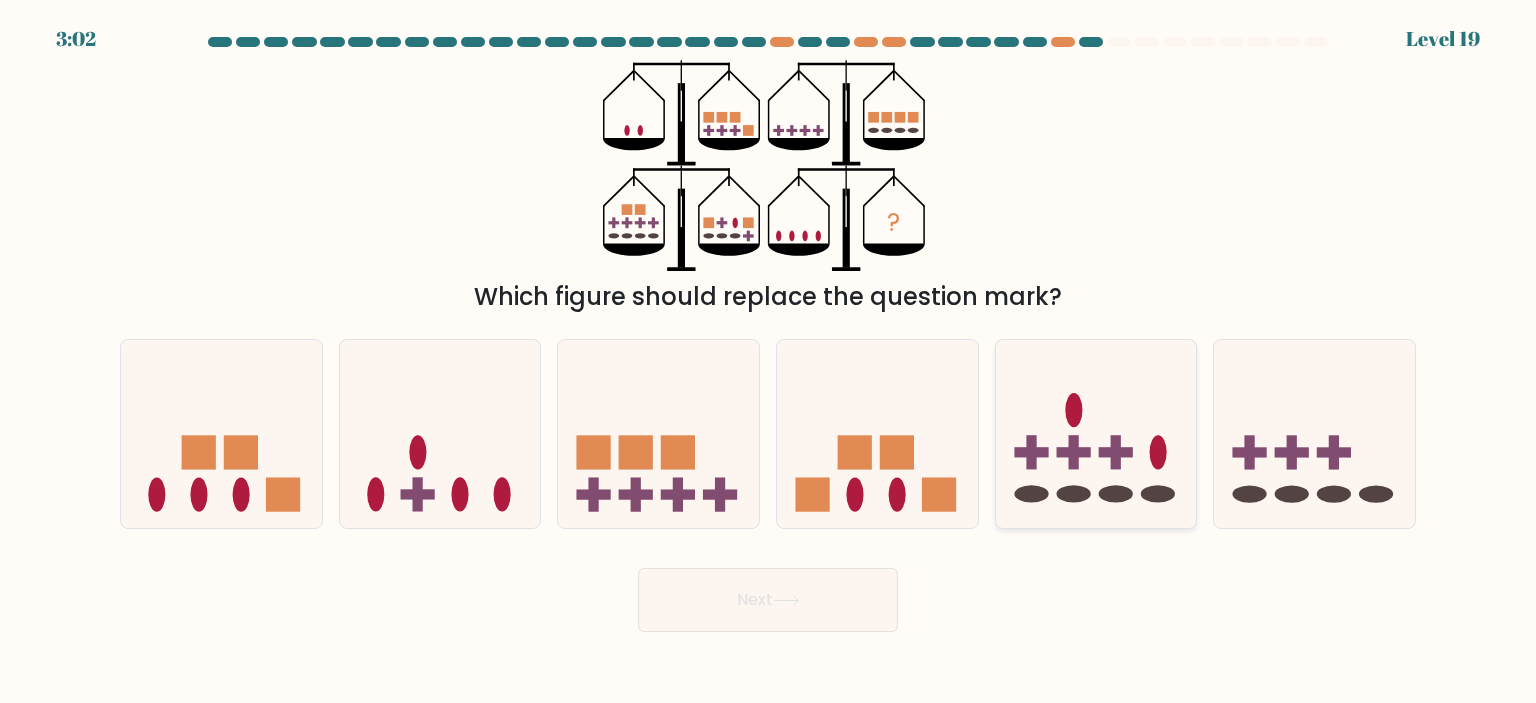 click 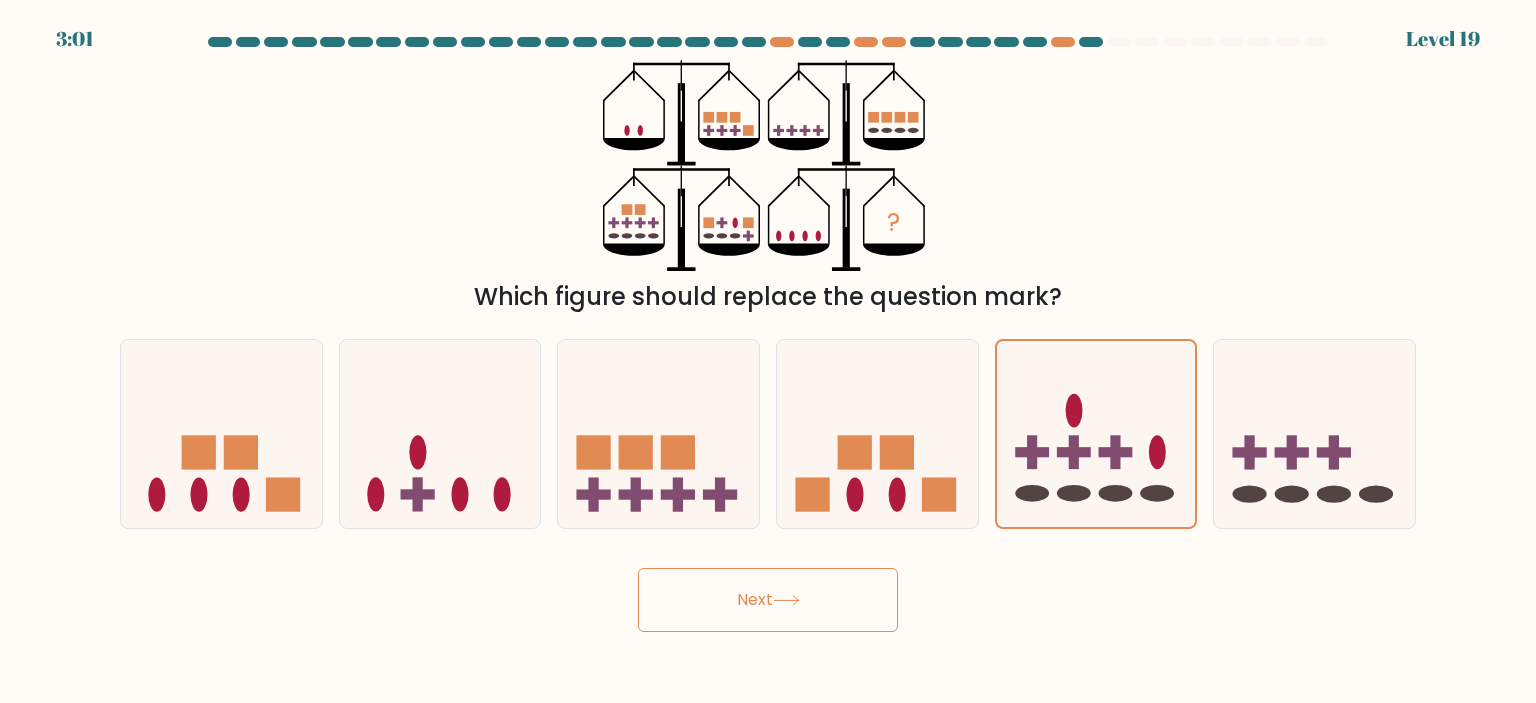 click on "Next" at bounding box center [768, 600] 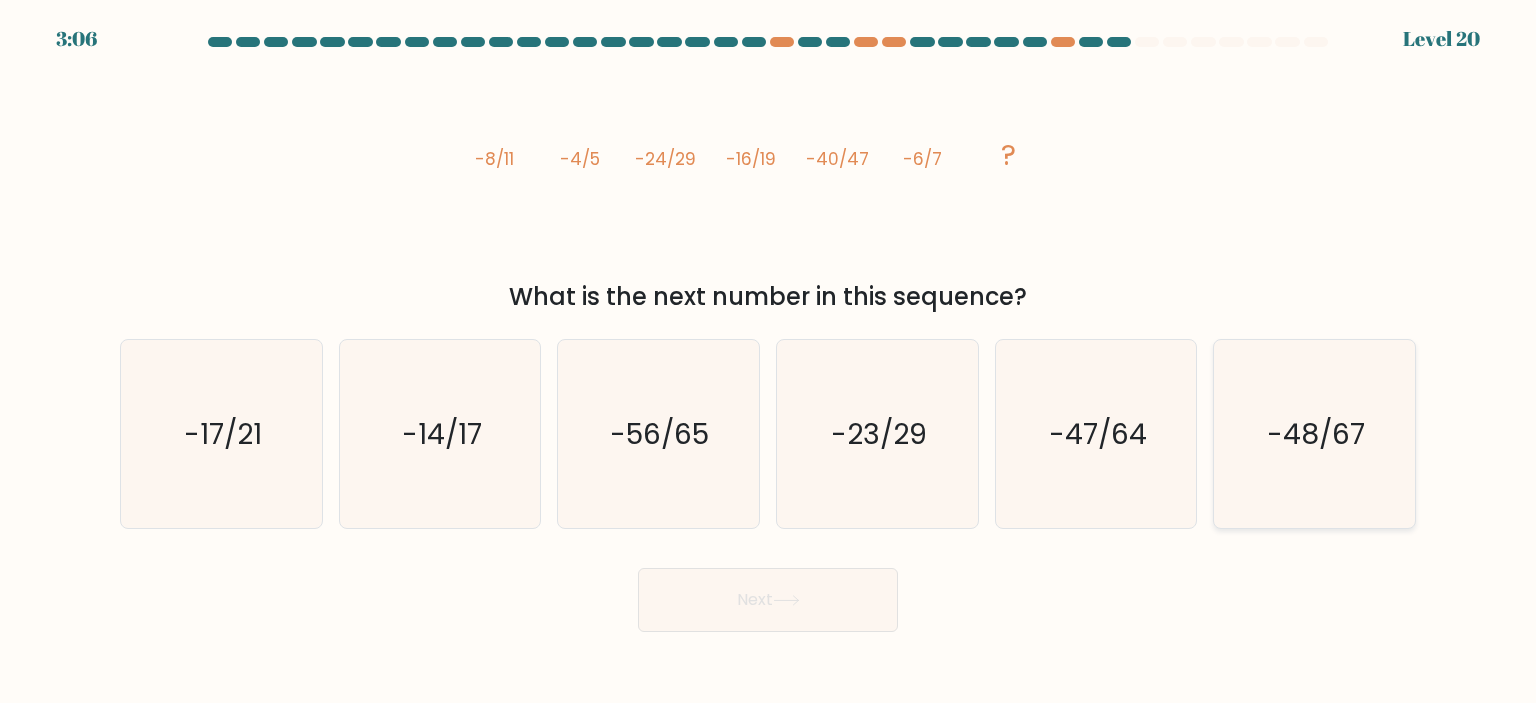 click on "-48/67" 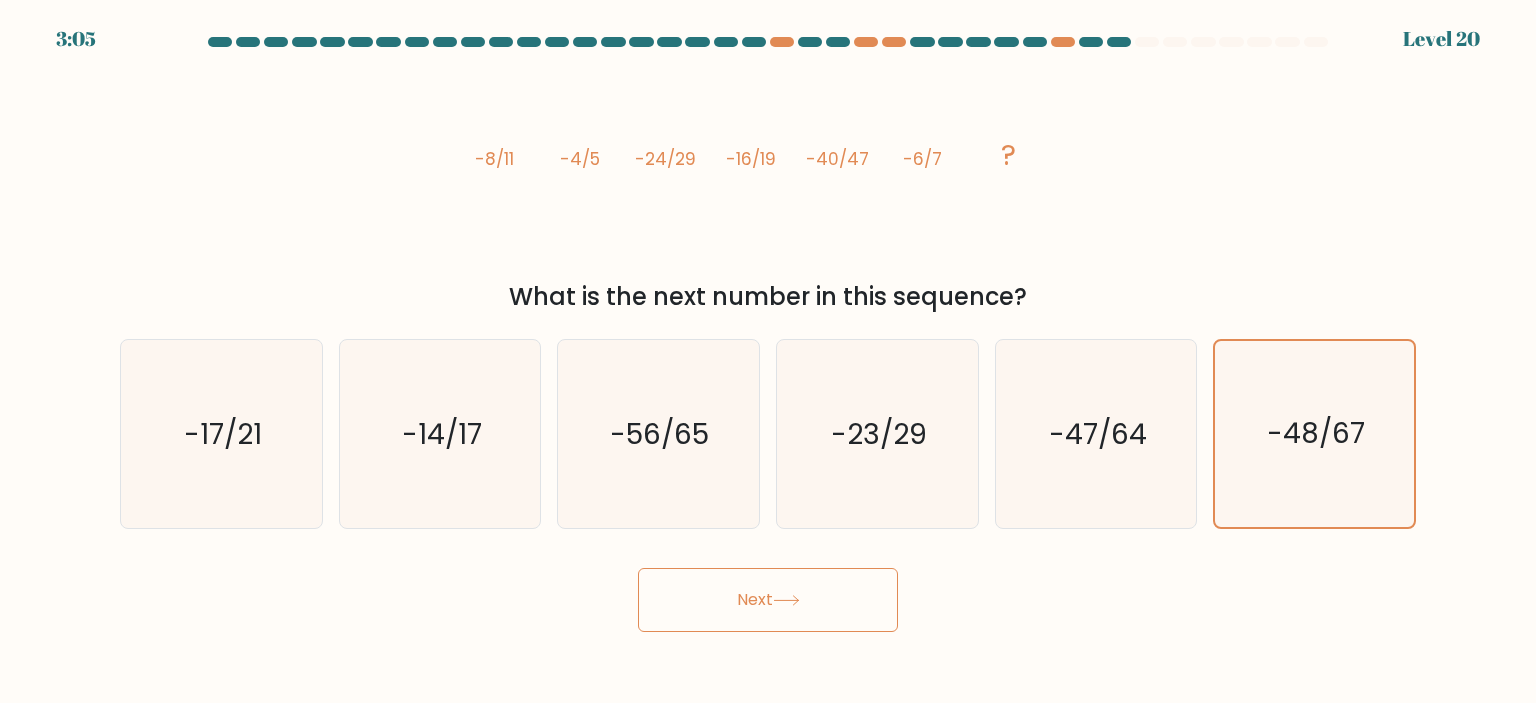 click on "Next" at bounding box center (768, 600) 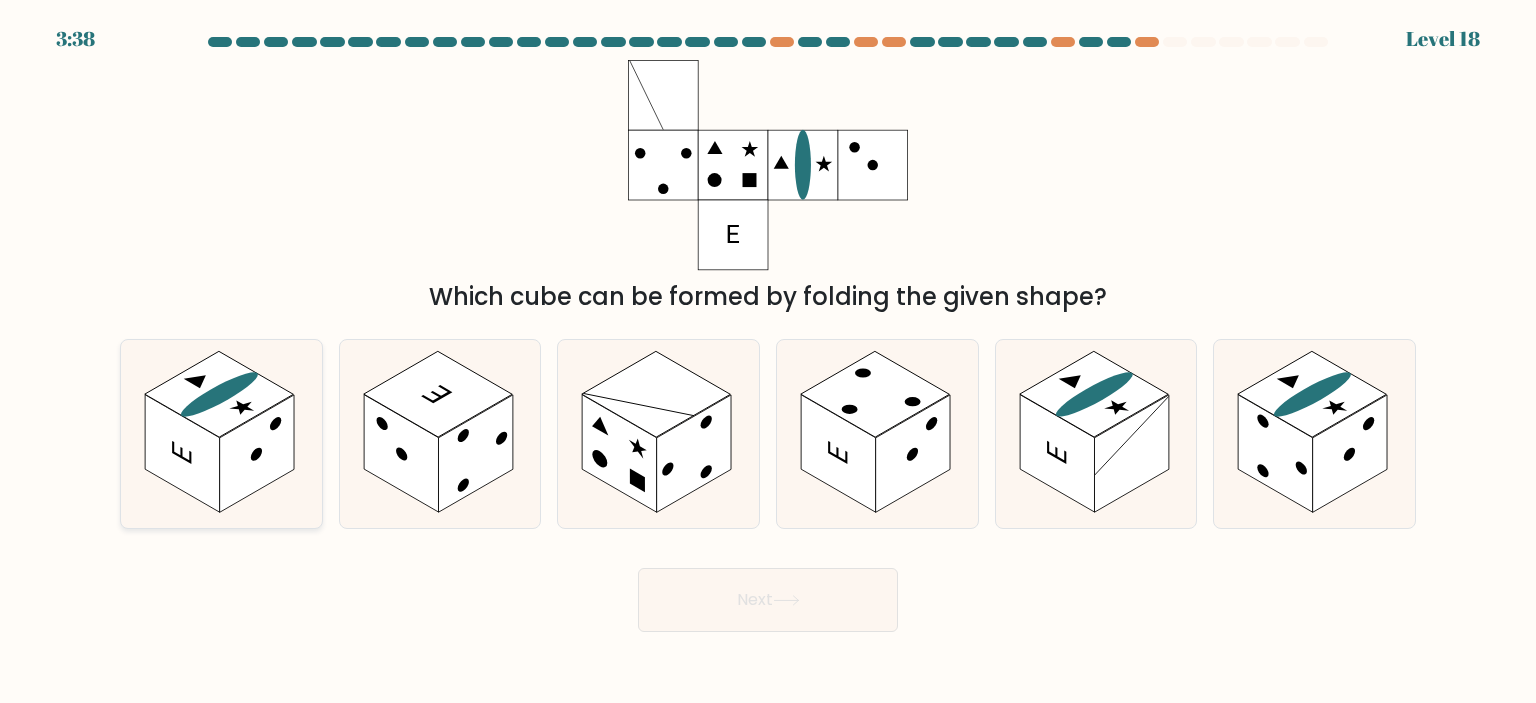 click 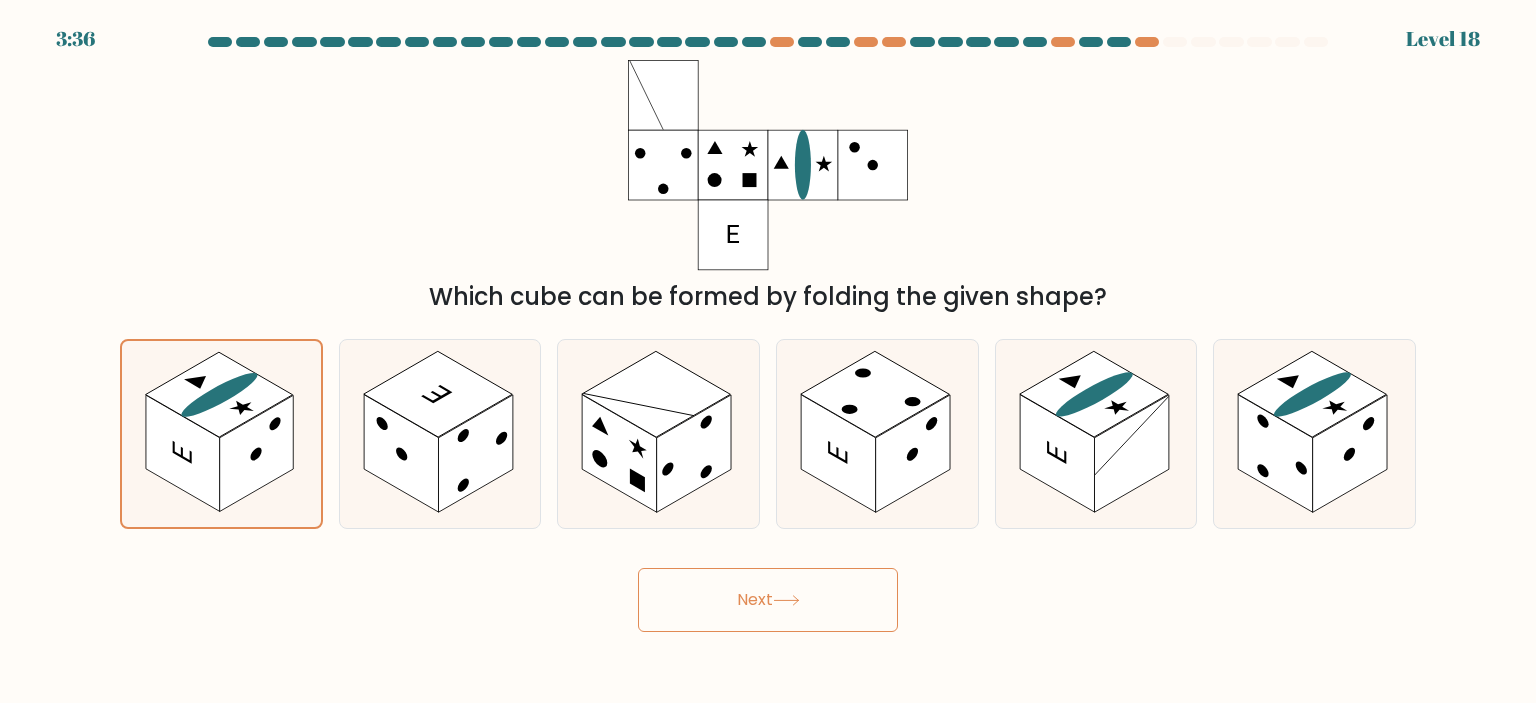click on "Next" at bounding box center [768, 600] 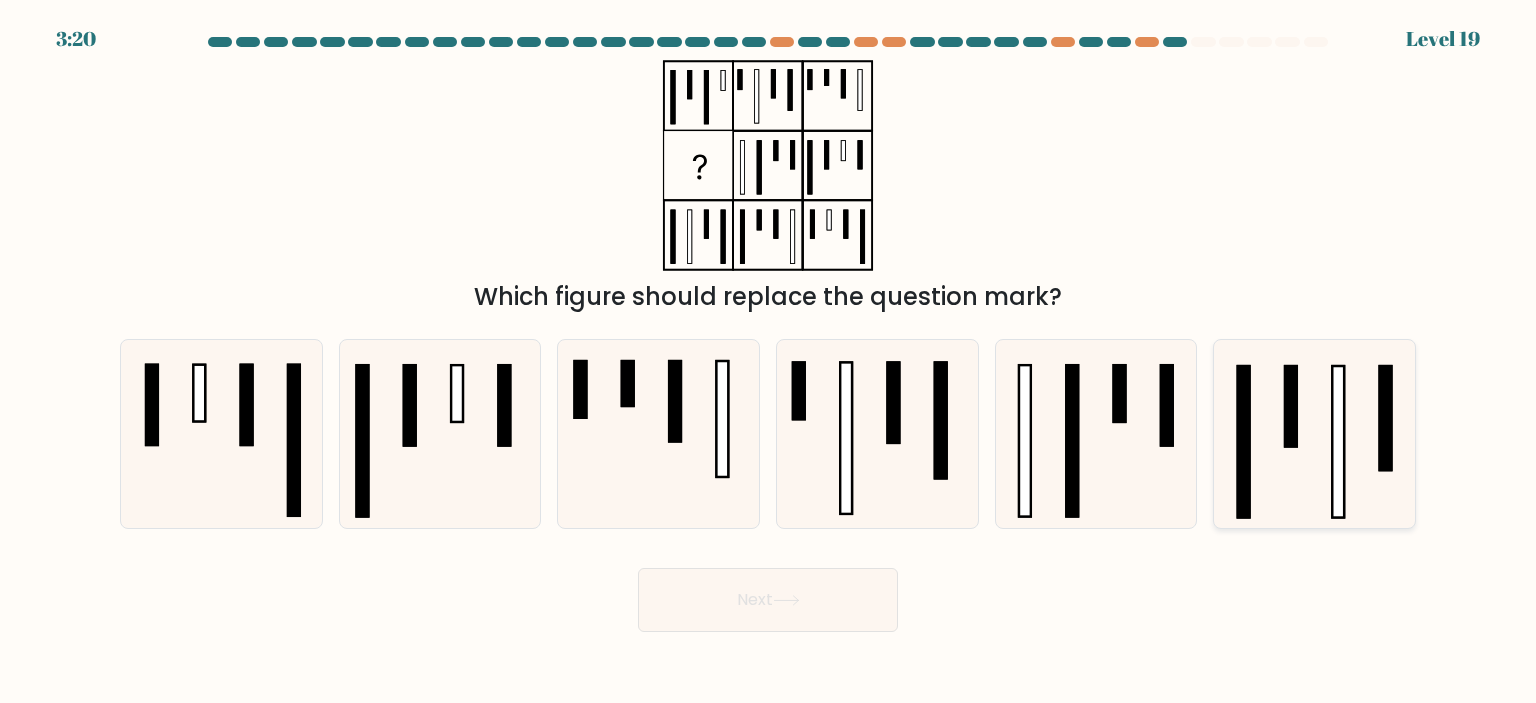 click 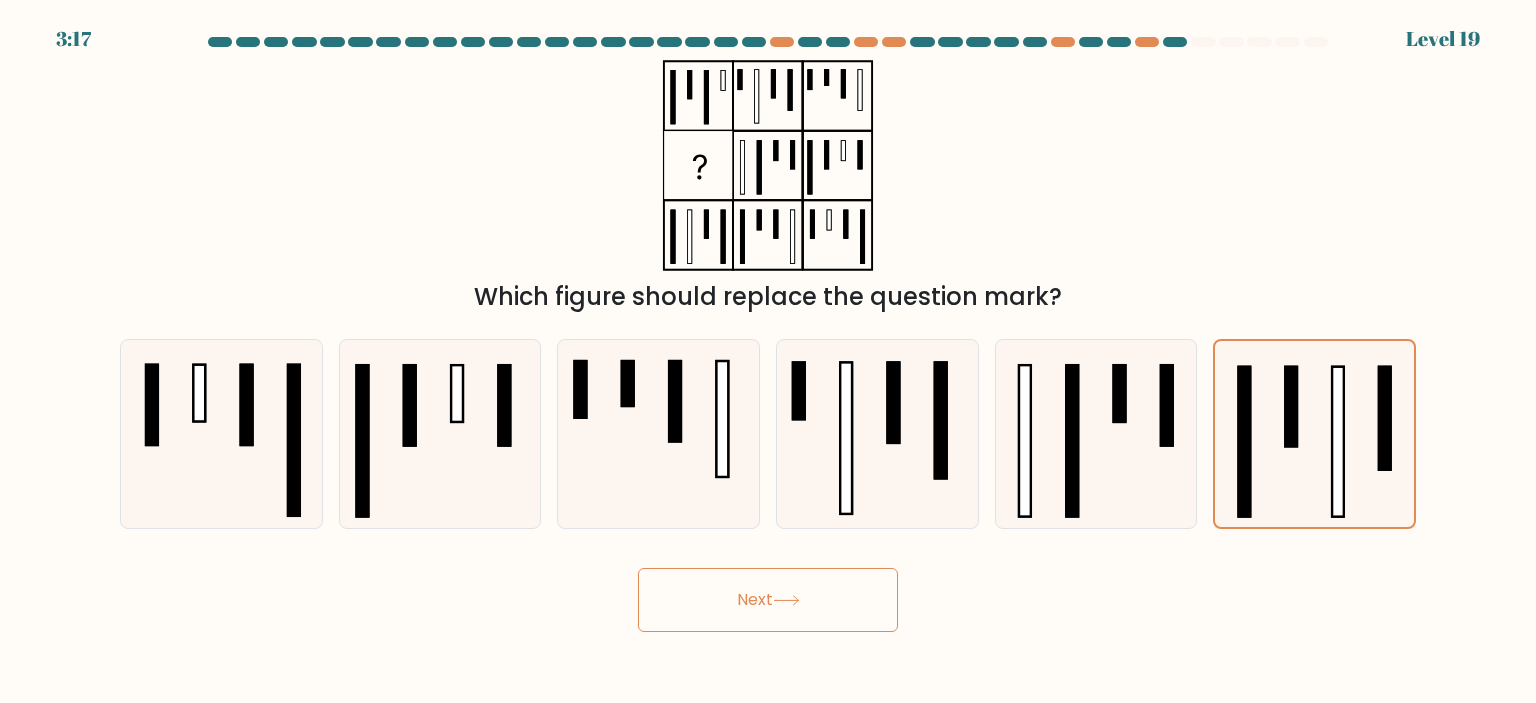 click on "Next" at bounding box center (768, 600) 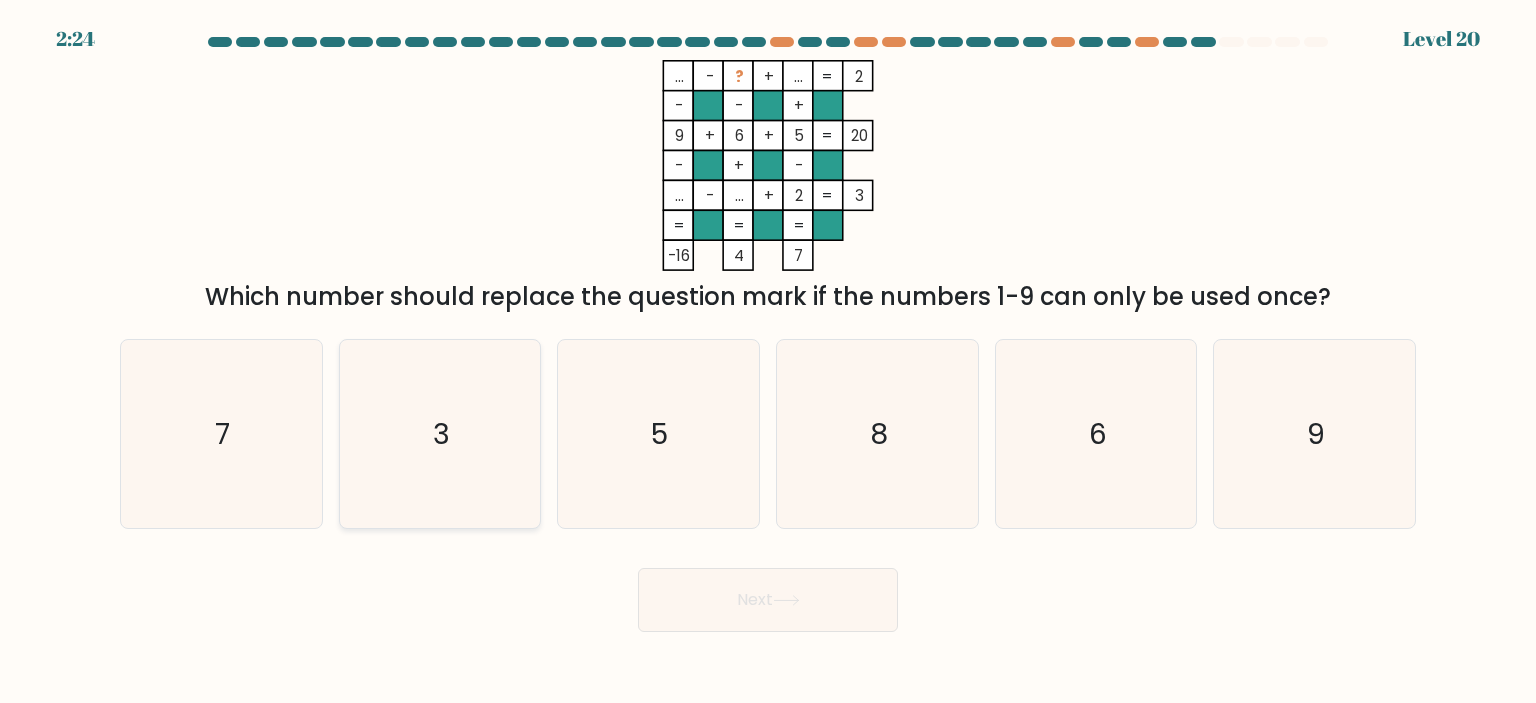 click on "3" 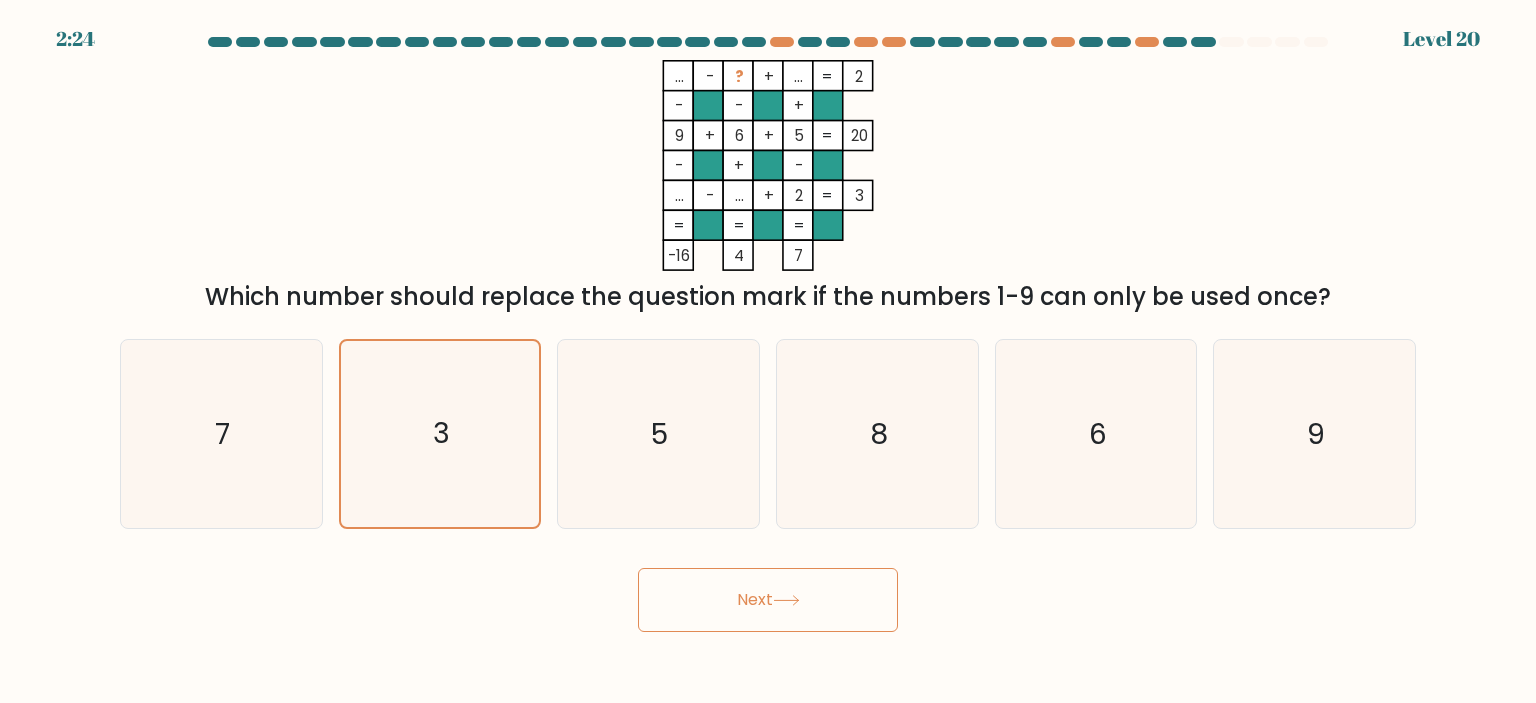 click on "Next" at bounding box center [768, 600] 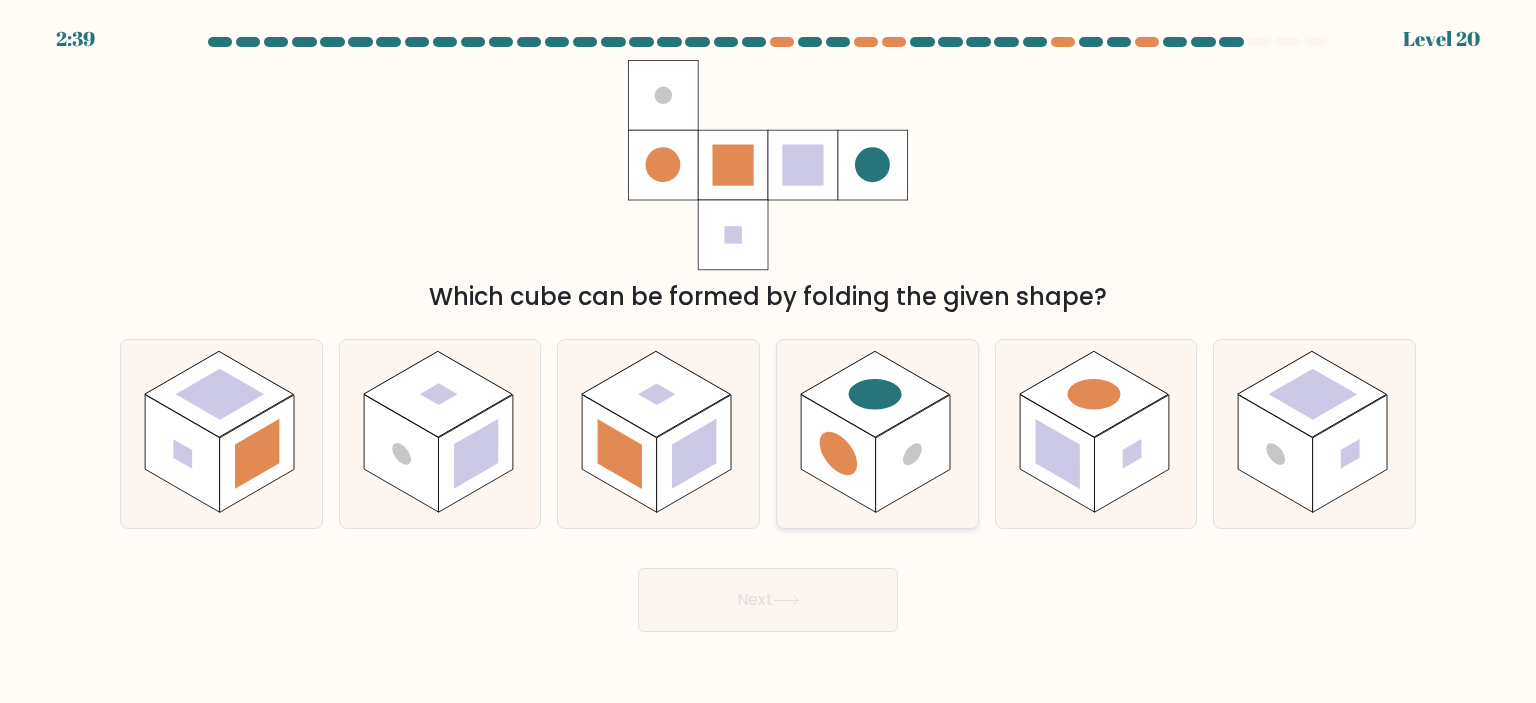 click 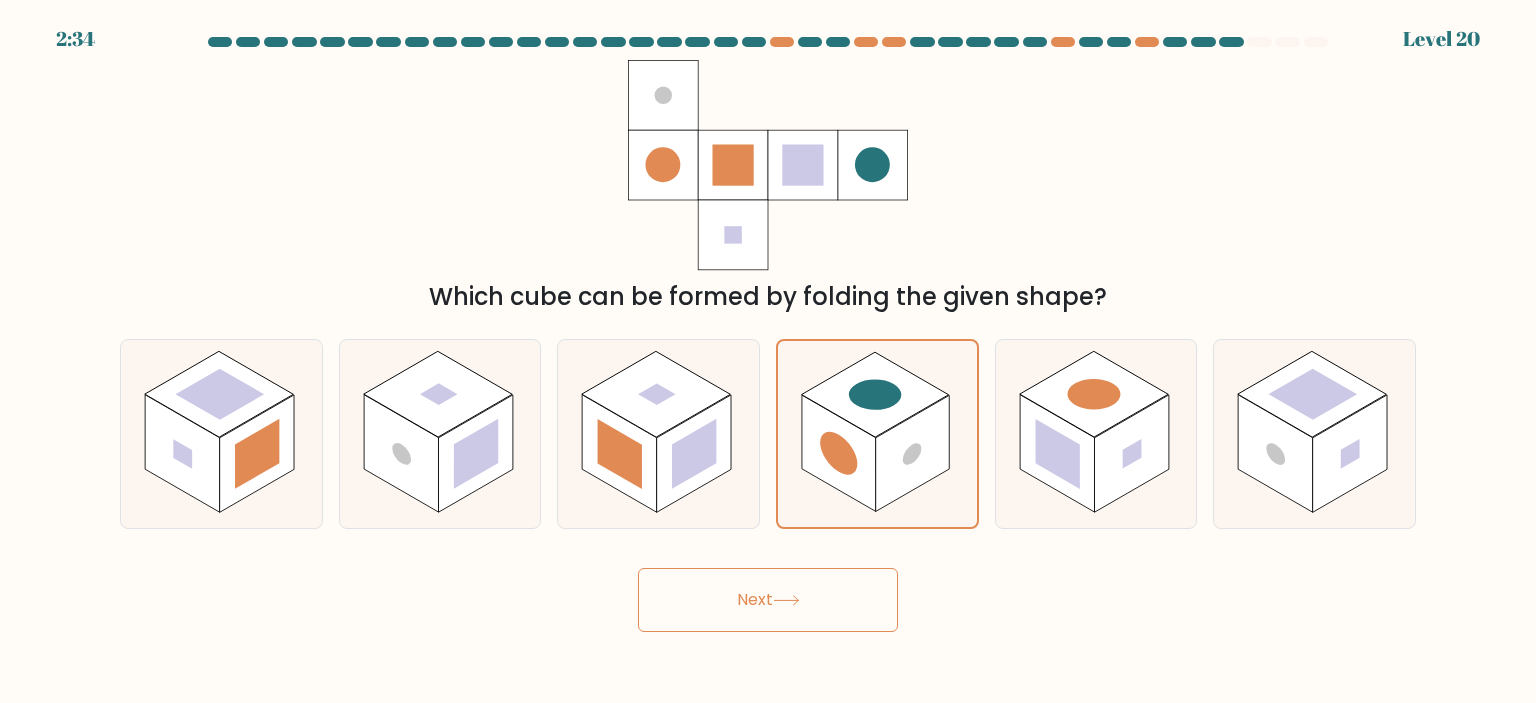 click on "Next" at bounding box center (768, 600) 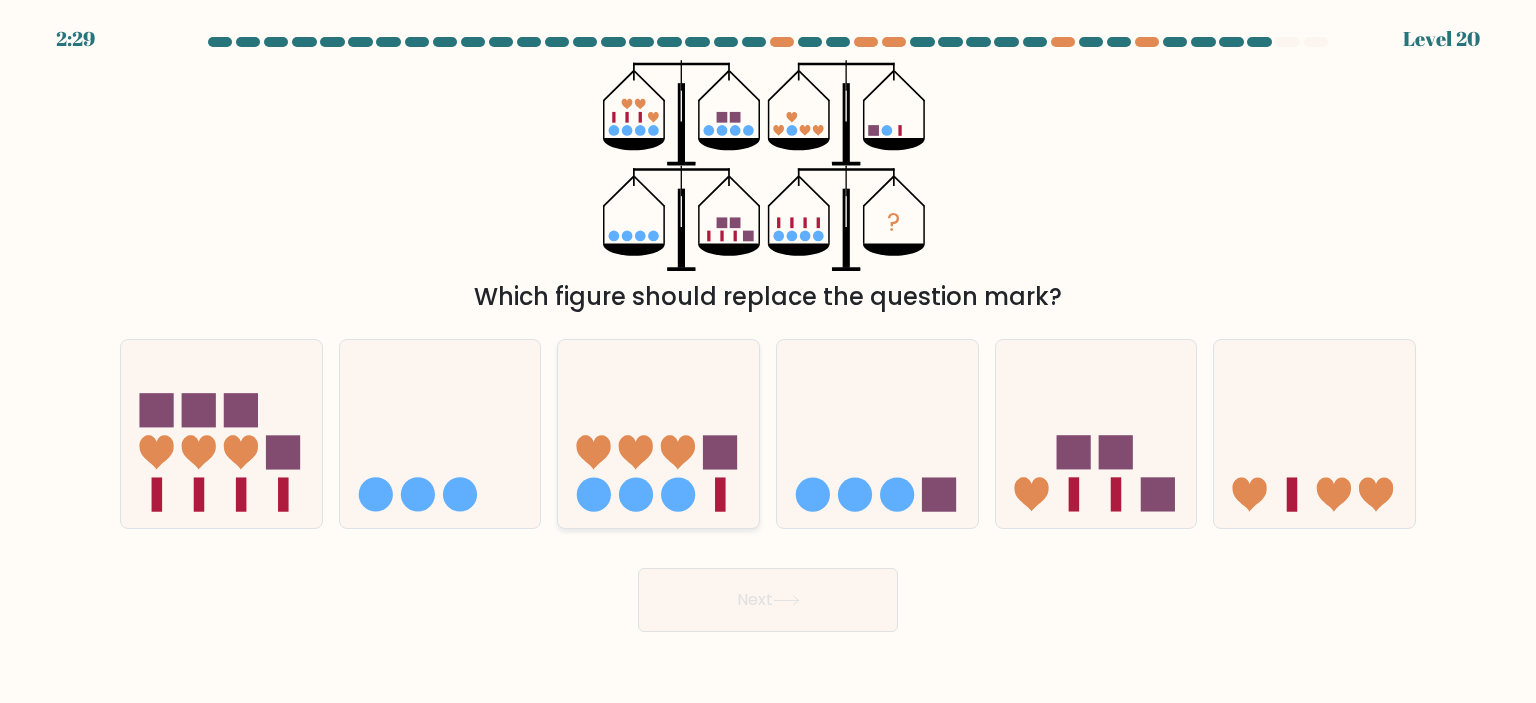 click 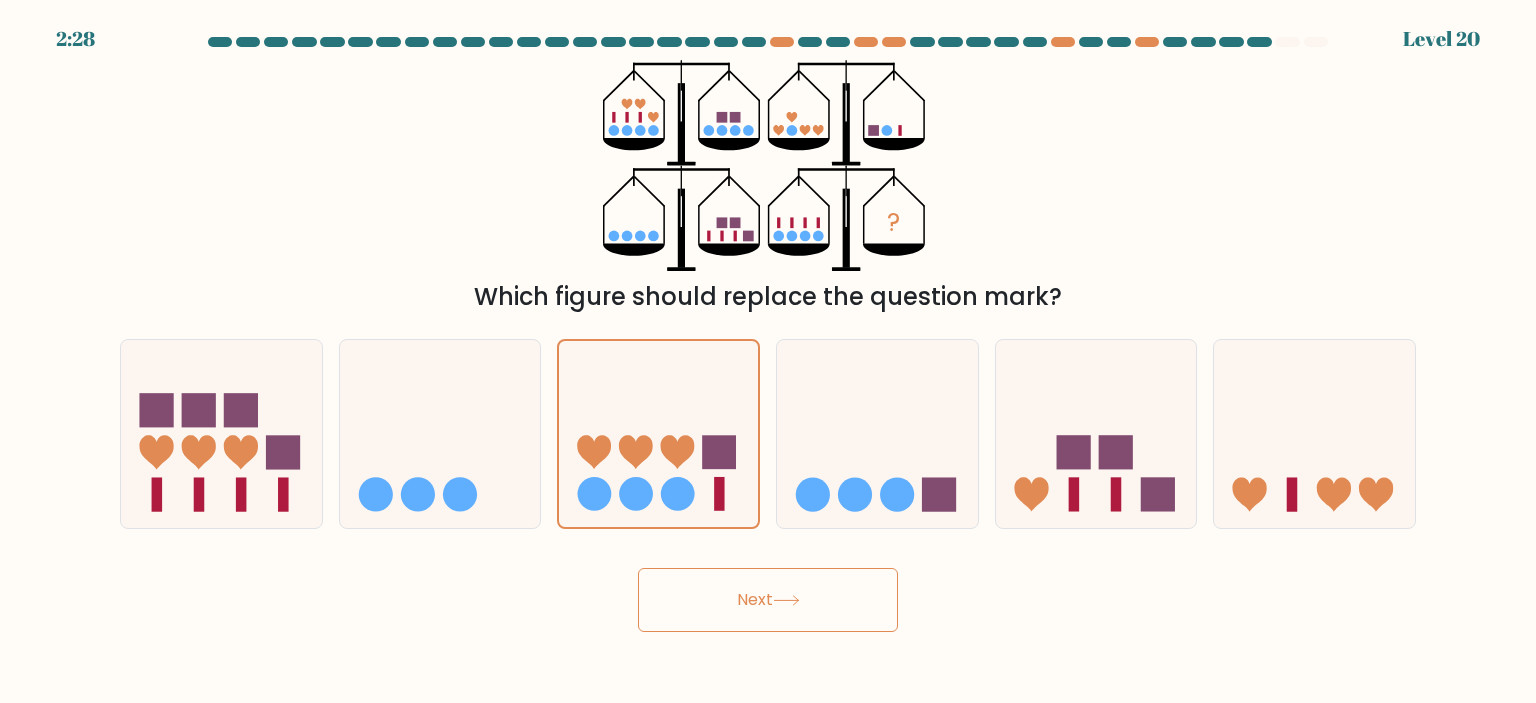 click on "Next" at bounding box center (768, 600) 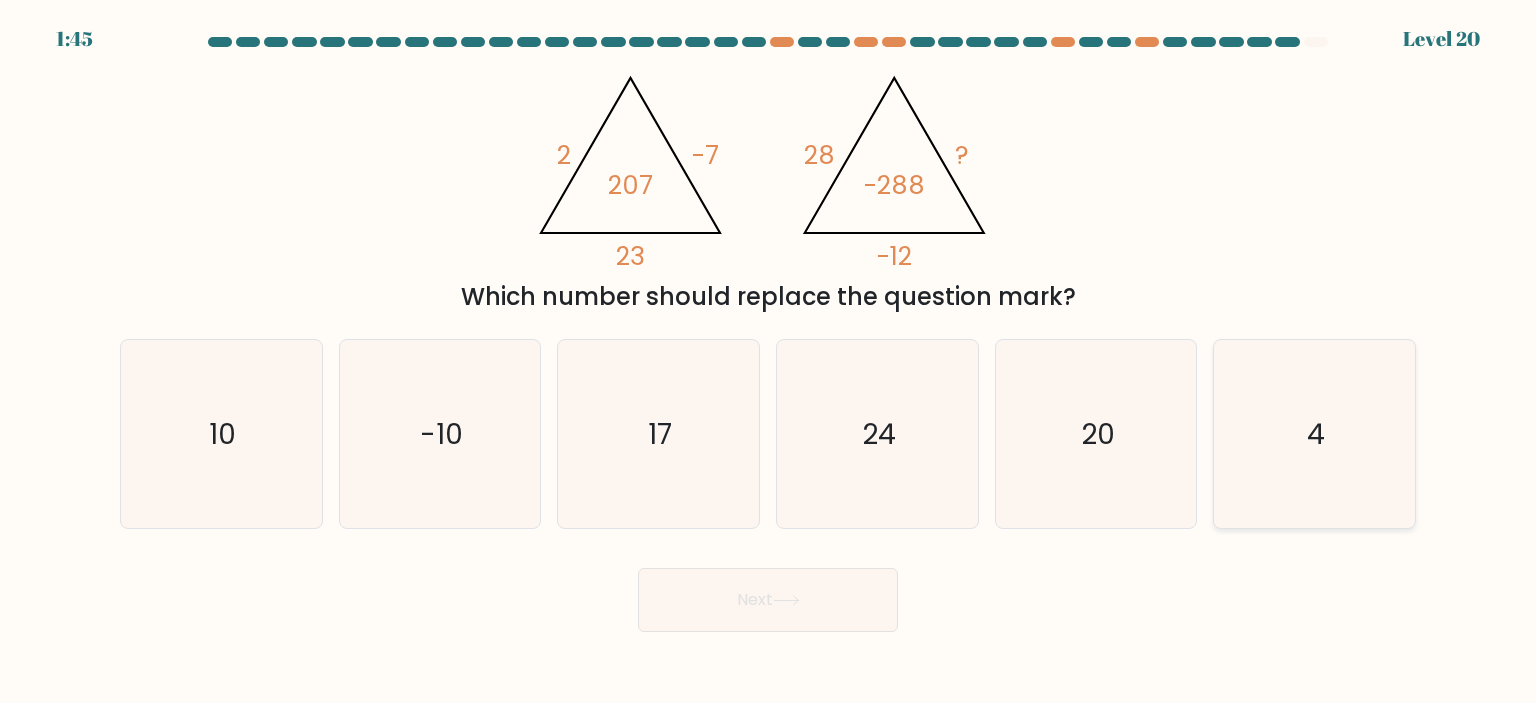 click on "4" 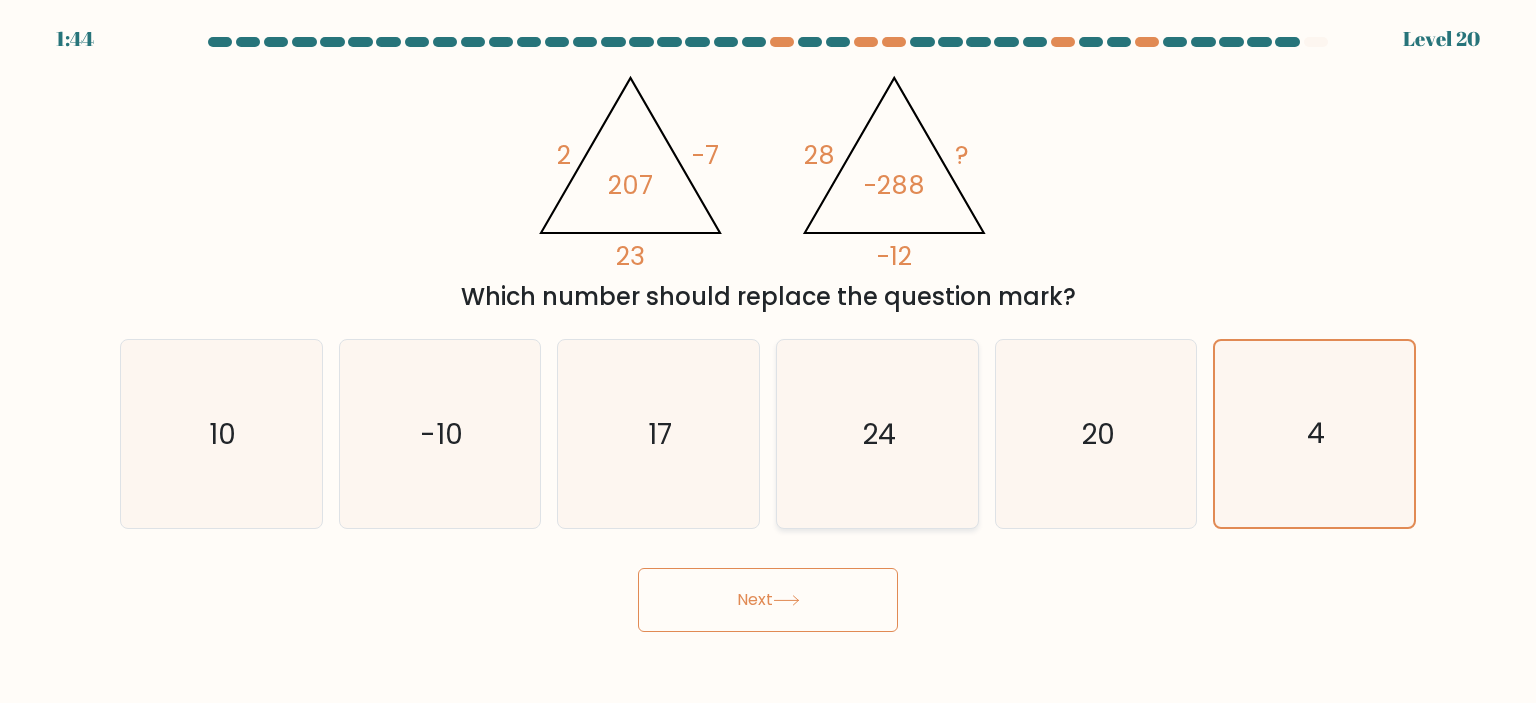 click on "24" 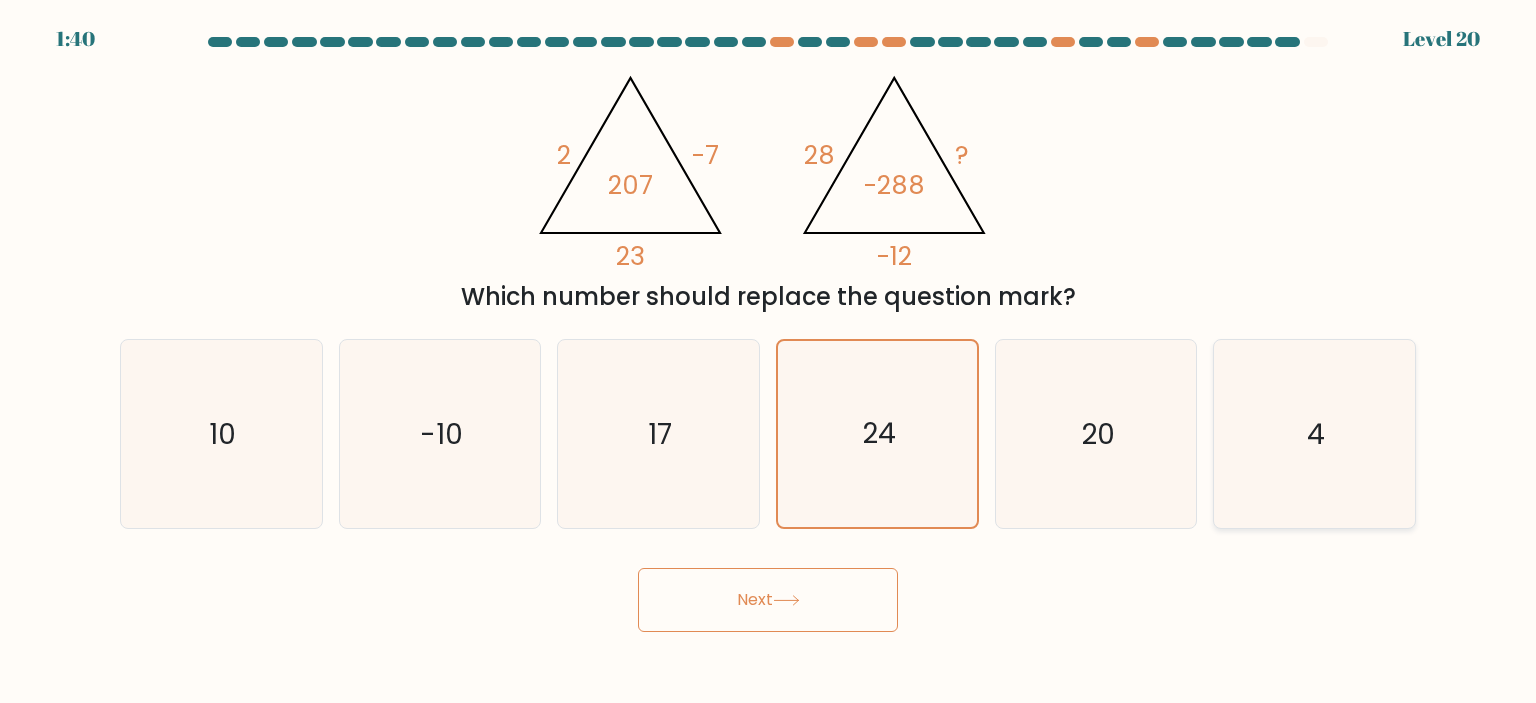 click on "4" 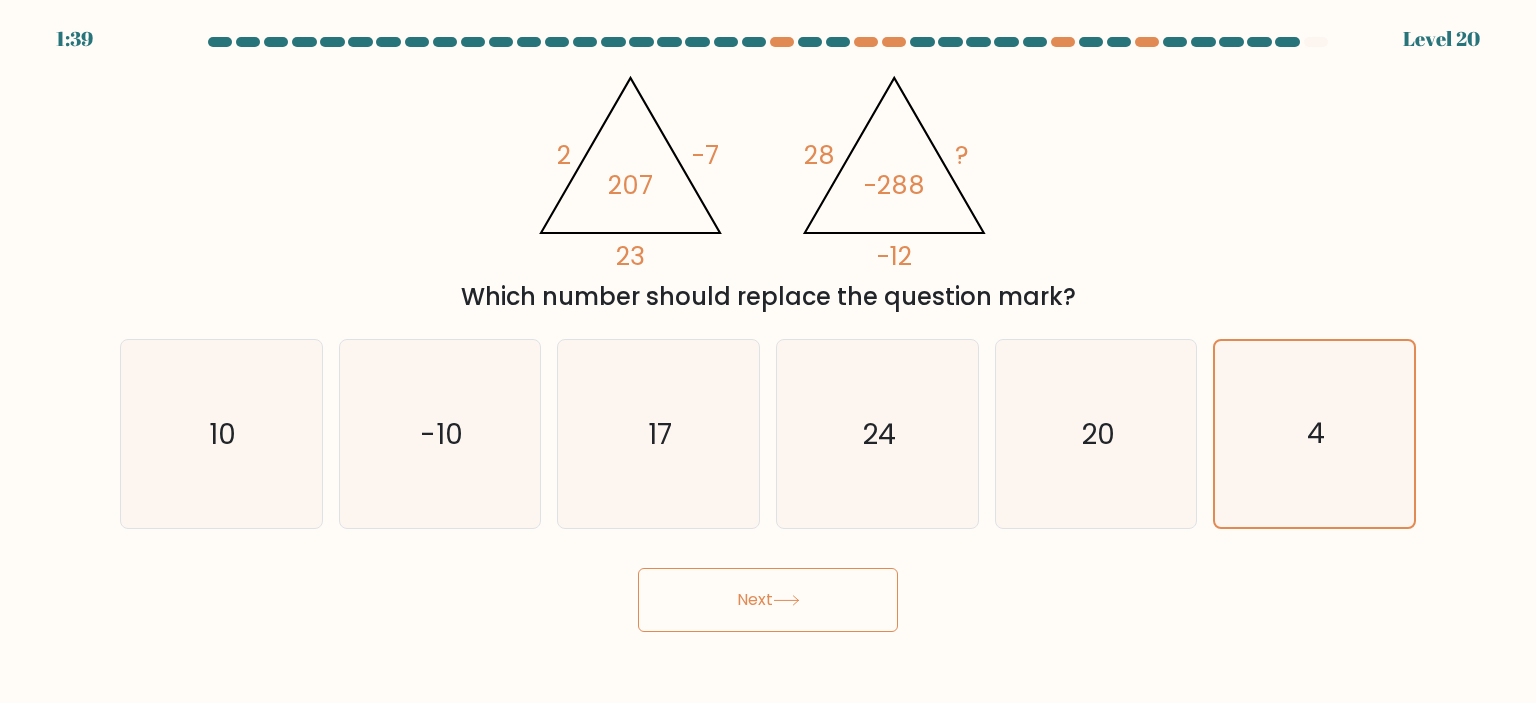 click on "Next" at bounding box center (768, 600) 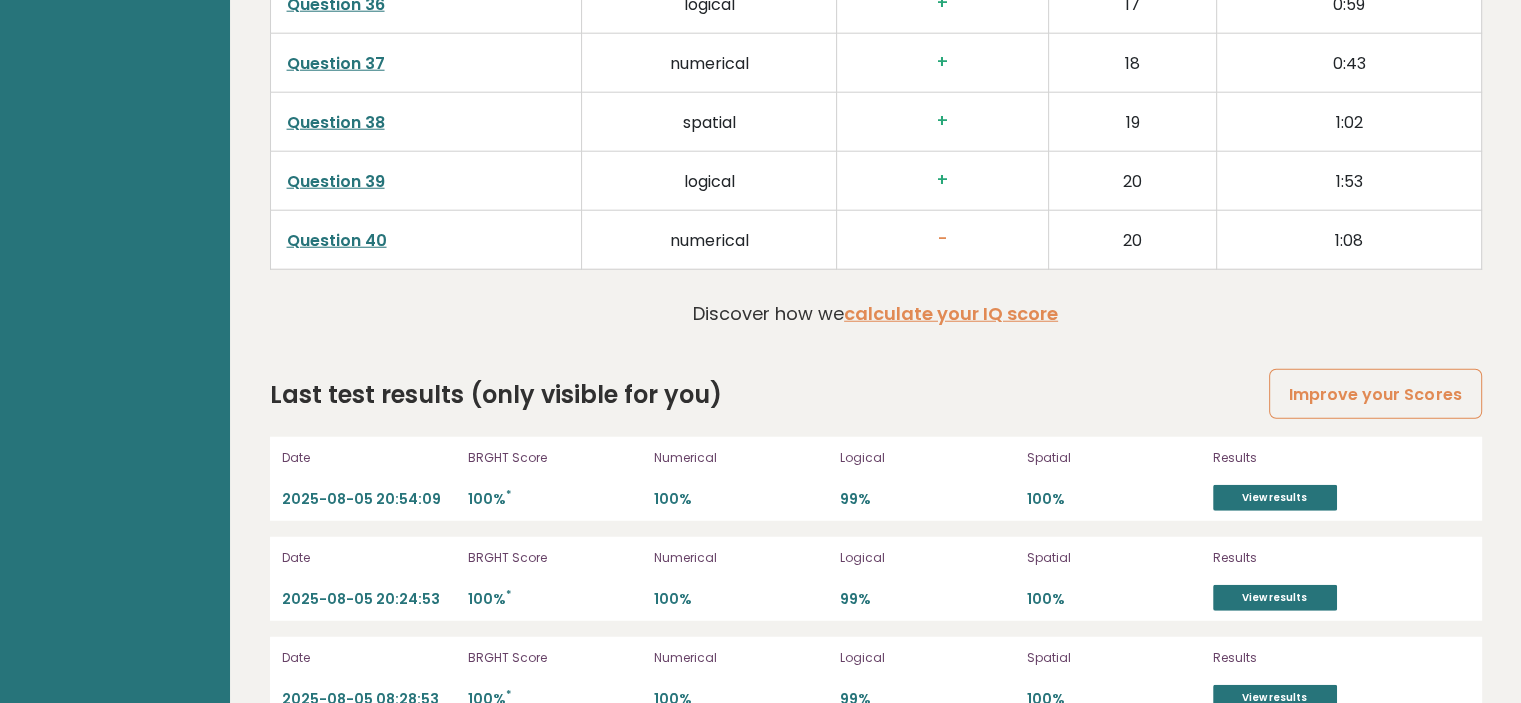 scroll, scrollTop: 5352, scrollLeft: 0, axis: vertical 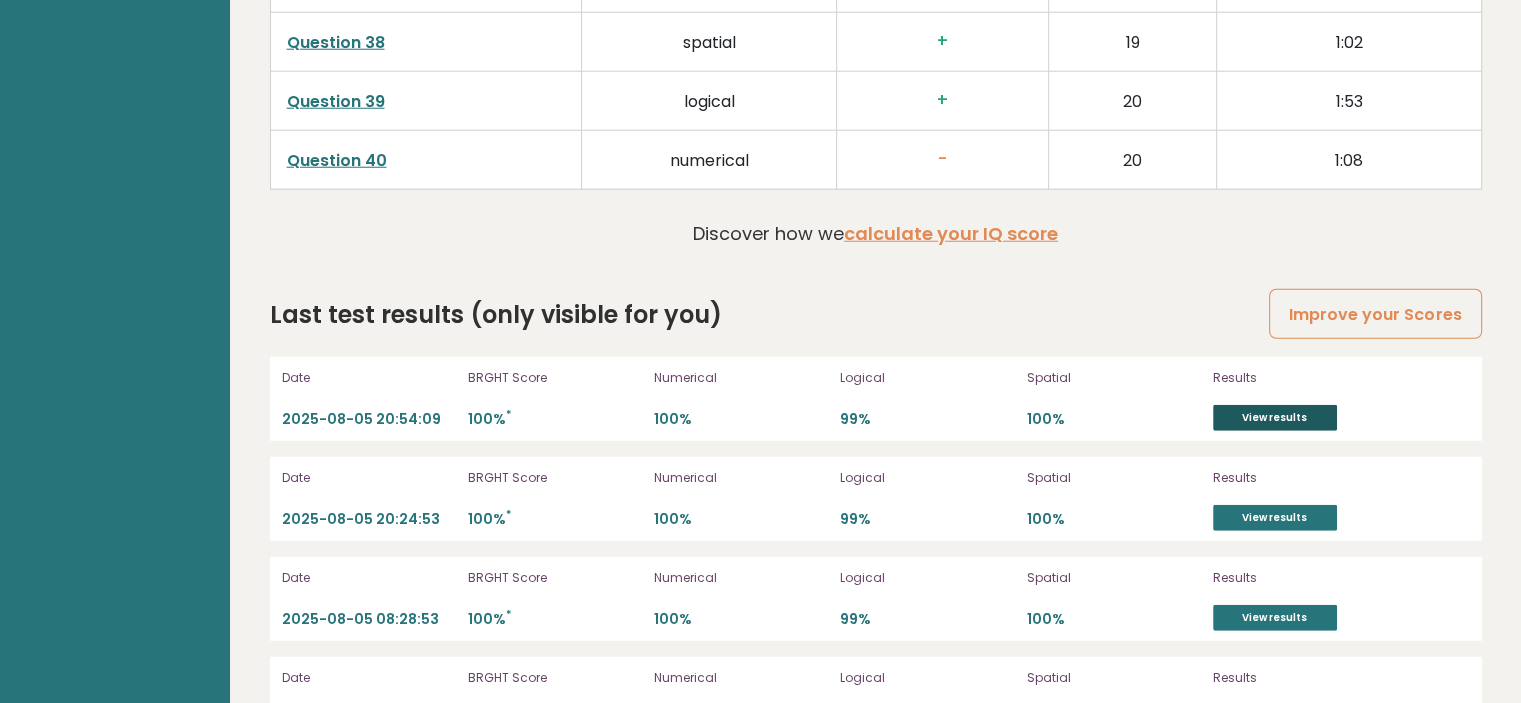 click on "View results" at bounding box center (1275, 418) 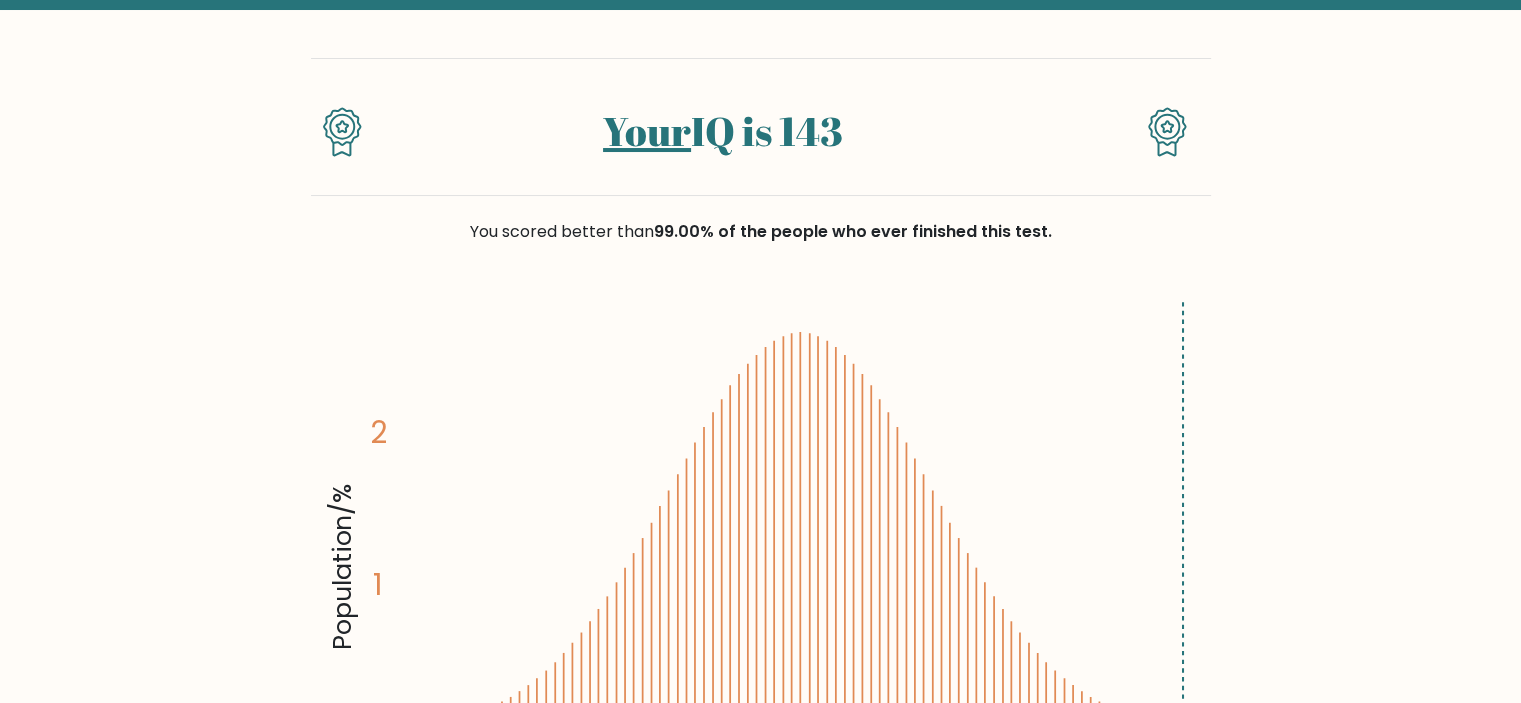 scroll, scrollTop: 0, scrollLeft: 0, axis: both 